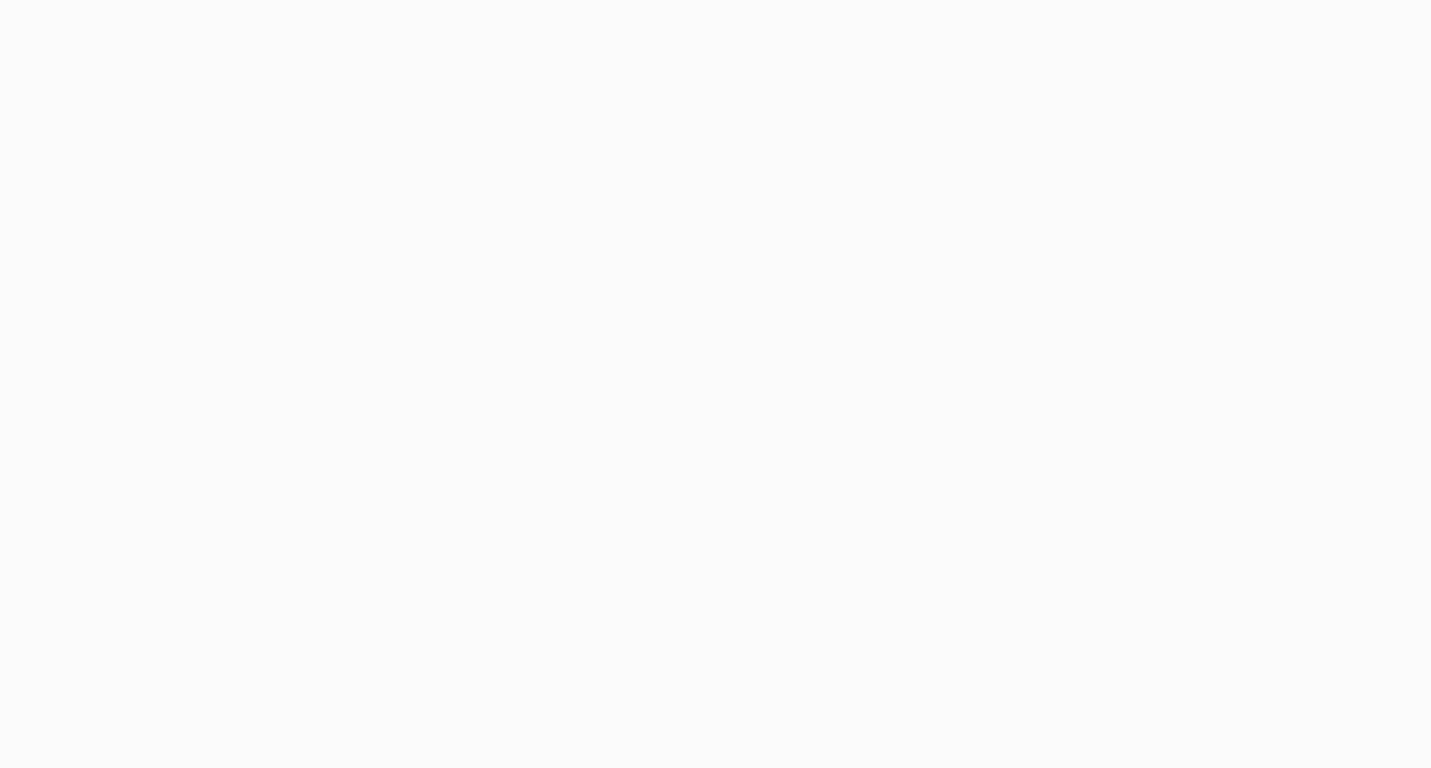 scroll, scrollTop: 0, scrollLeft: 0, axis: both 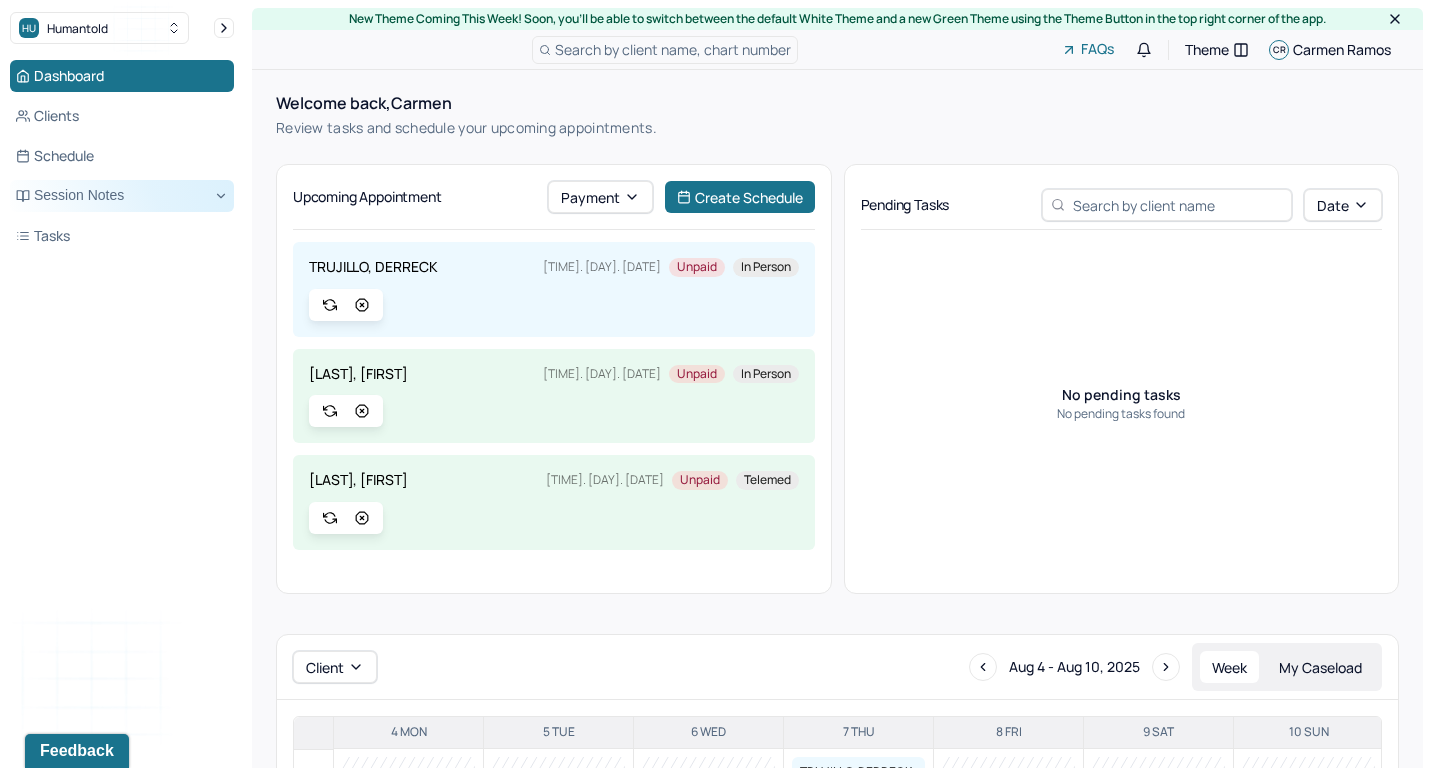 click on "Session Notes" at bounding box center (122, 196) 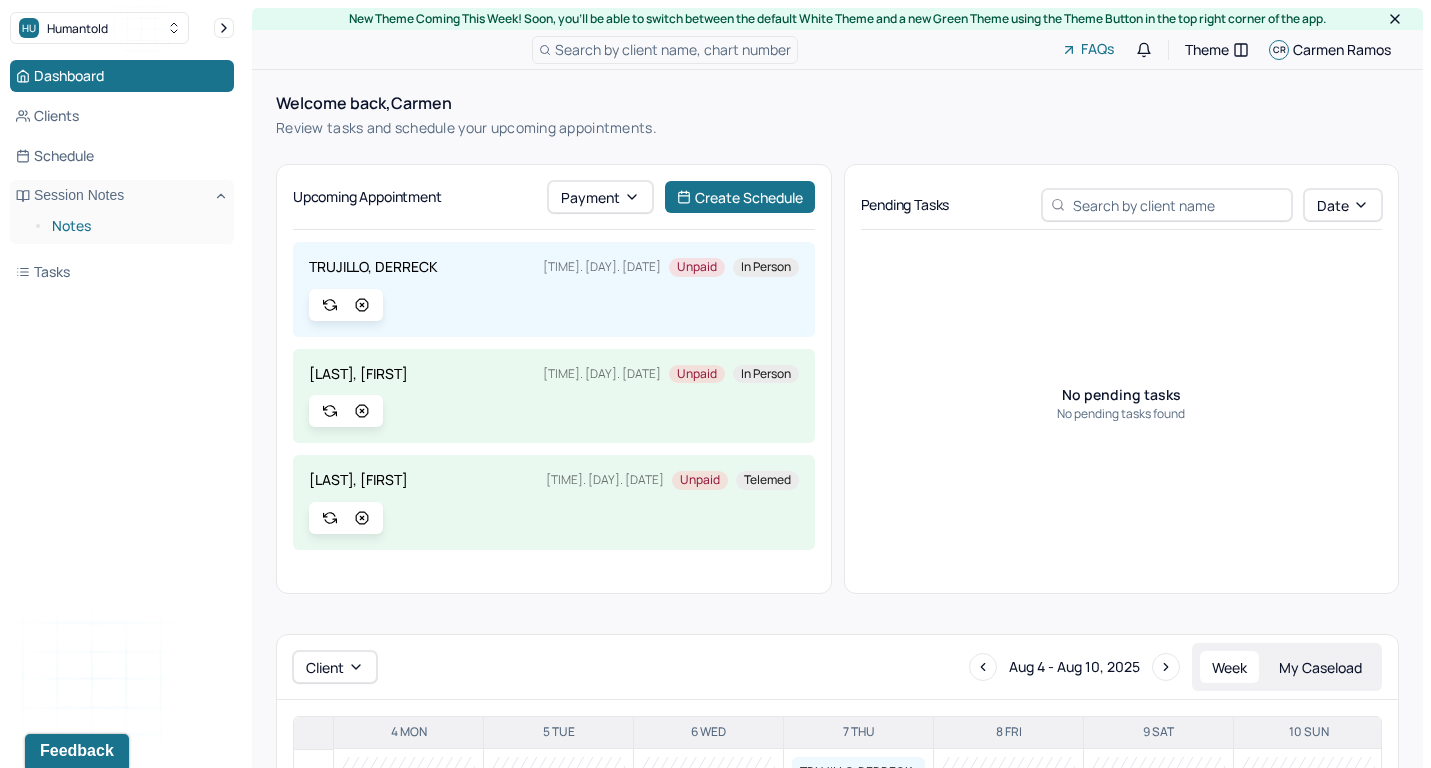 click on "Notes" at bounding box center (135, 226) 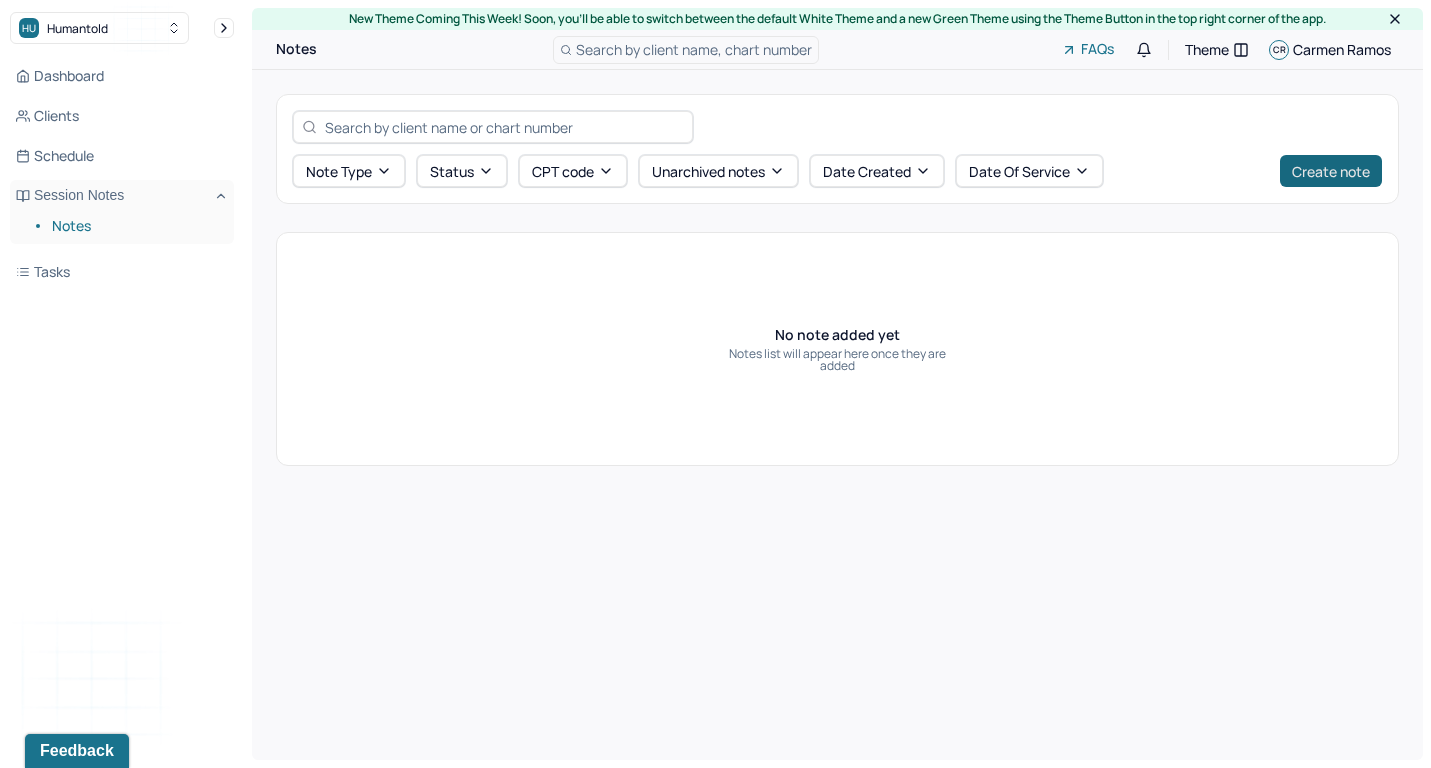 click on "Create note" at bounding box center [1331, 171] 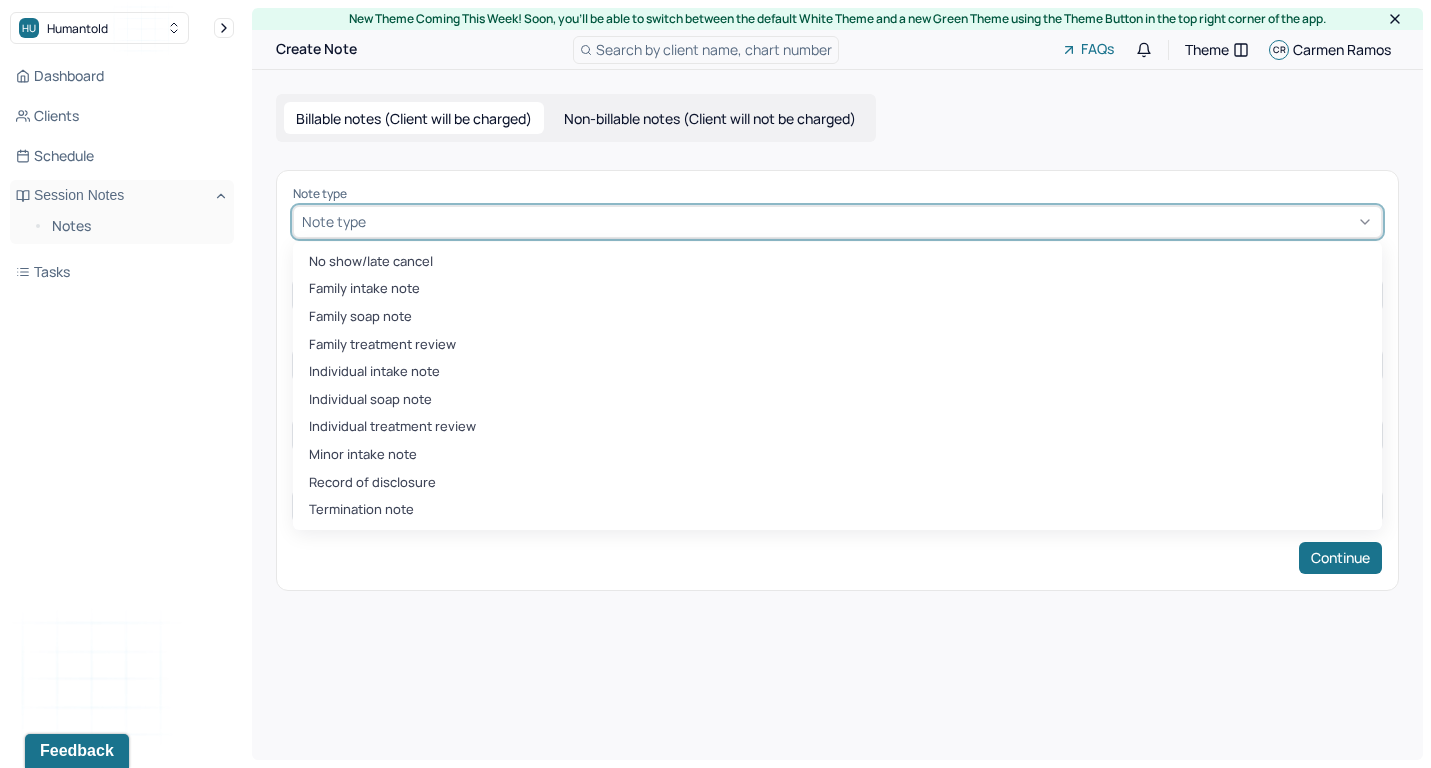 click at bounding box center [871, 221] 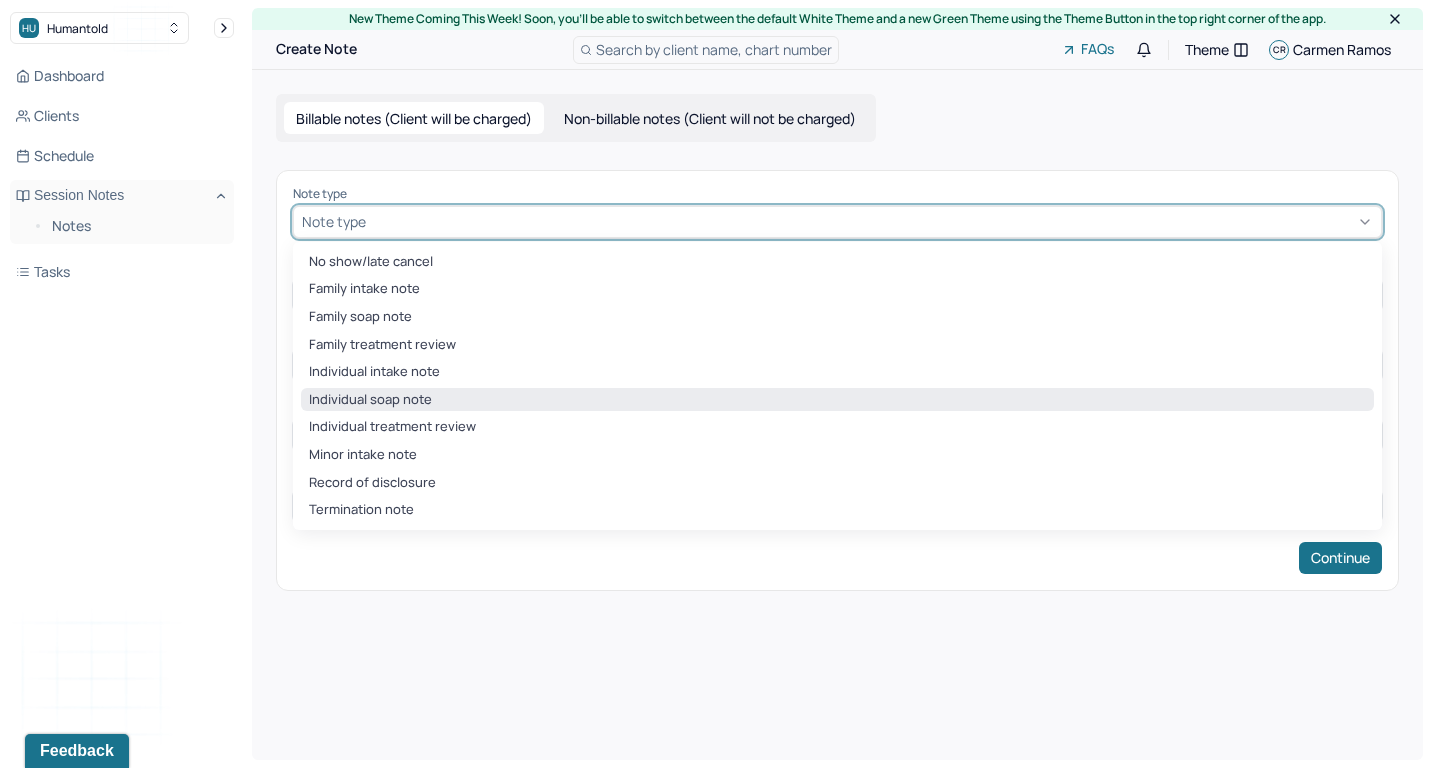 click on "Individual soap note" at bounding box center (837, 400) 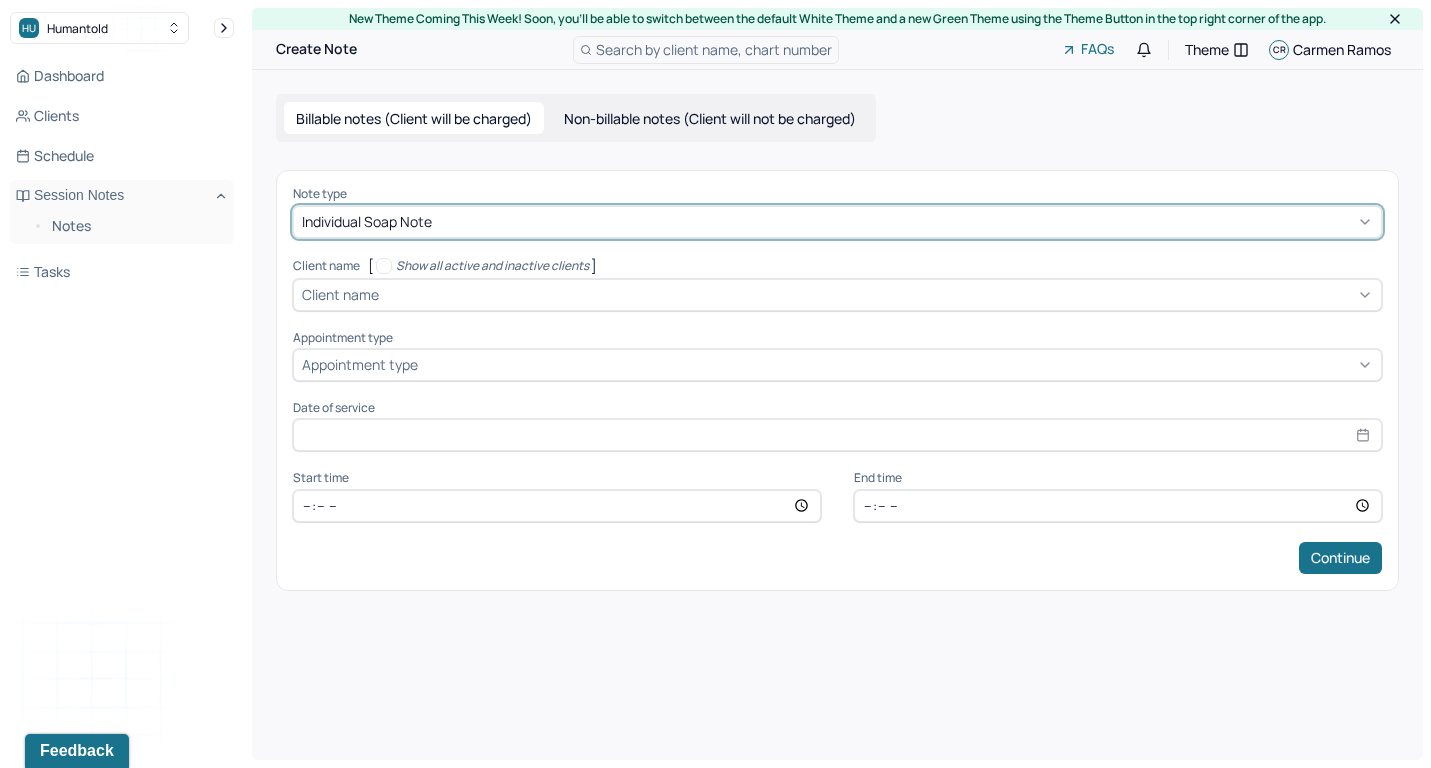click at bounding box center [878, 294] 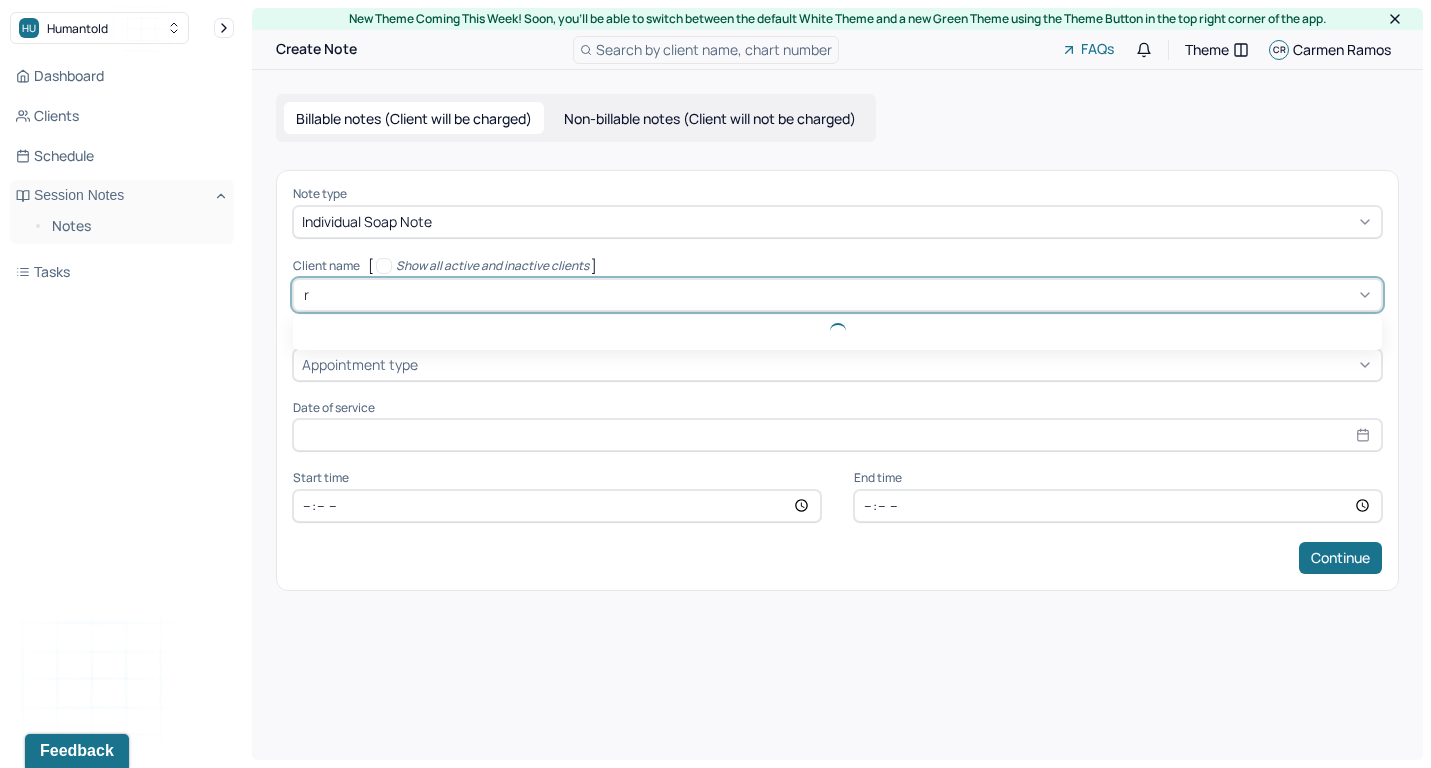 type on "ra" 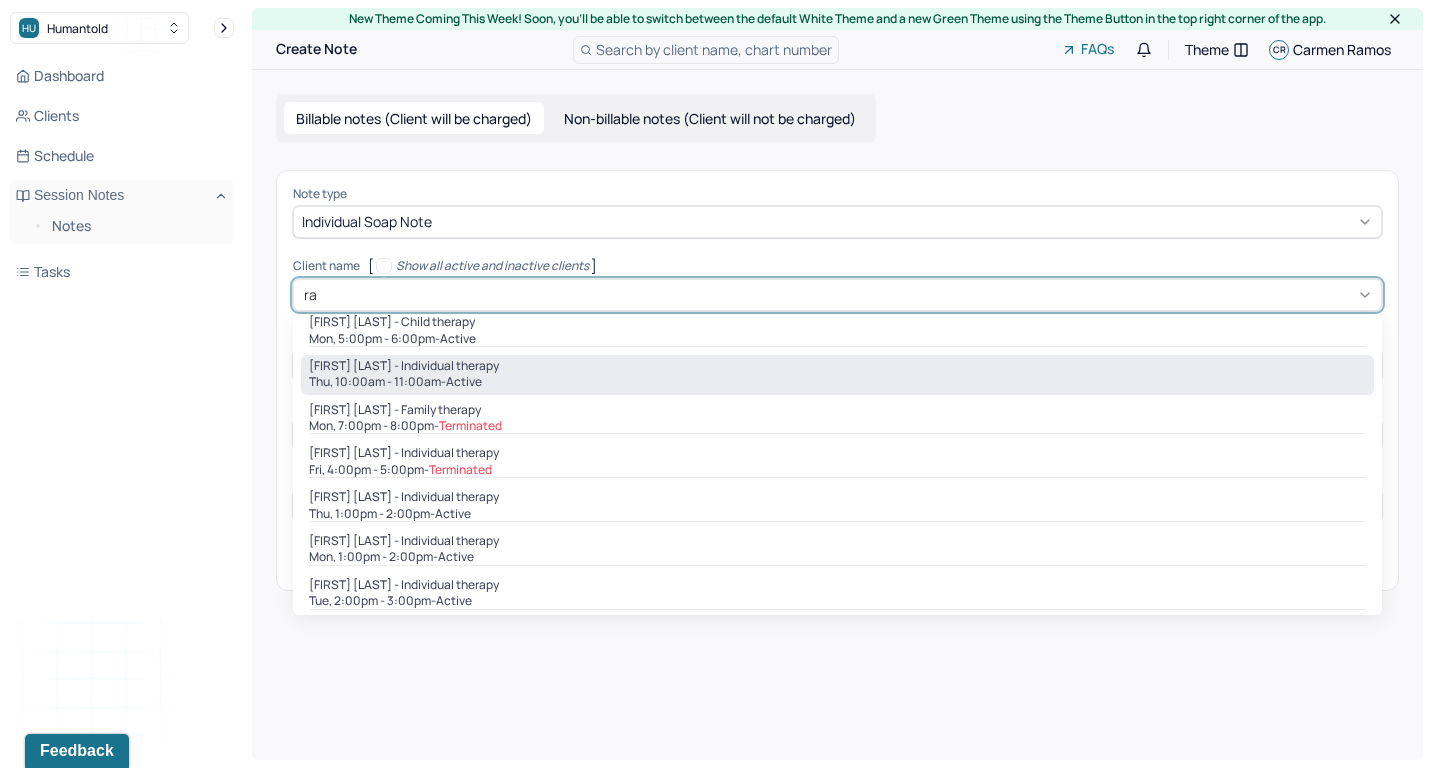 scroll, scrollTop: 99, scrollLeft: 0, axis: vertical 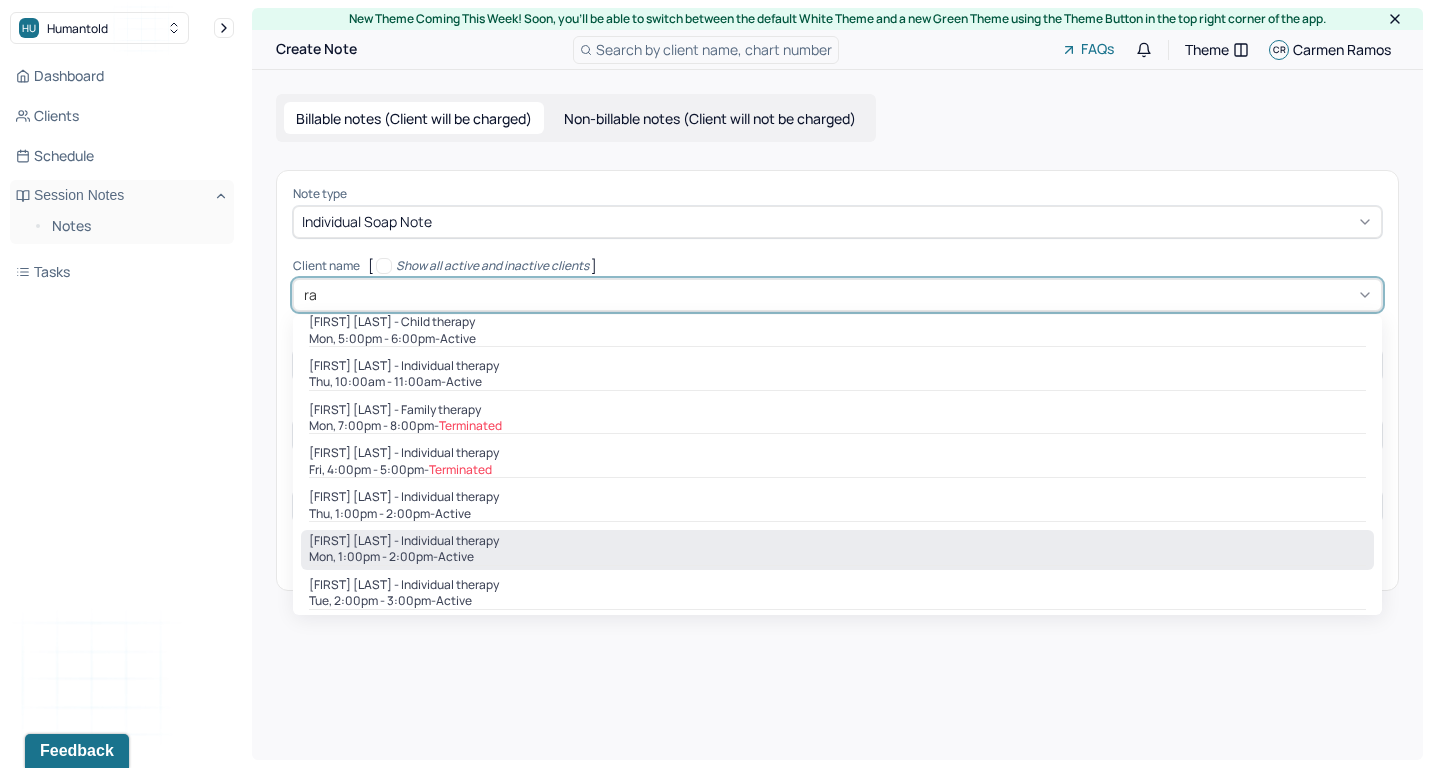 click on "[FIRST] [LAST] - Individual therapy" at bounding box center [404, 541] 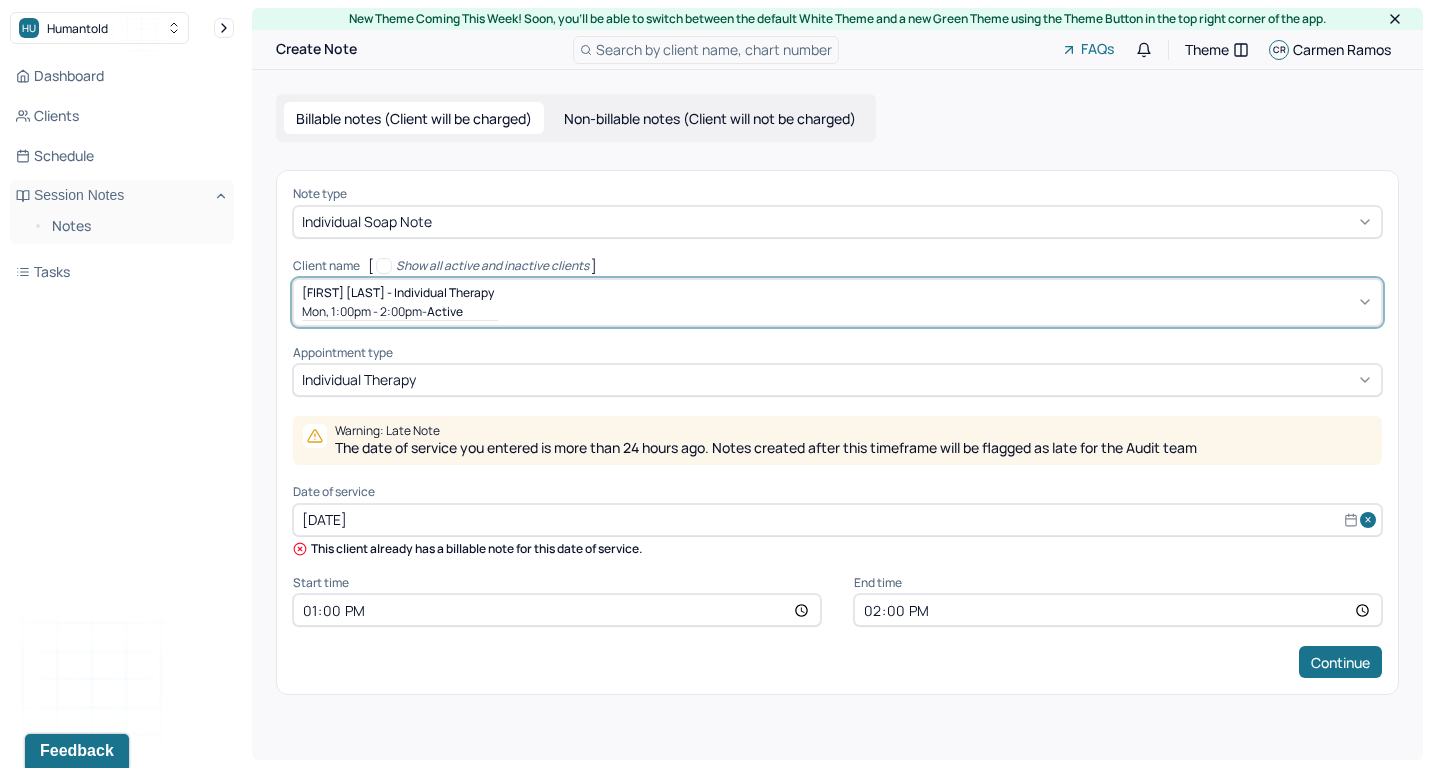 select on "6" 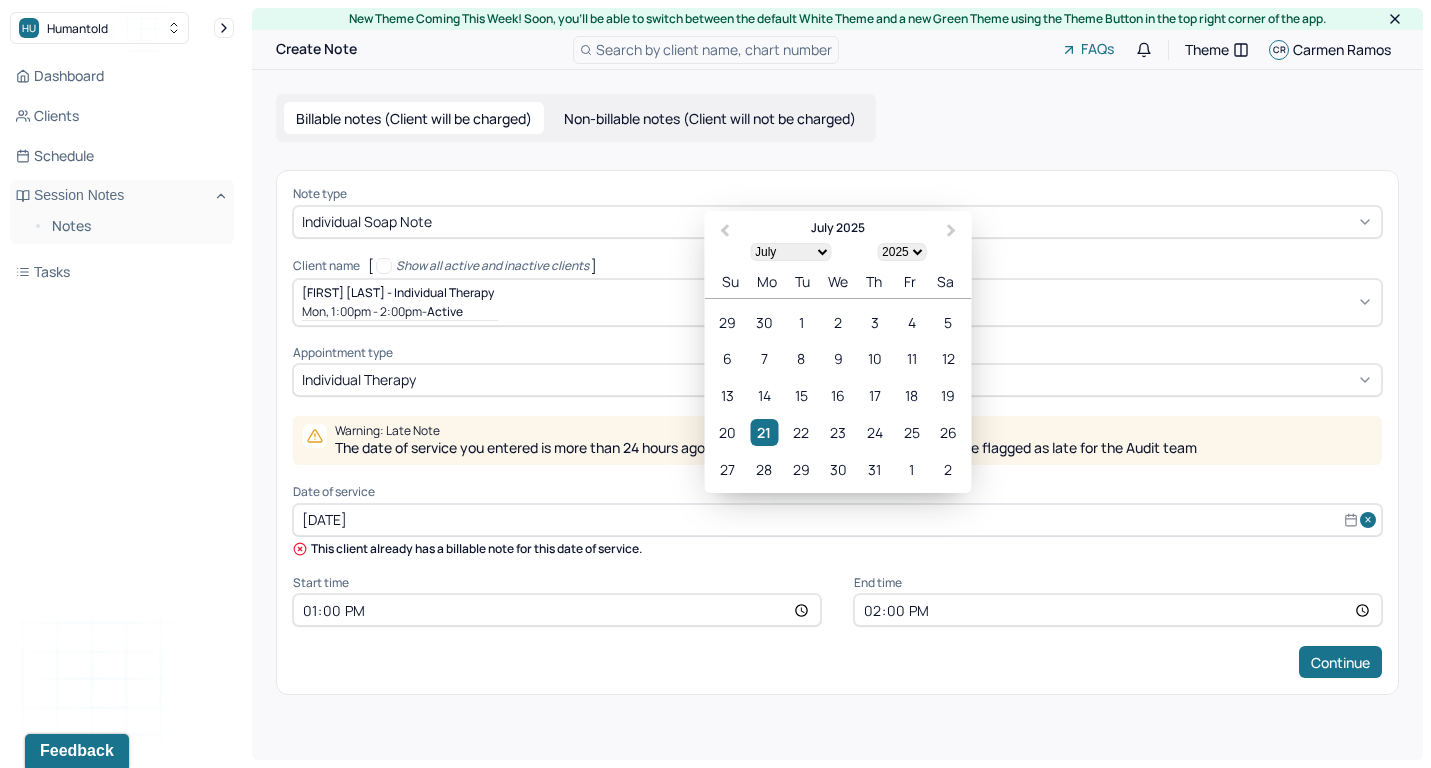 click on "Date of service [DATE] Previous Month Next Month July 2025 January February March April May June July August September October November December 1900 1901 1902 1903 1904 1905 1906 1907 1908 1909 1910 1911 1912 1913 1914 1915 1916 1917 1918 1919 1920 1921 1922 1923 1924 1925 1926 1927 1928 1929 1930 1931 1932 1933 1934 1935 1936 1937 1938 1939 1940 1941 1942 1943 1944 1945 1946 1947 1948 1949 1950 1951 1952 1953 1954 1955 1956 1957 1958 1959 1960 1961 1962 1963 1964 1965 1966 1967 1968 1969 1970 1971 1972 1973 1974 1975 1976 1977 1978 1979 1980 1981 1982 1983 1984 1985 1986 1987 1988 1989 1990 1991 1992 1993 1994 1995 1996 1997 1998 1999 2000 2001 2002 2003 2004 2005 2006 2007 2008 2009 2010 2011 2012 2013 2014 2015 2016 2017 2018 2019 2020 2021 2022 2023 2024 2025 2026 2027 2028 2029 2030 2031 2032 2033 2034 2035 2036 2037 2038 2039 2040 2041 2042 2043 2044 2045 2046 2047 2048 2049 2050 2051 2052 2053 2054 2055 2056 2057 2058 2059 2060 2061 2062 2063 2064 2065 2066 2067 2068 2069 2070 2071 2072 2073 Su" at bounding box center [837, 510] 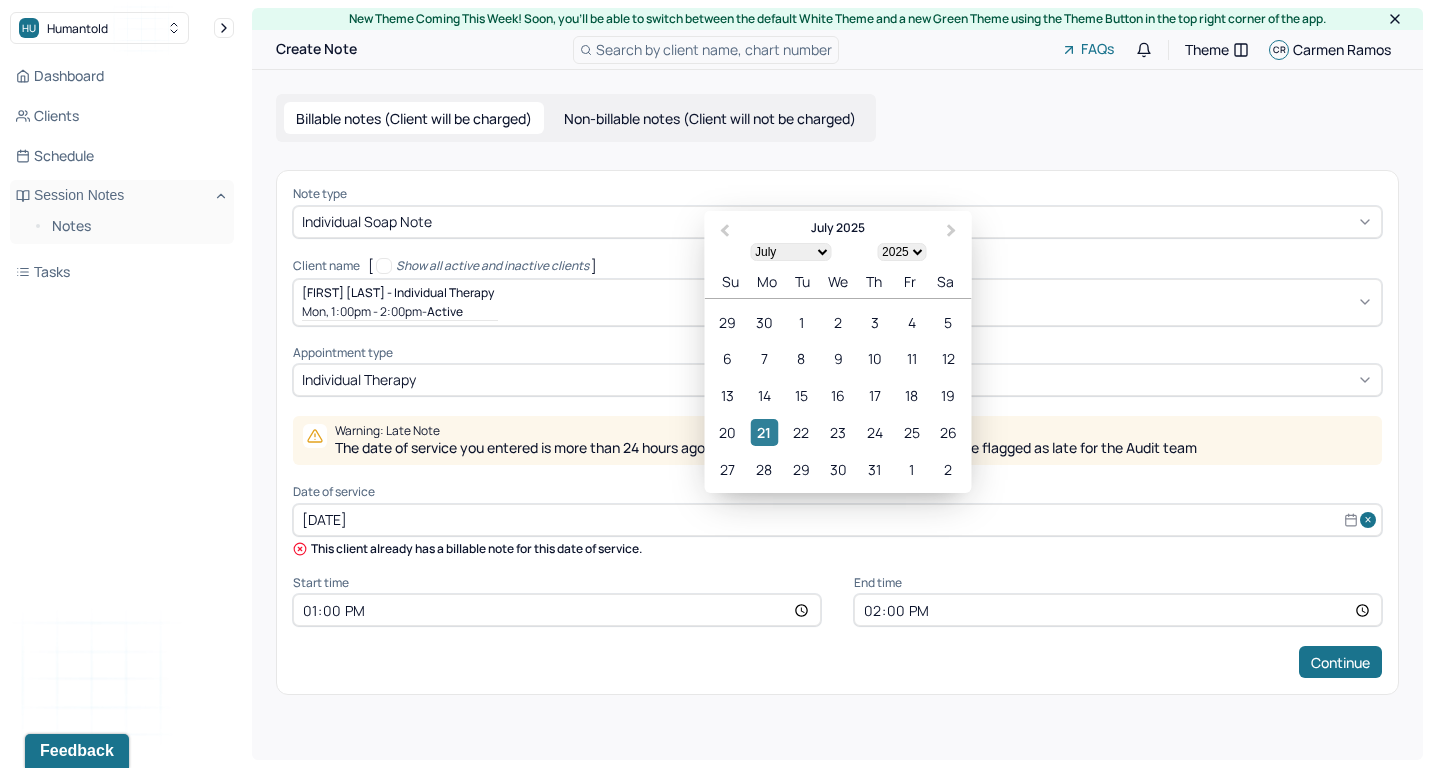 click on "21" at bounding box center (764, 432) 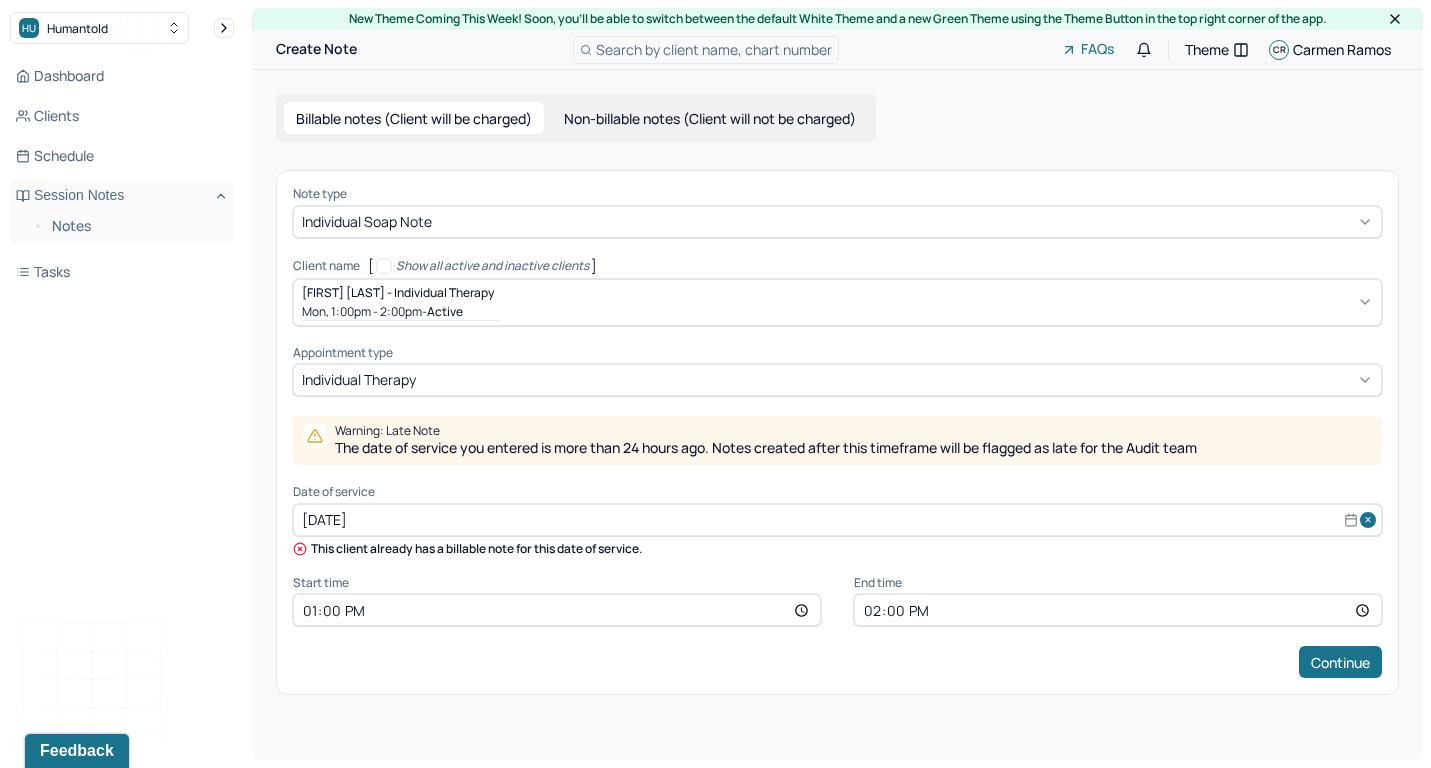 click on "[DATE]" at bounding box center (837, 520) 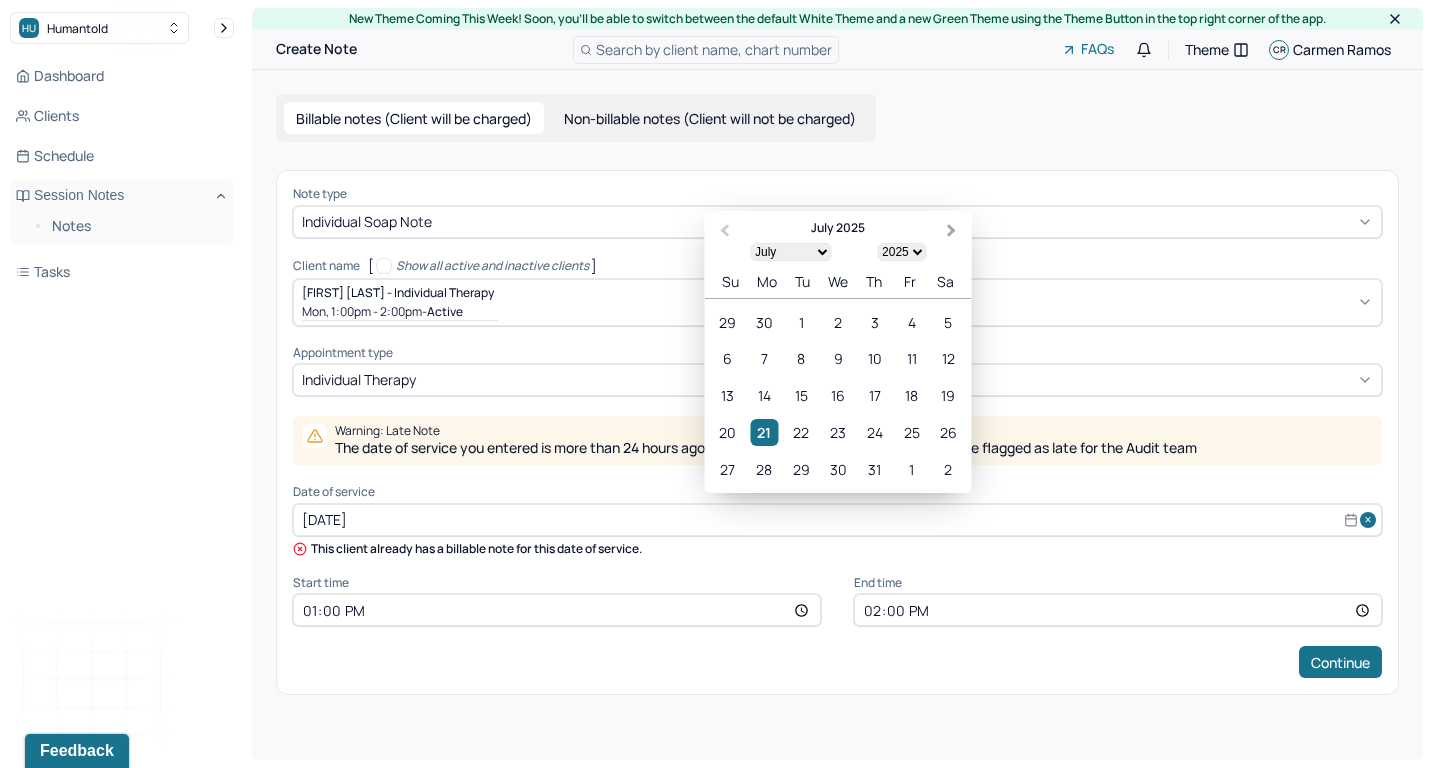 click on "Next Month" at bounding box center [952, 230] 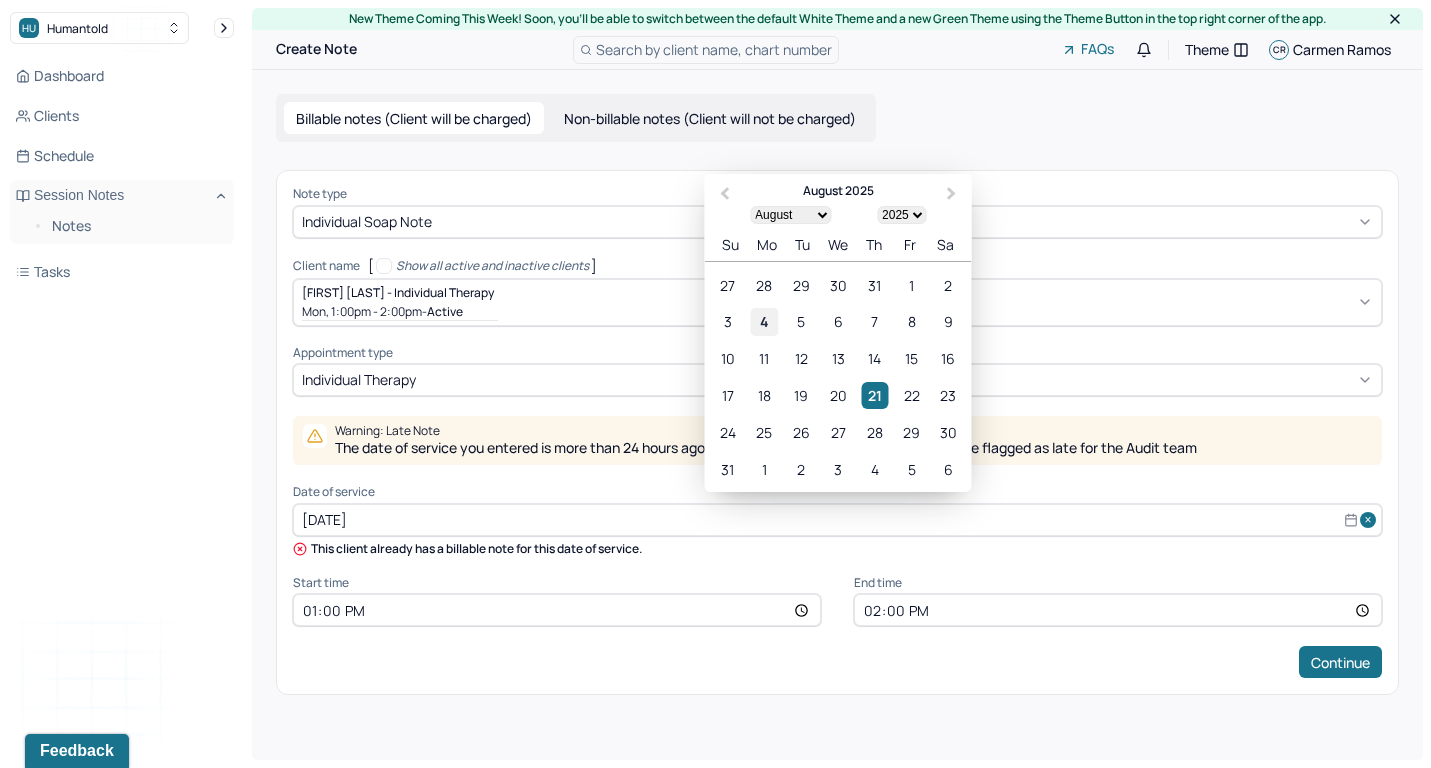 click on "4" at bounding box center [764, 321] 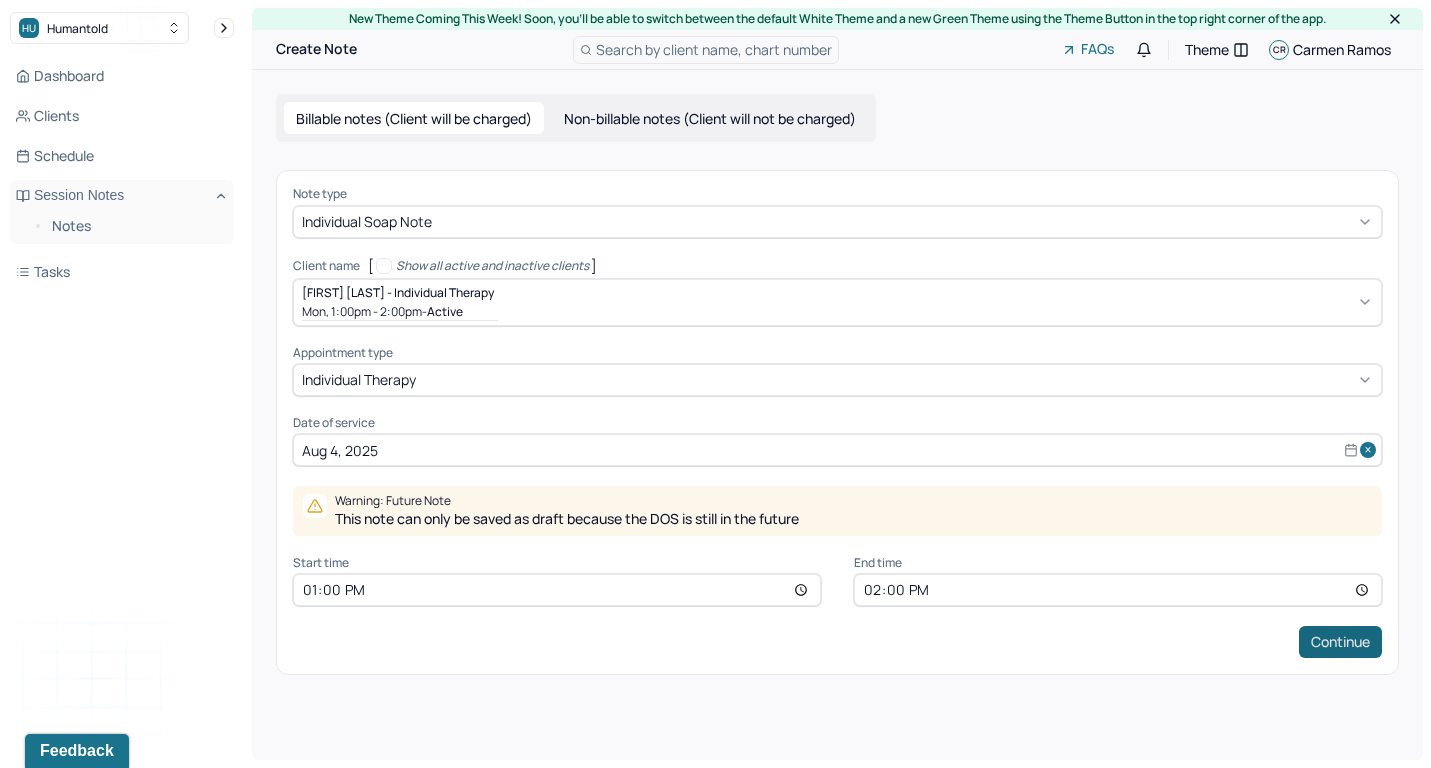 click on "Continue" at bounding box center (1340, 642) 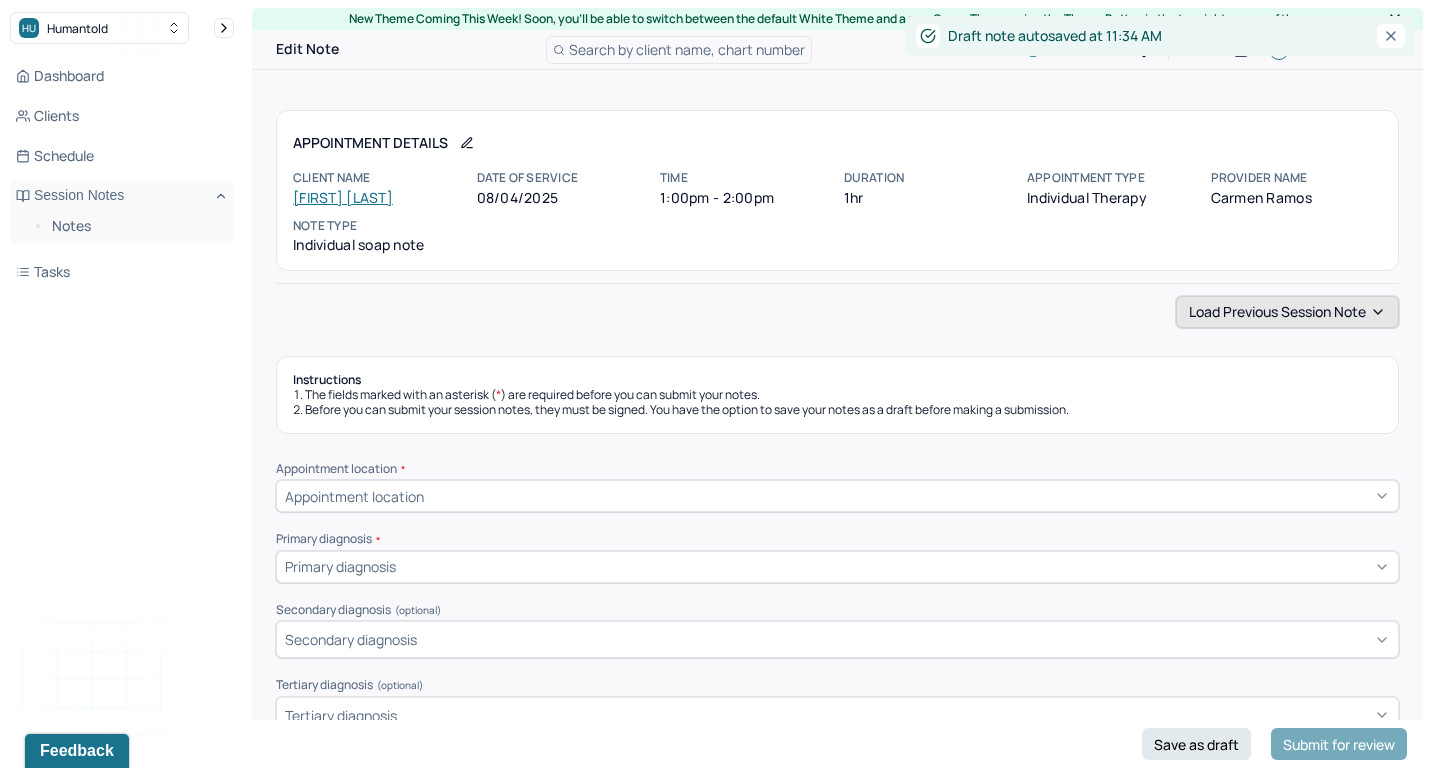 click on "Load previous session note" at bounding box center [1287, 312] 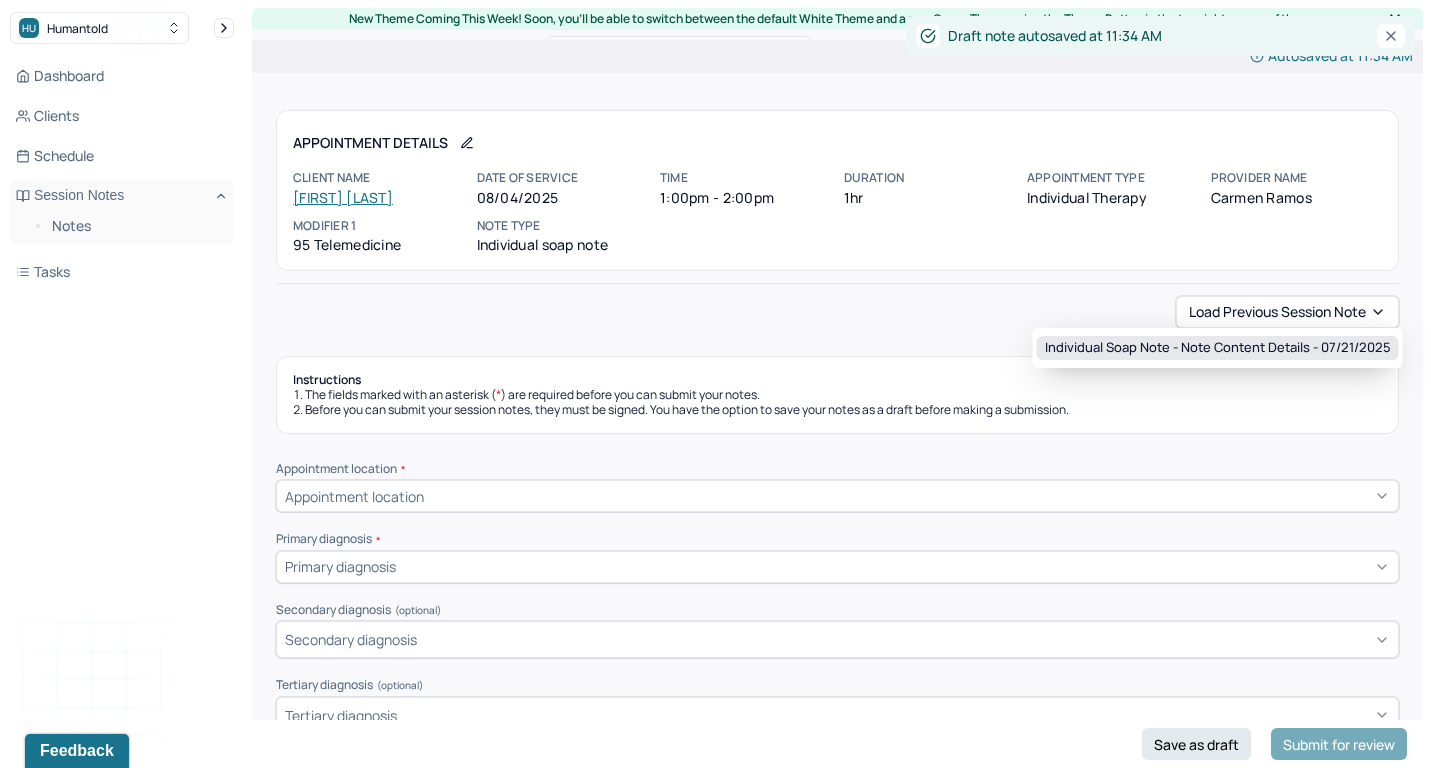 click on "Individual soap note   - Note content Details -   07/21/2025" at bounding box center [1218, 348] 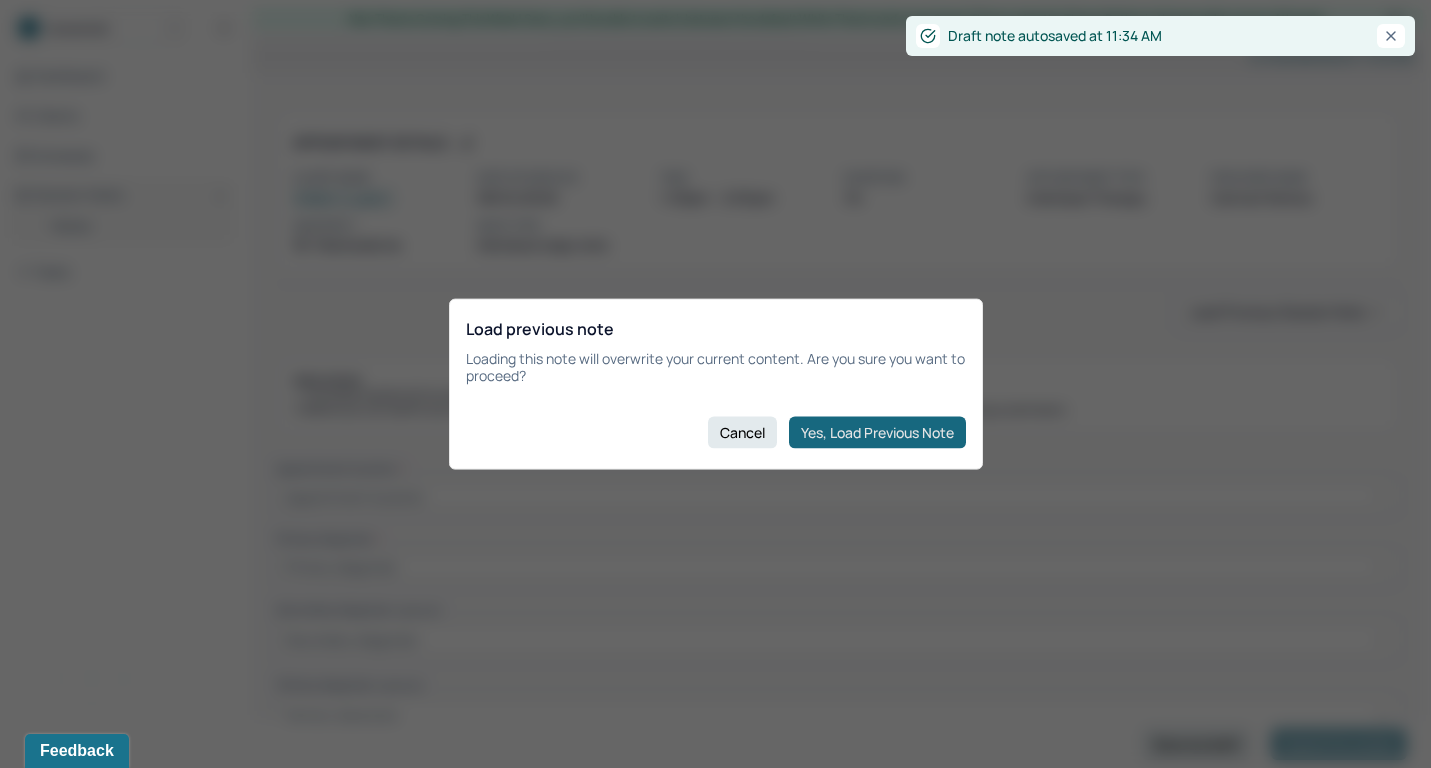 click on "Yes, Load Previous Note" at bounding box center (877, 432) 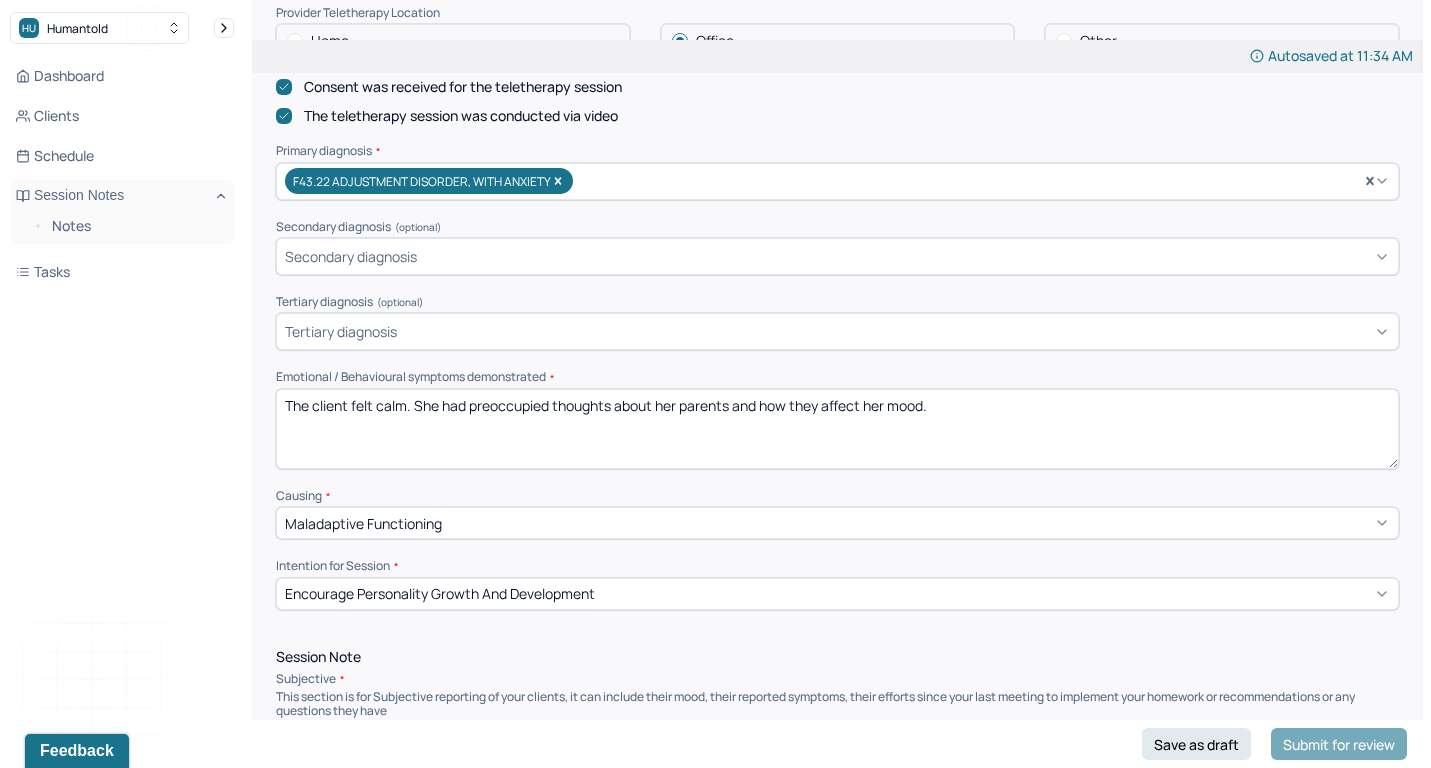 scroll, scrollTop: 617, scrollLeft: 0, axis: vertical 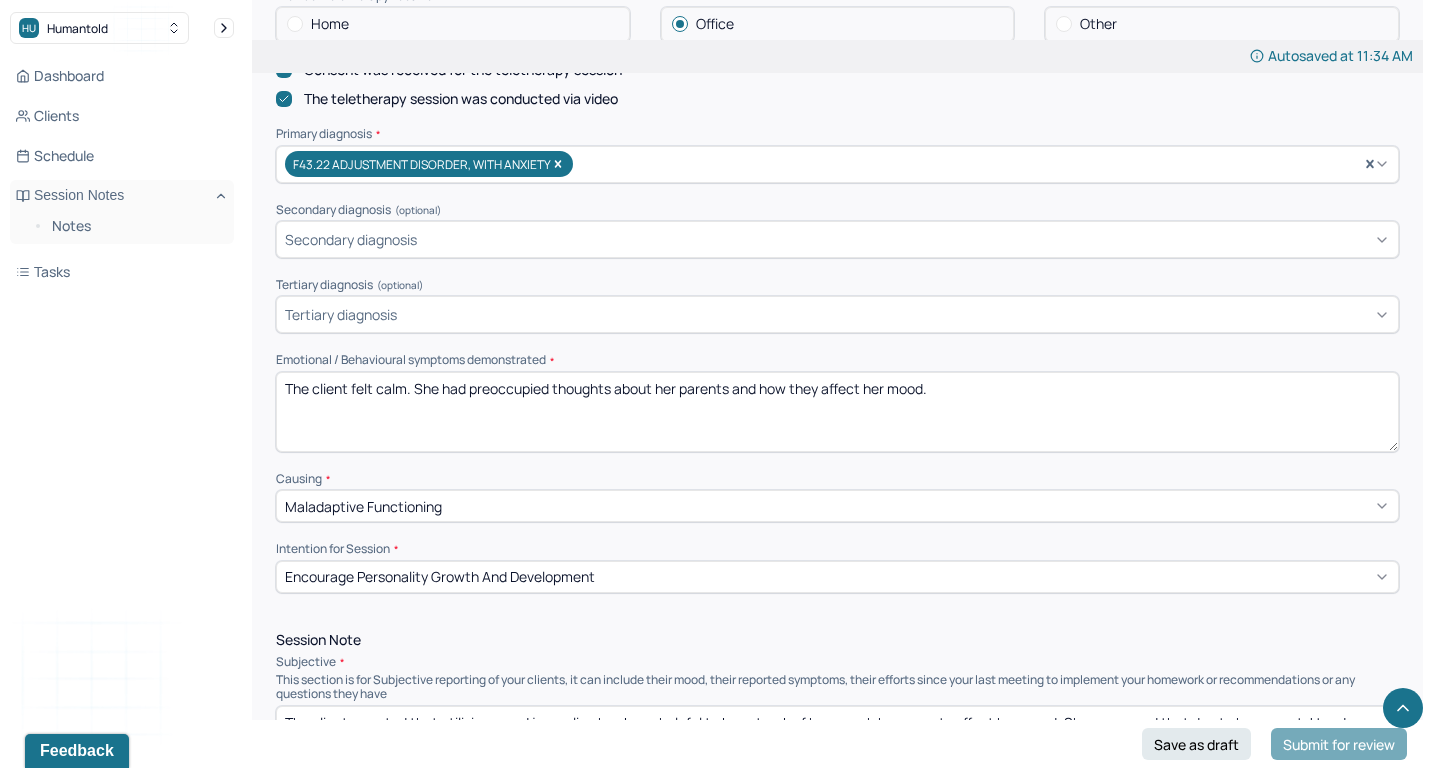 click on "The client felt calm. She had preoccupied thoughts about her parents and how they affect her mood." at bounding box center (837, 412) 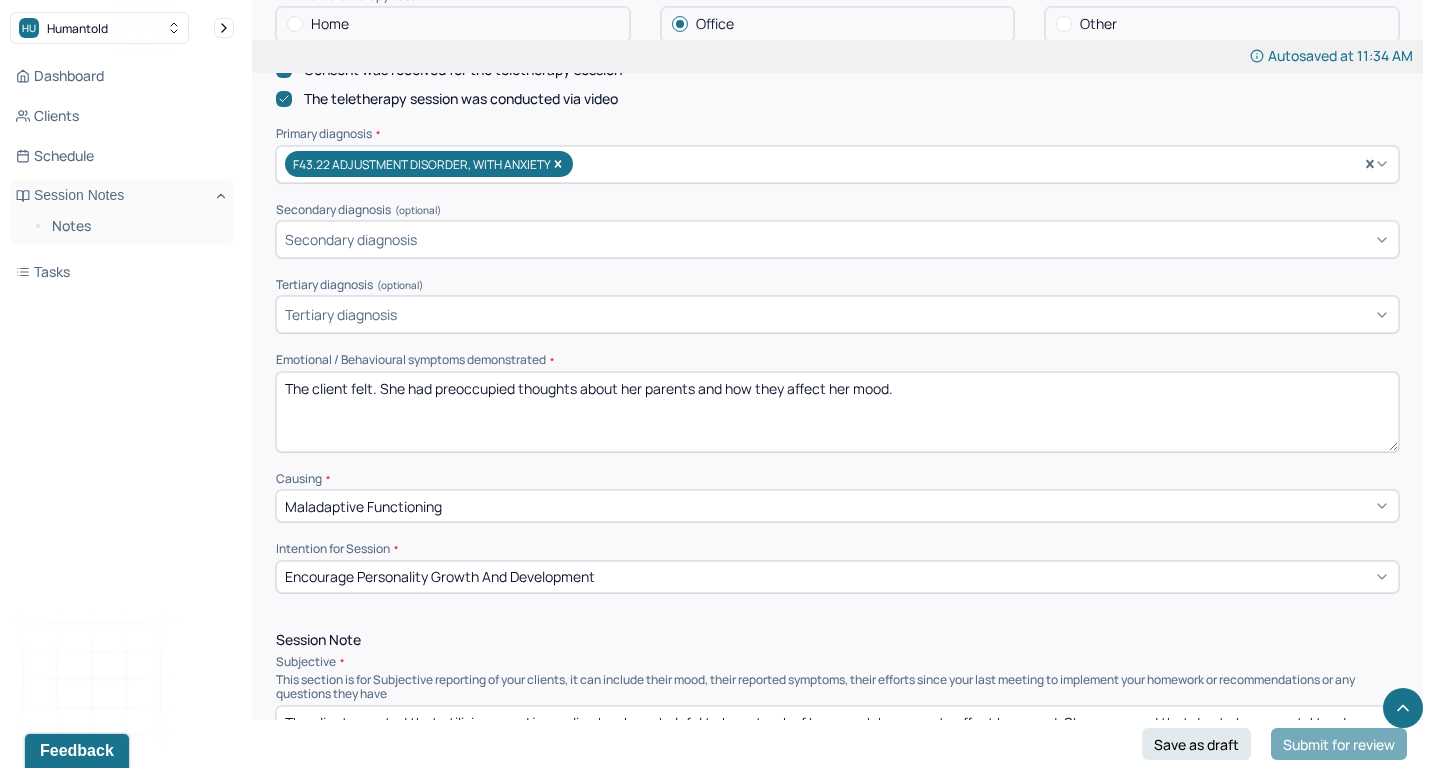 drag, startPoint x: 621, startPoint y: 367, endPoint x: 1155, endPoint y: 383, distance: 534.2396 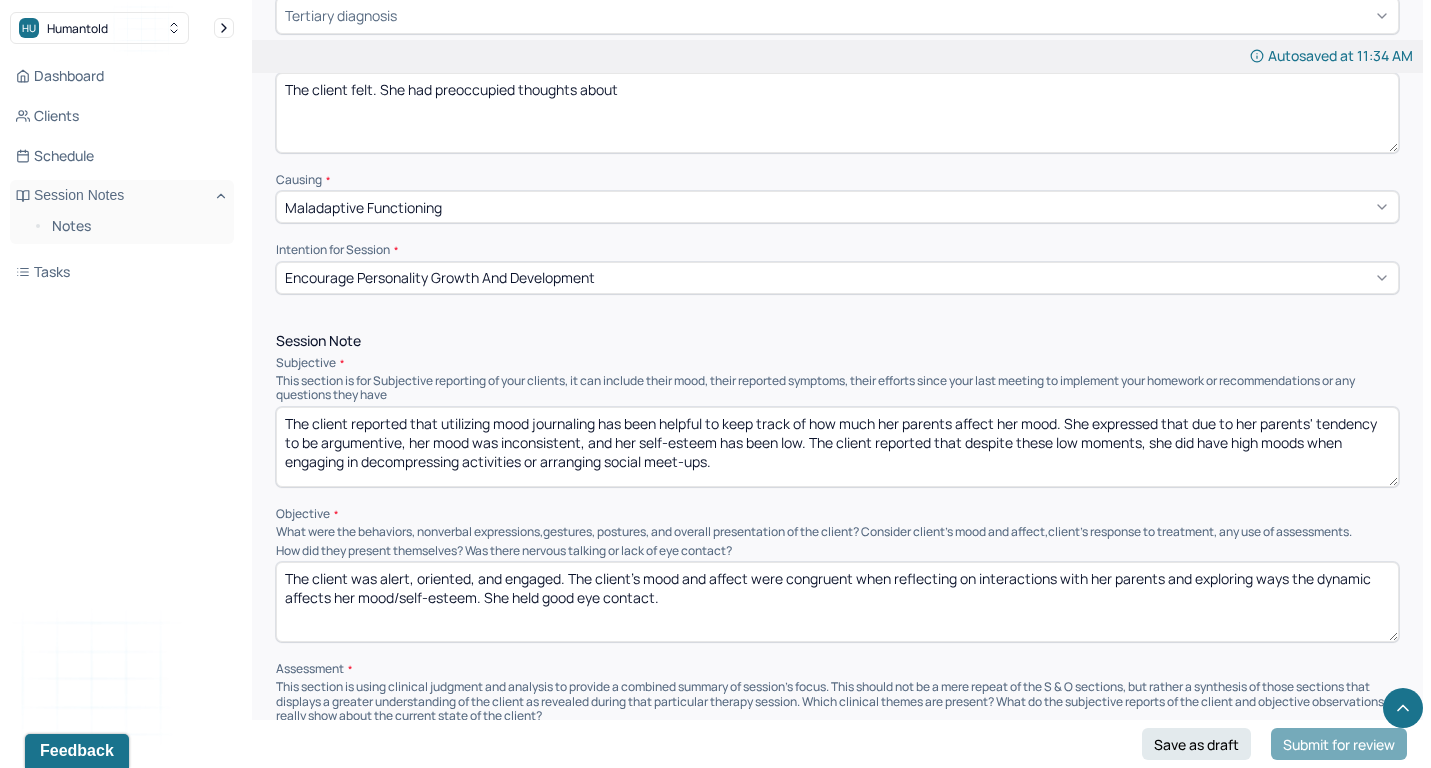 scroll, scrollTop: 952, scrollLeft: 0, axis: vertical 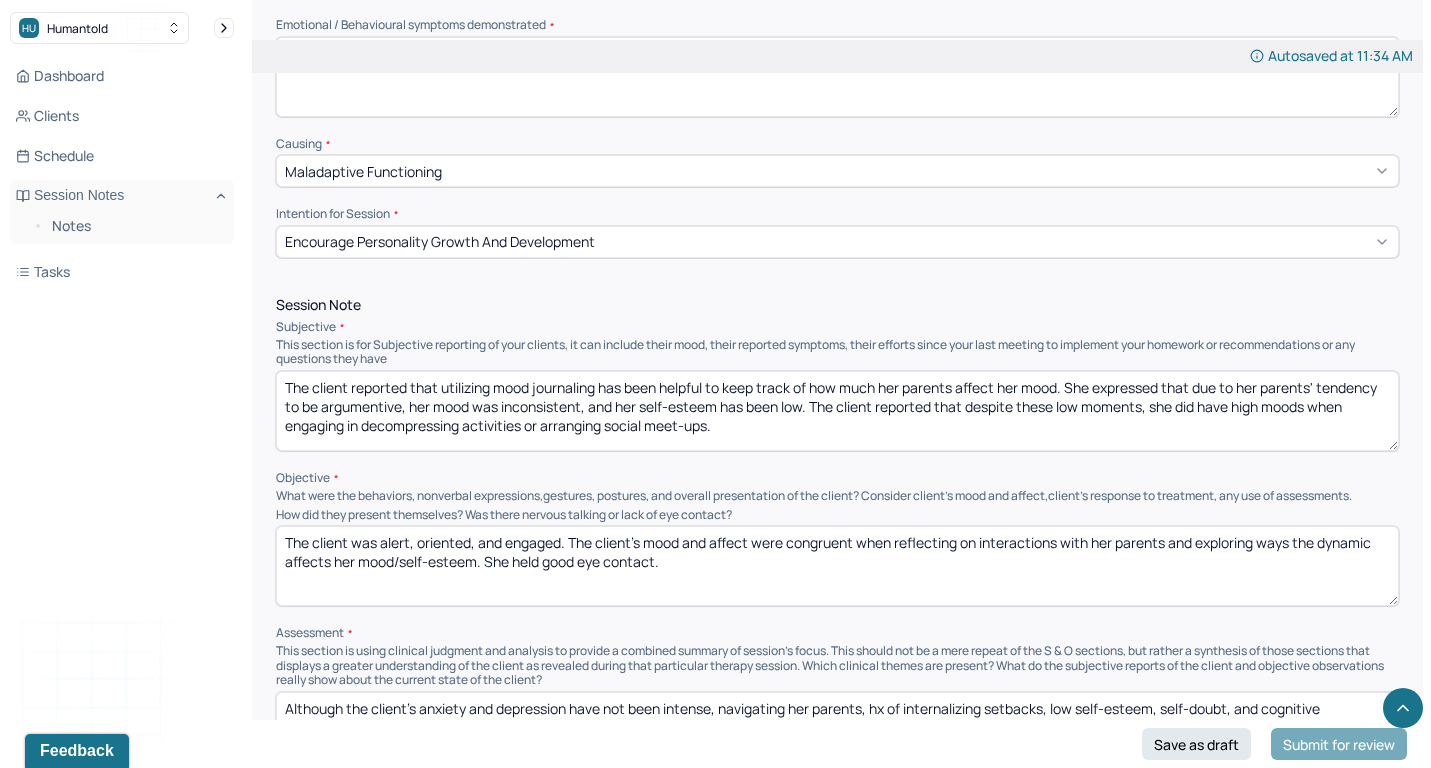 type on "The client felt. She had preoccupied thoughts about" 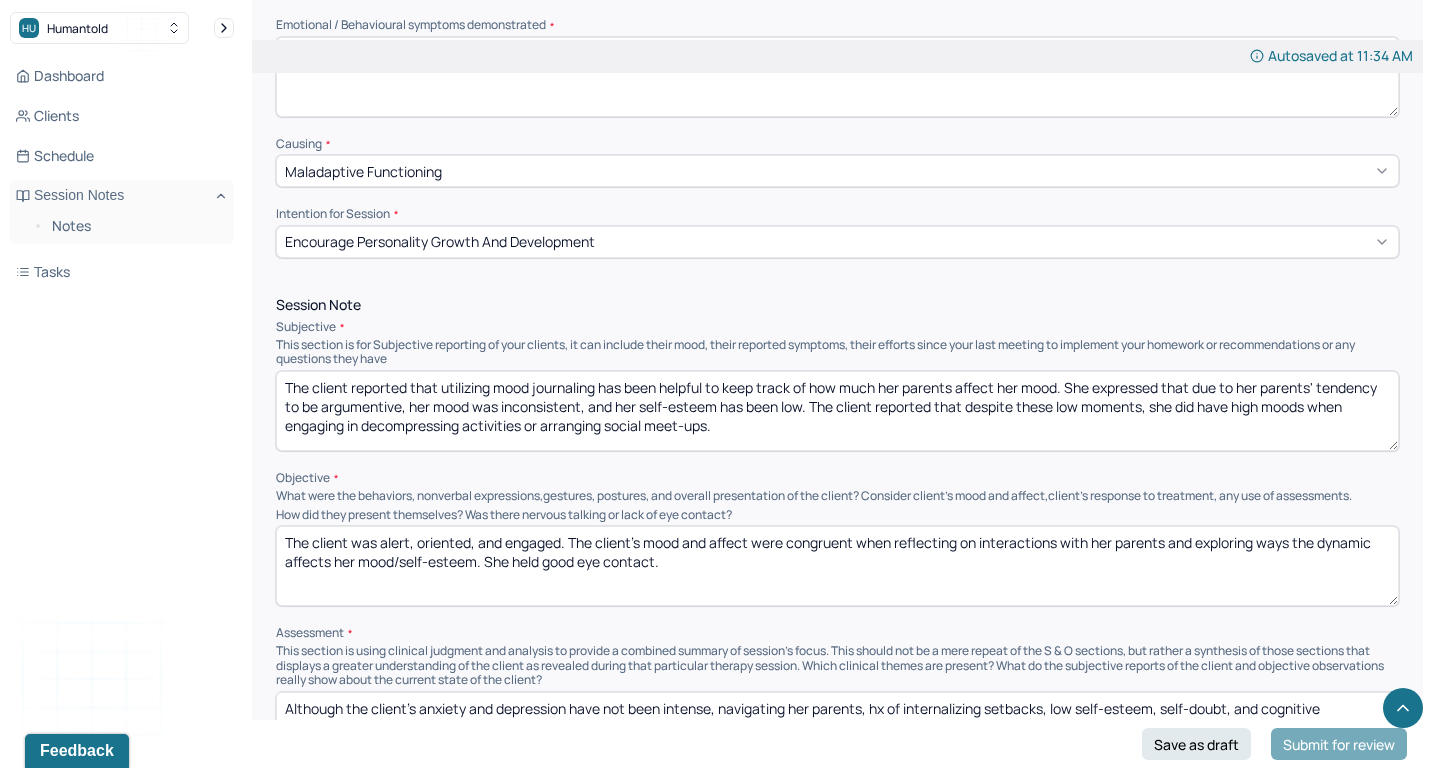 drag, startPoint x: 435, startPoint y: 365, endPoint x: 512, endPoint y: 491, distance: 147.66516 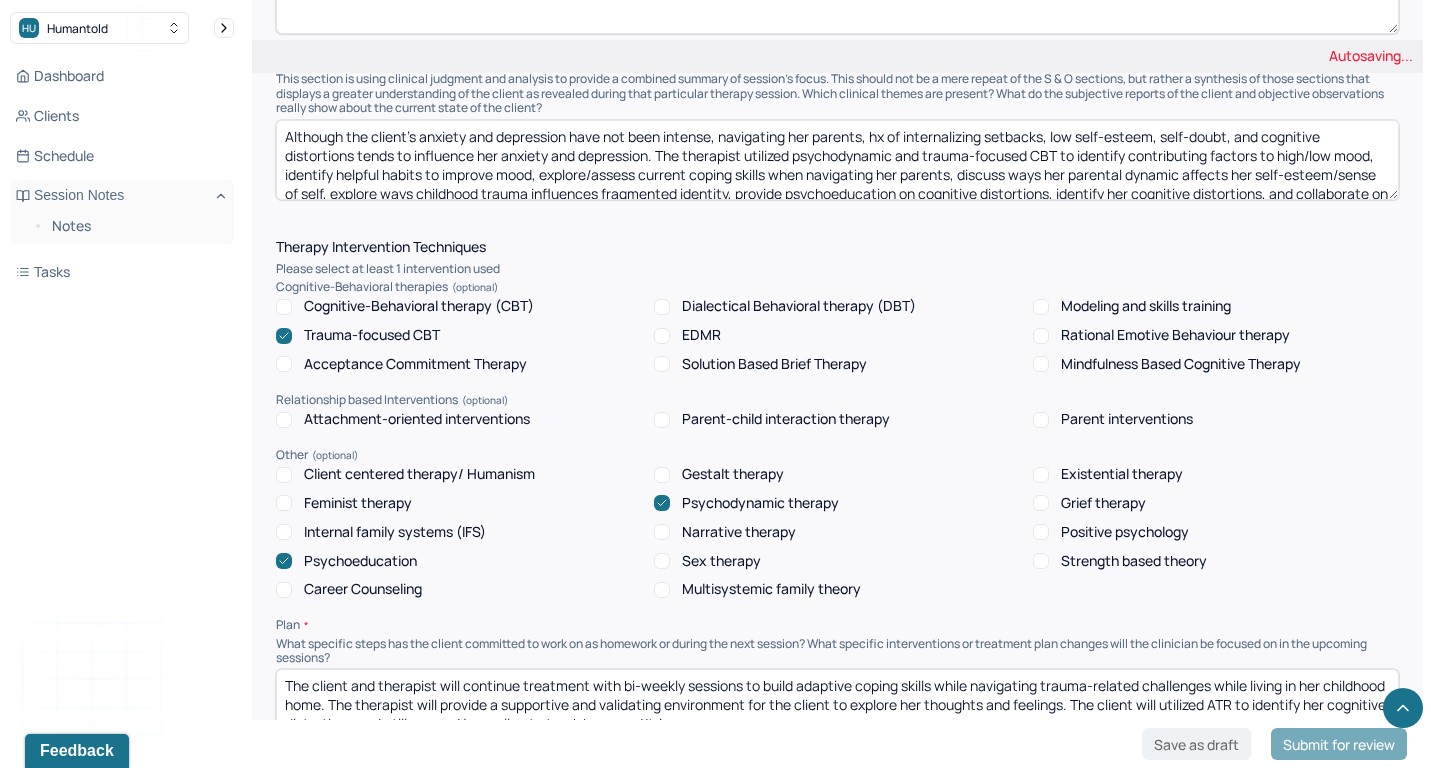 scroll, scrollTop: 1551, scrollLeft: 0, axis: vertical 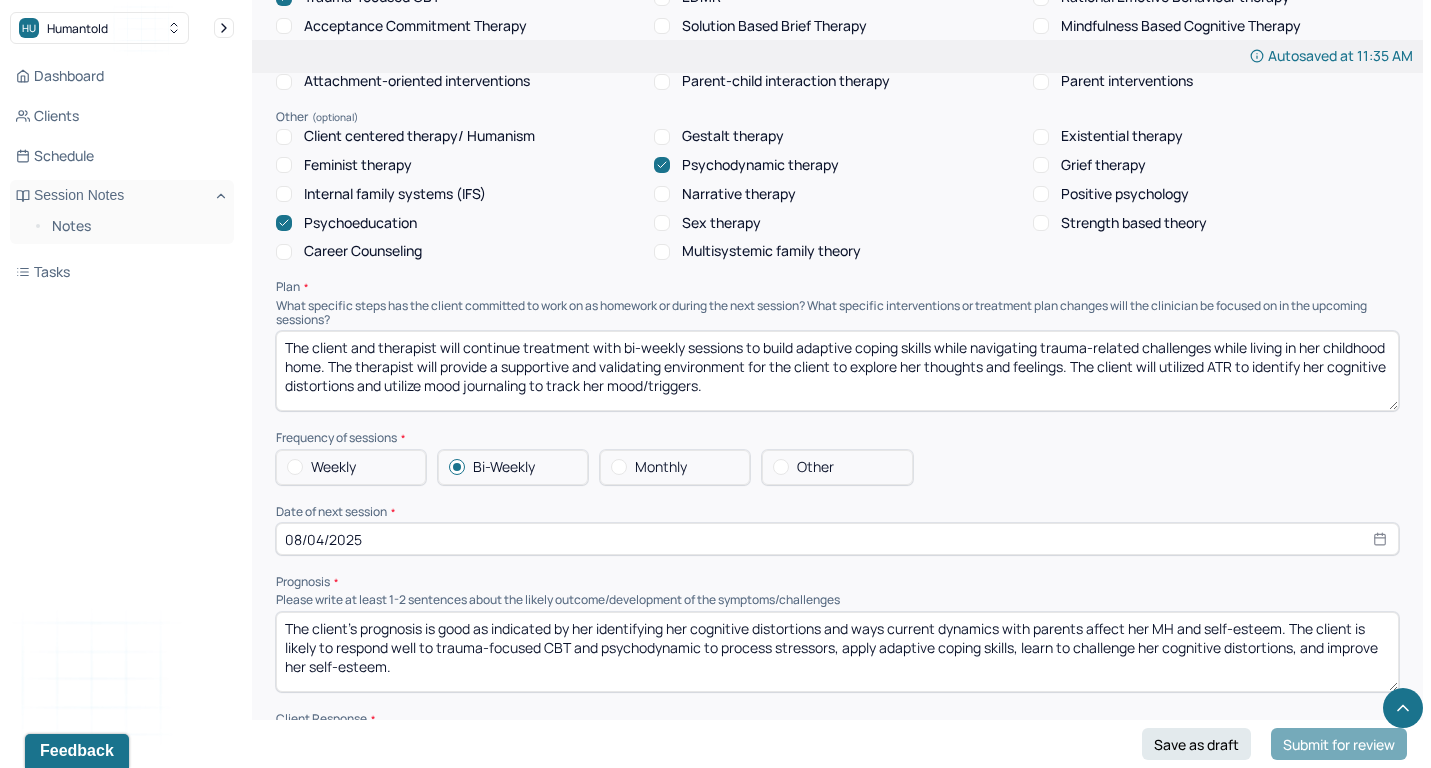 type on "The client reported that" 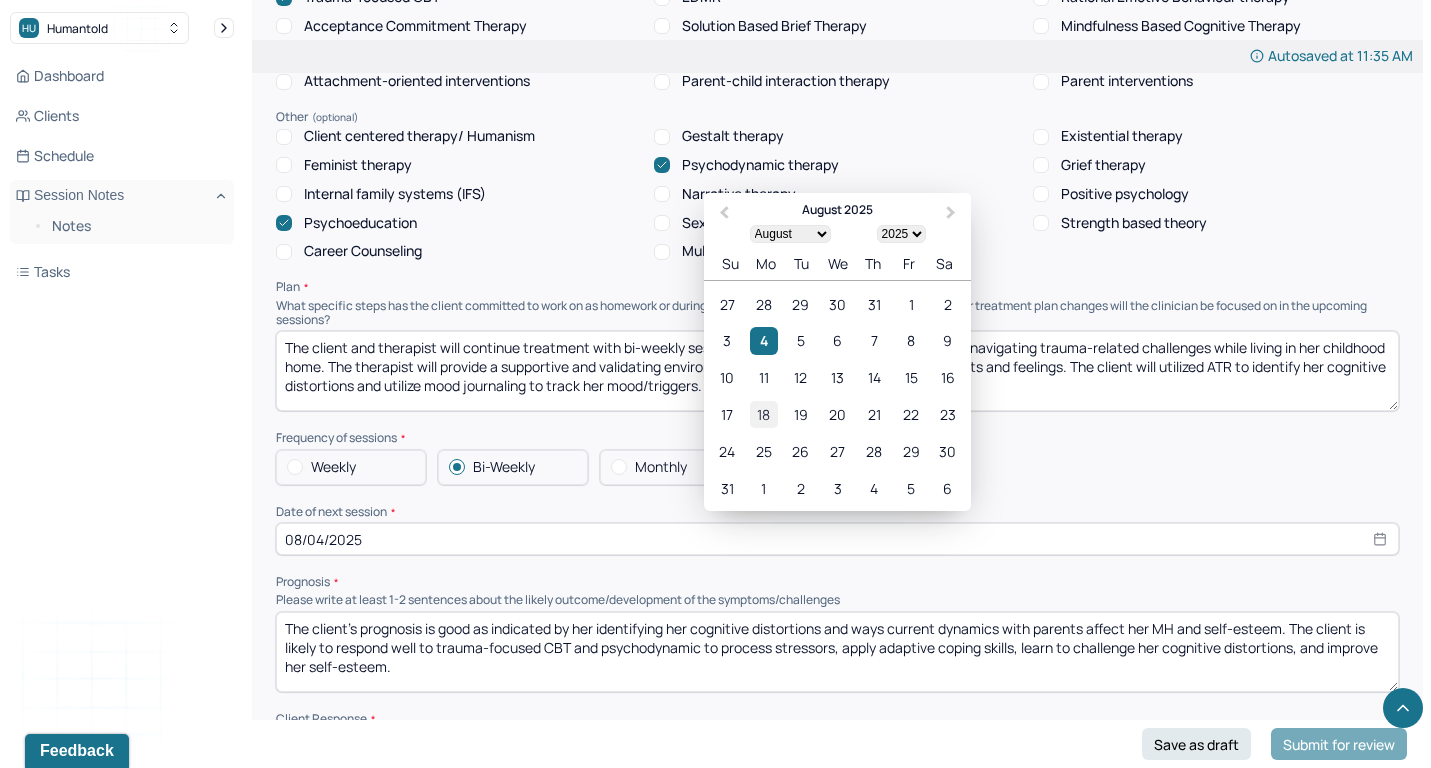 click on "18" at bounding box center [763, 414] 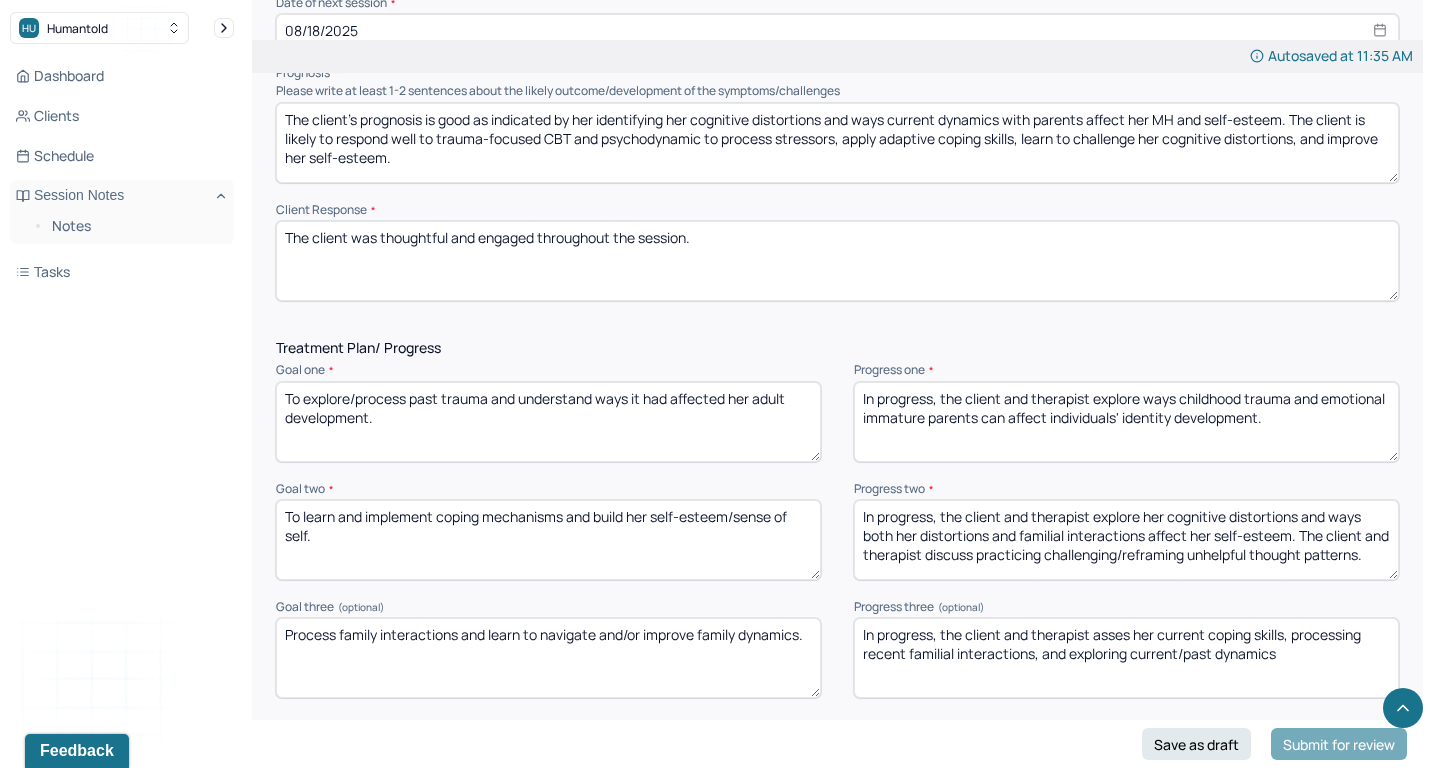 scroll, scrollTop: 2416, scrollLeft: 0, axis: vertical 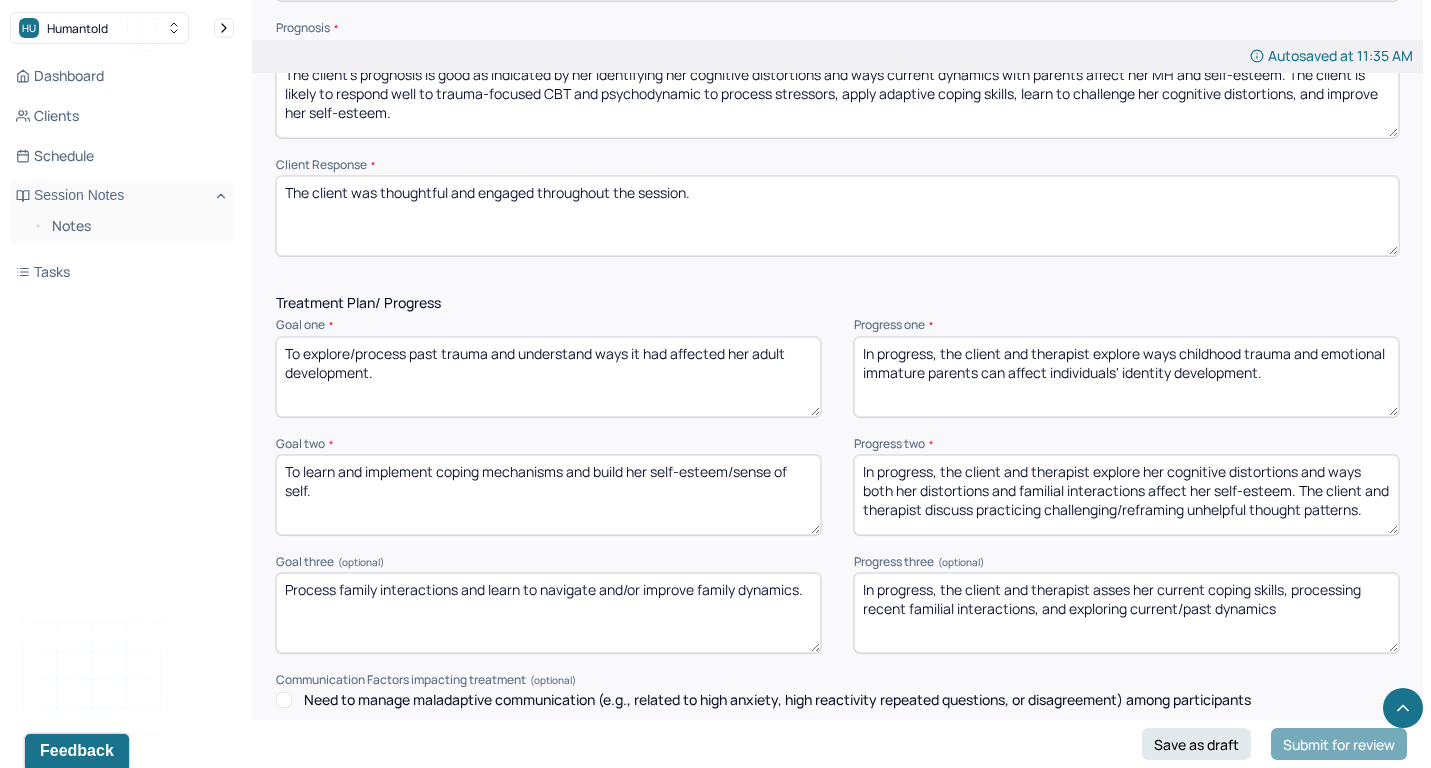 drag, startPoint x: 945, startPoint y: 311, endPoint x: 1235, endPoint y: 363, distance: 294.62518 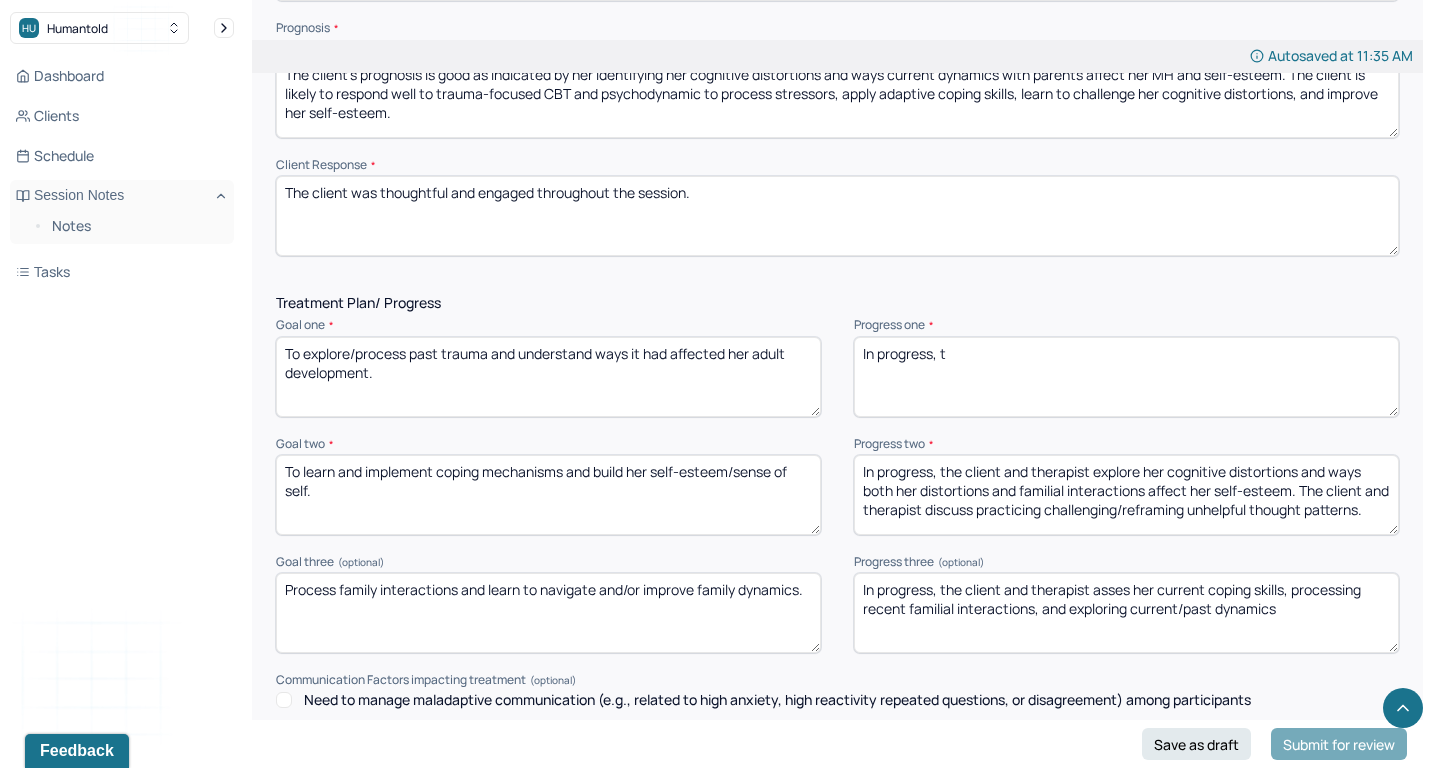 type on "In progress, t" 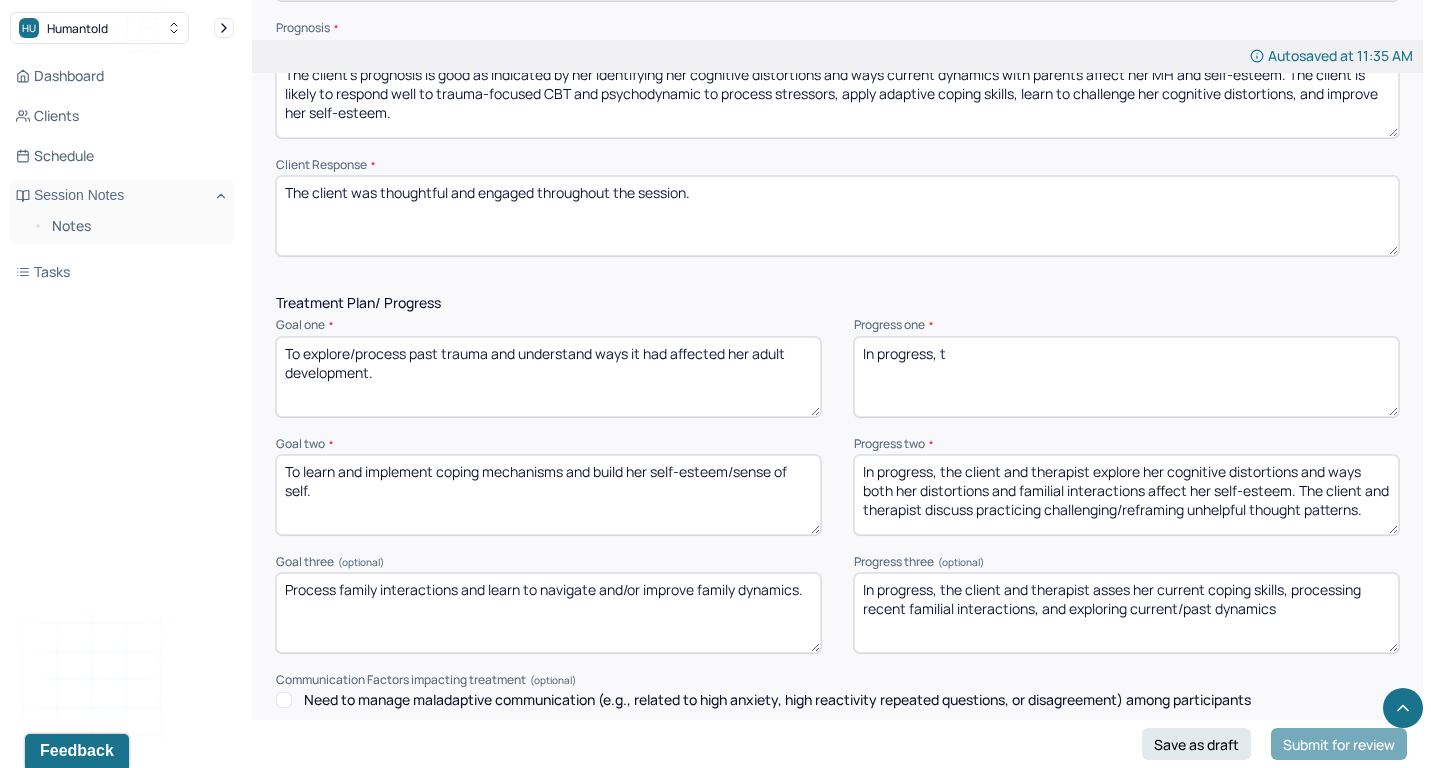 drag, startPoint x: 942, startPoint y: 437, endPoint x: 1002, endPoint y: 489, distance: 79.397736 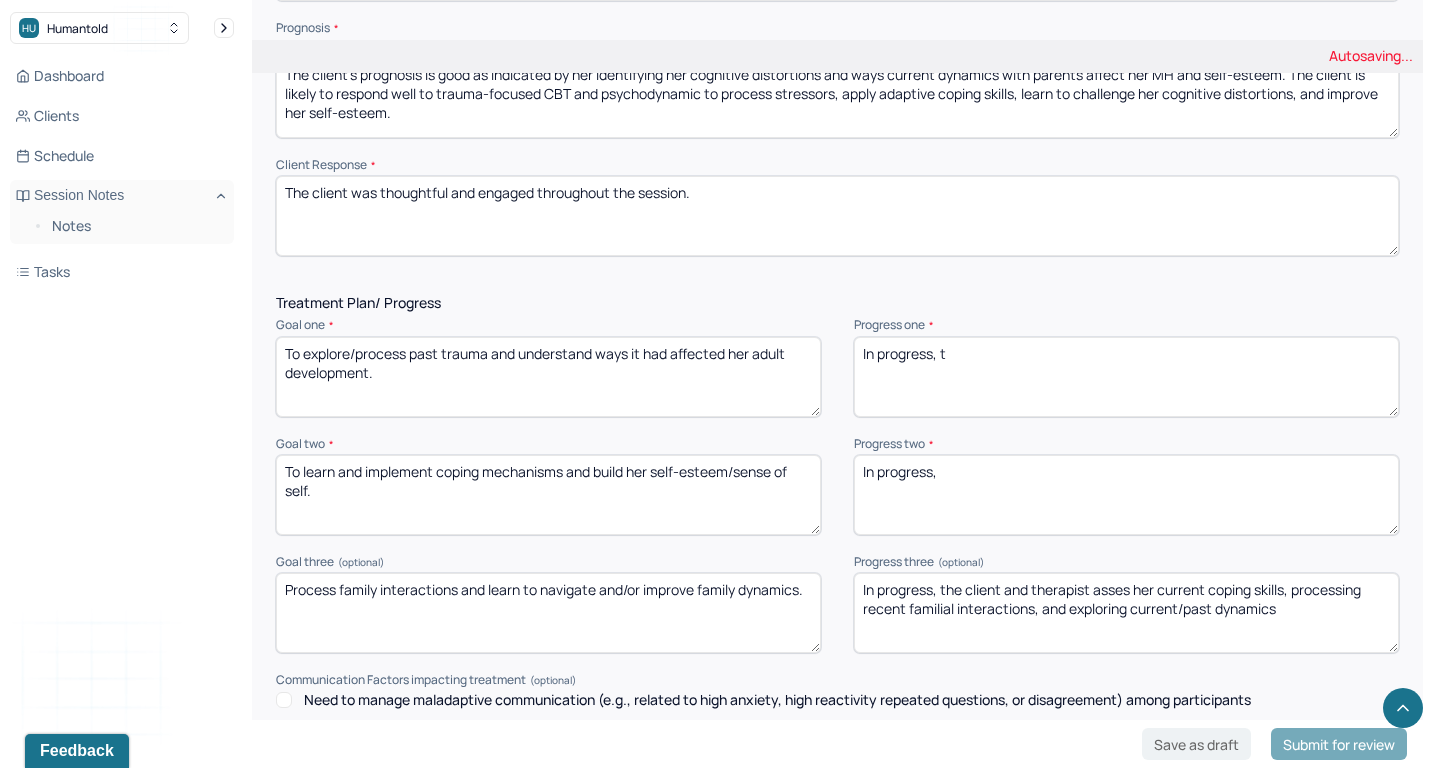 type on "In progress," 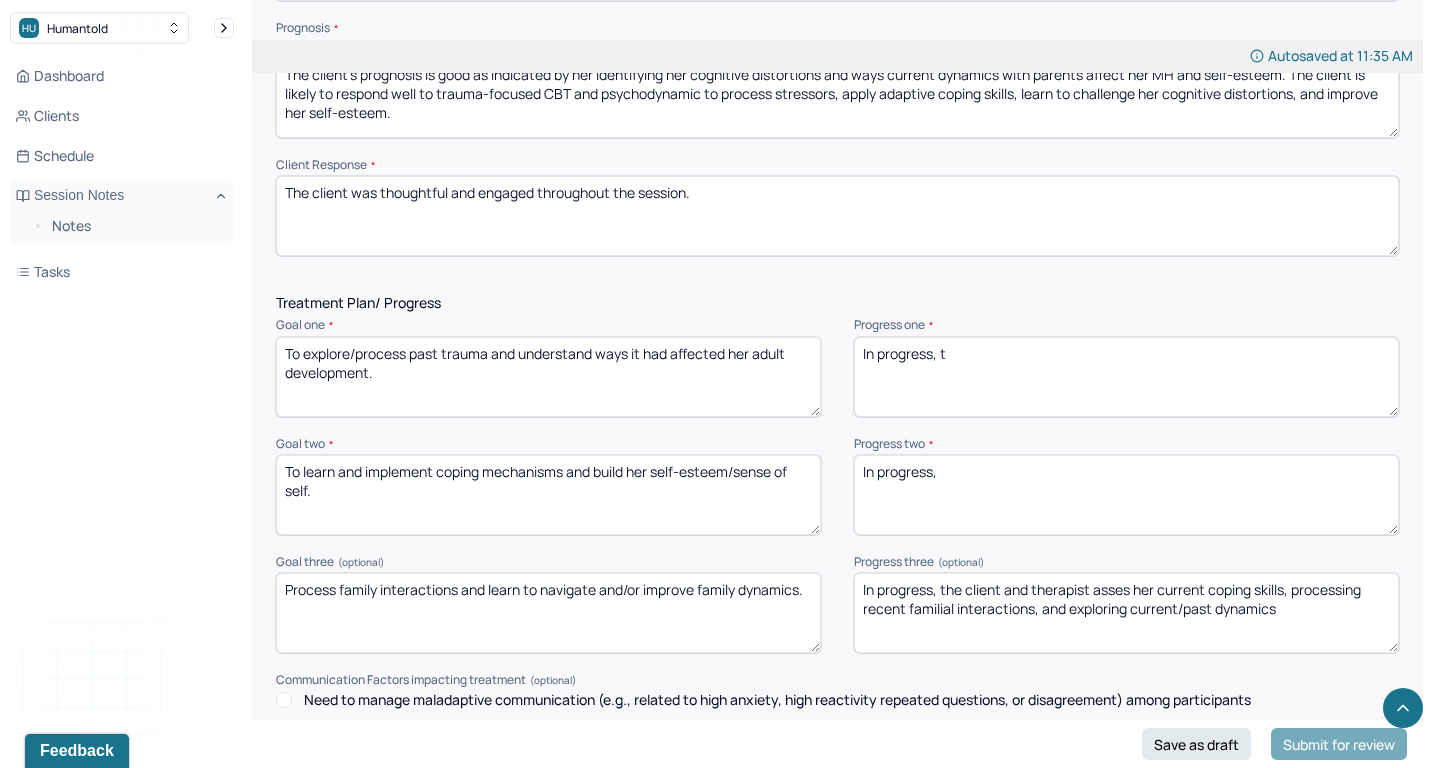 drag, startPoint x: 941, startPoint y: 537, endPoint x: 1309, endPoint y: 583, distance: 370.86386 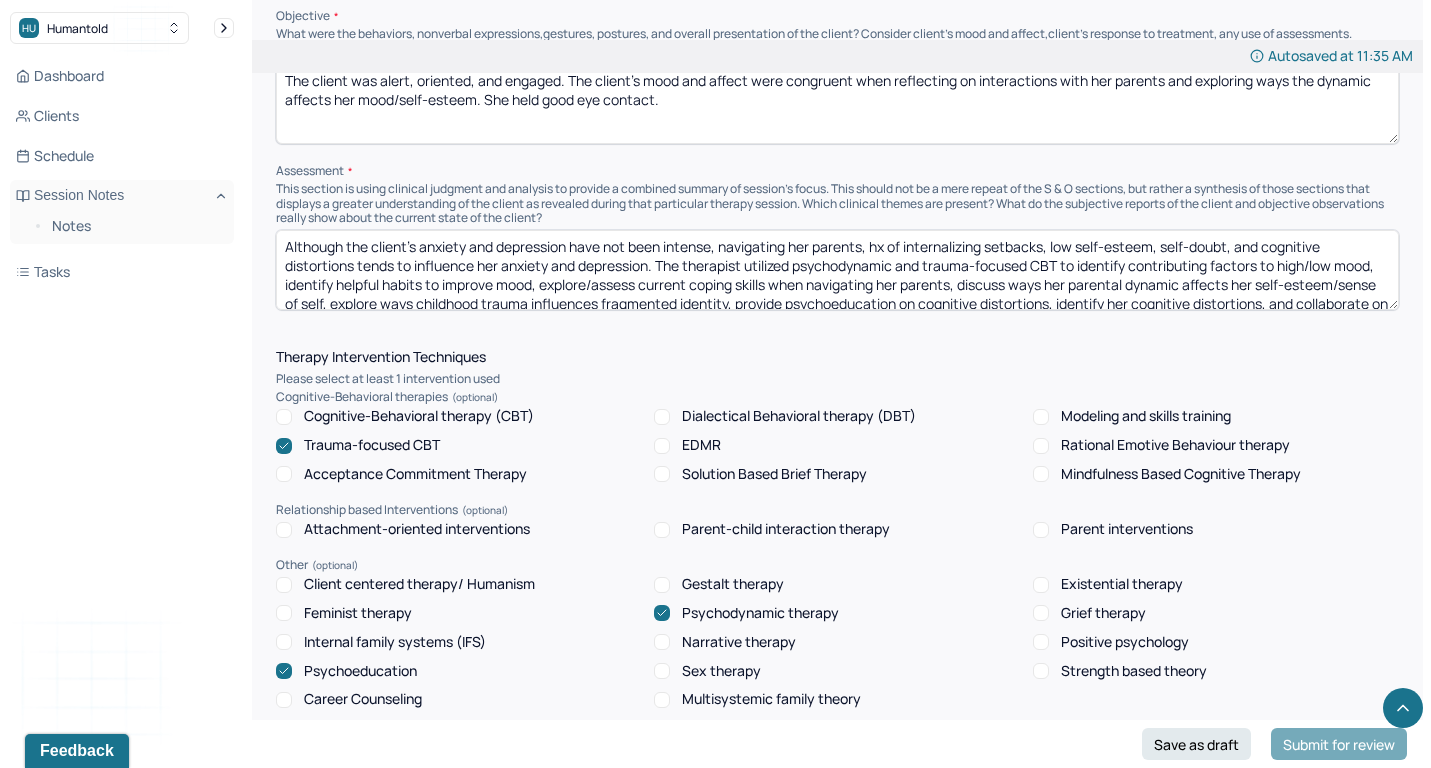 scroll, scrollTop: 1411, scrollLeft: 0, axis: vertical 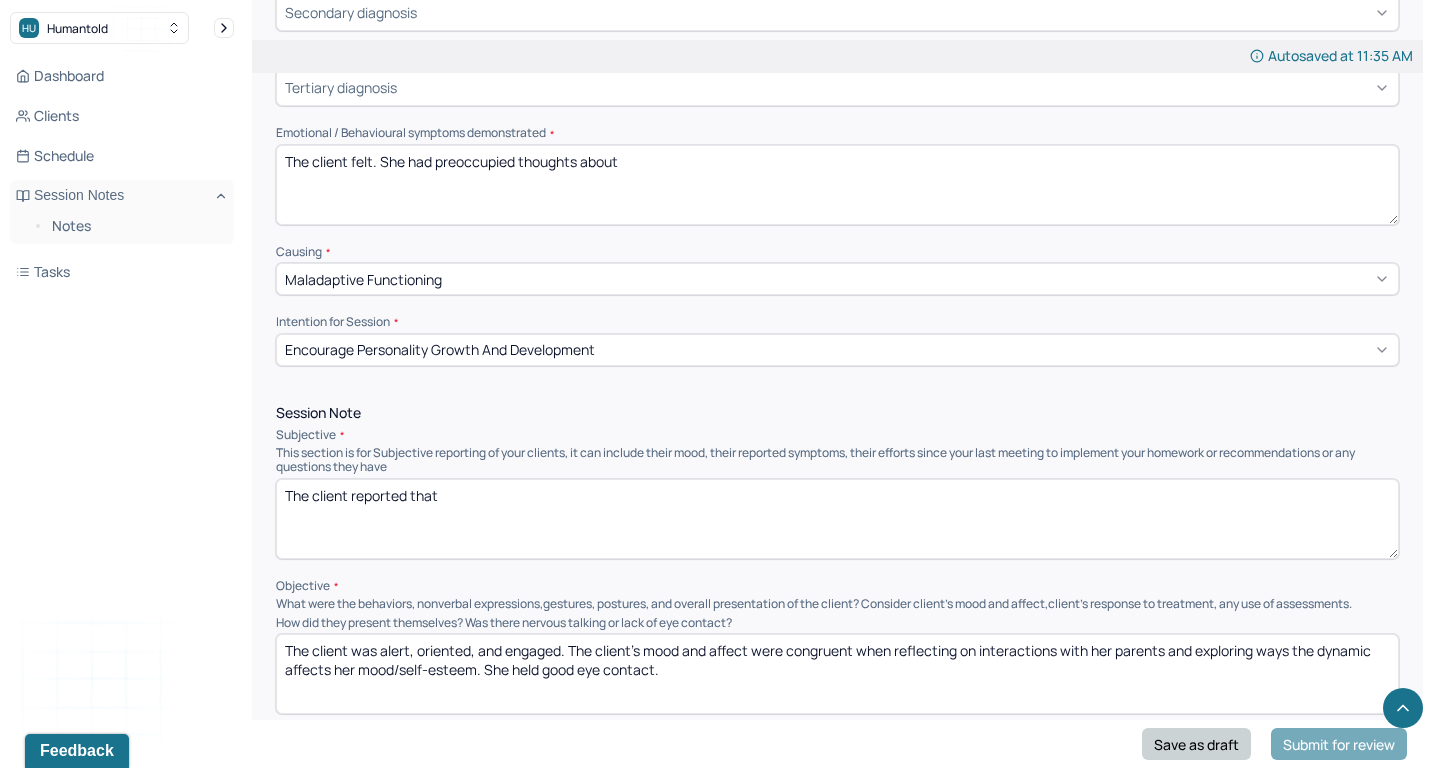 type 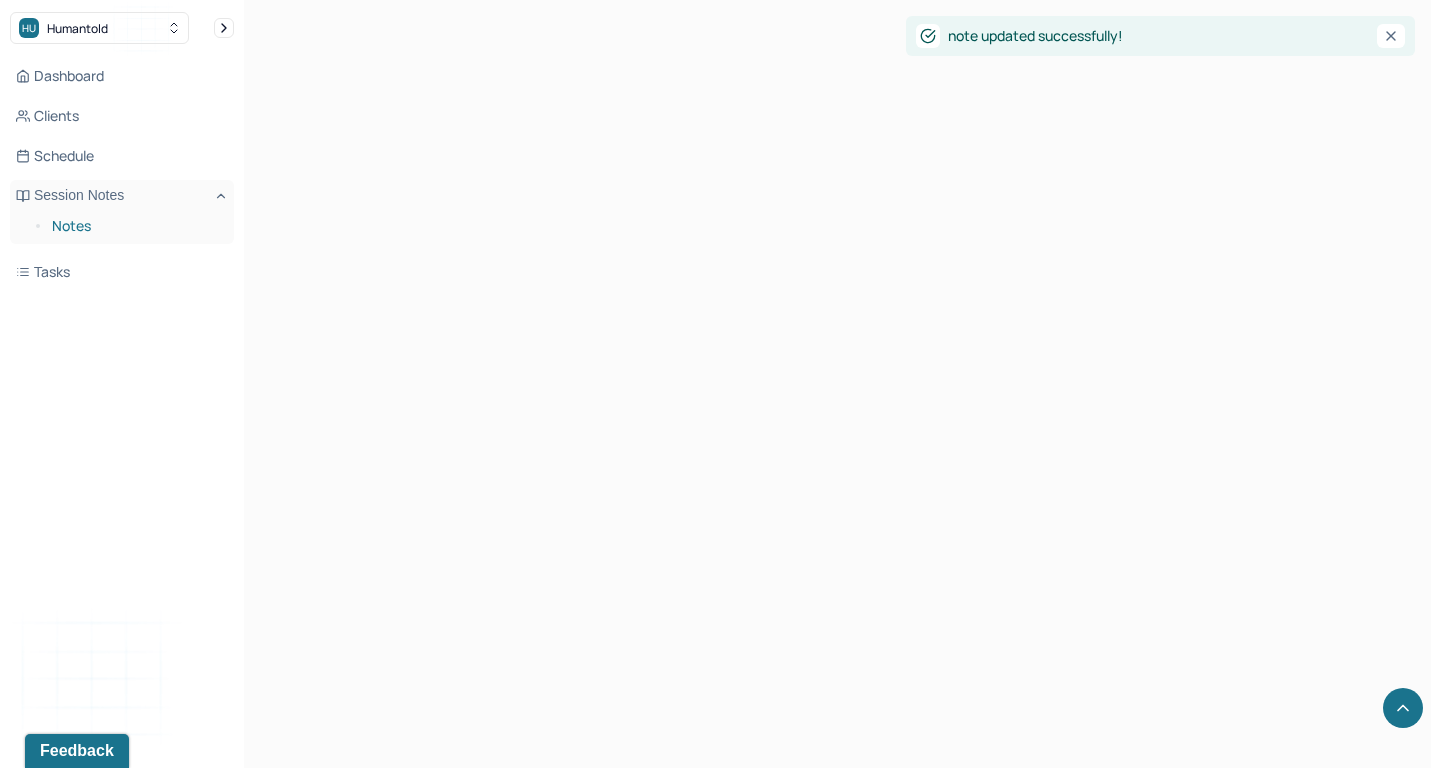 scroll, scrollTop: 12, scrollLeft: 0, axis: vertical 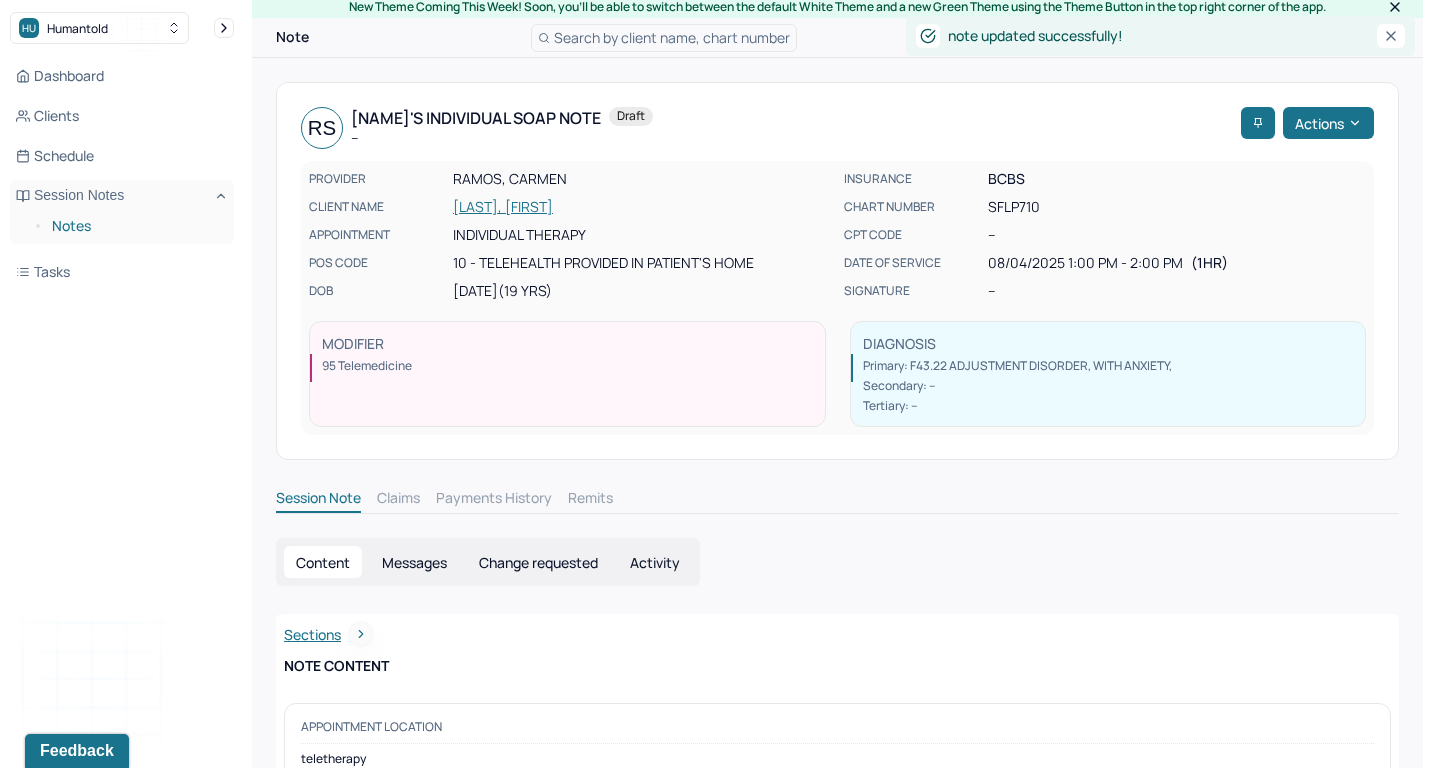 click on "Notes" at bounding box center (135, 226) 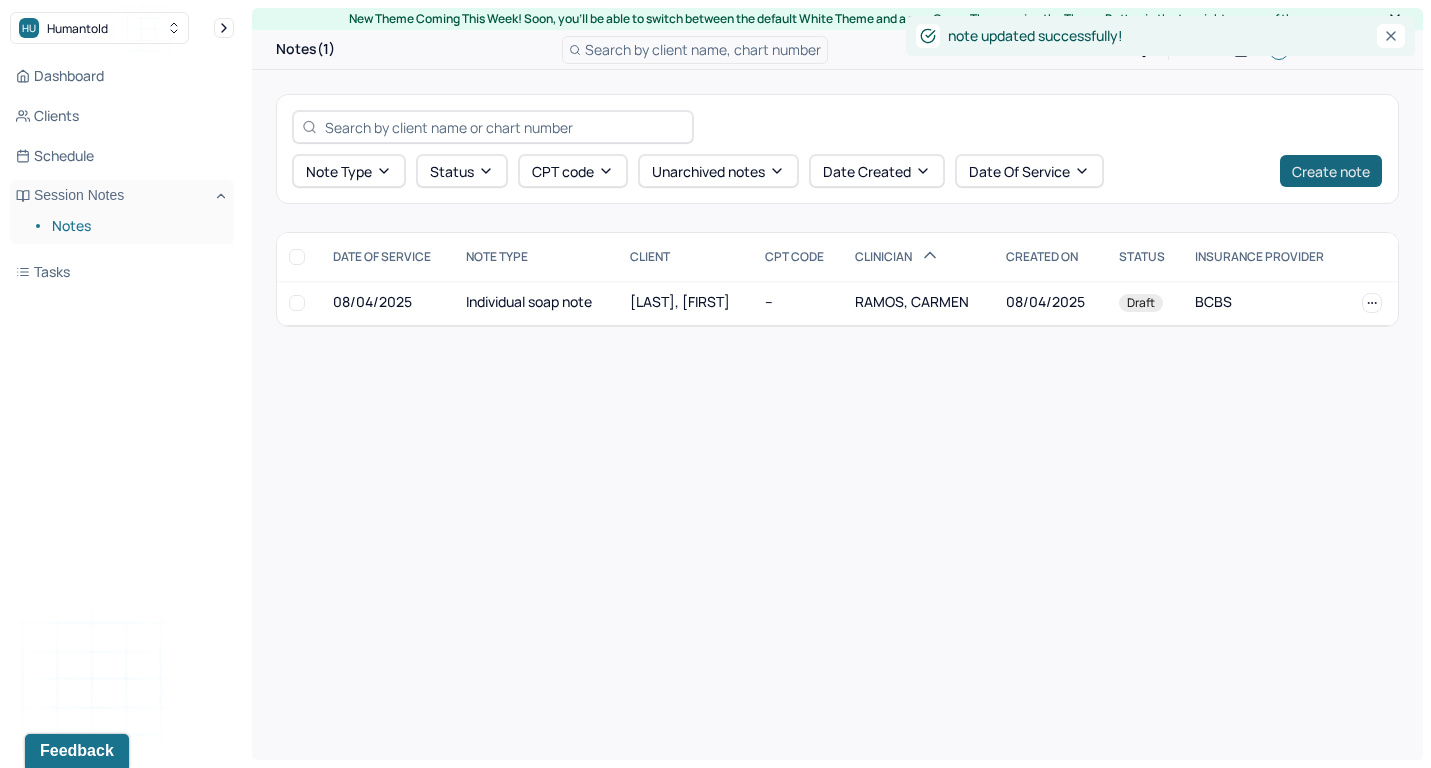 click on "Create note" at bounding box center [1331, 171] 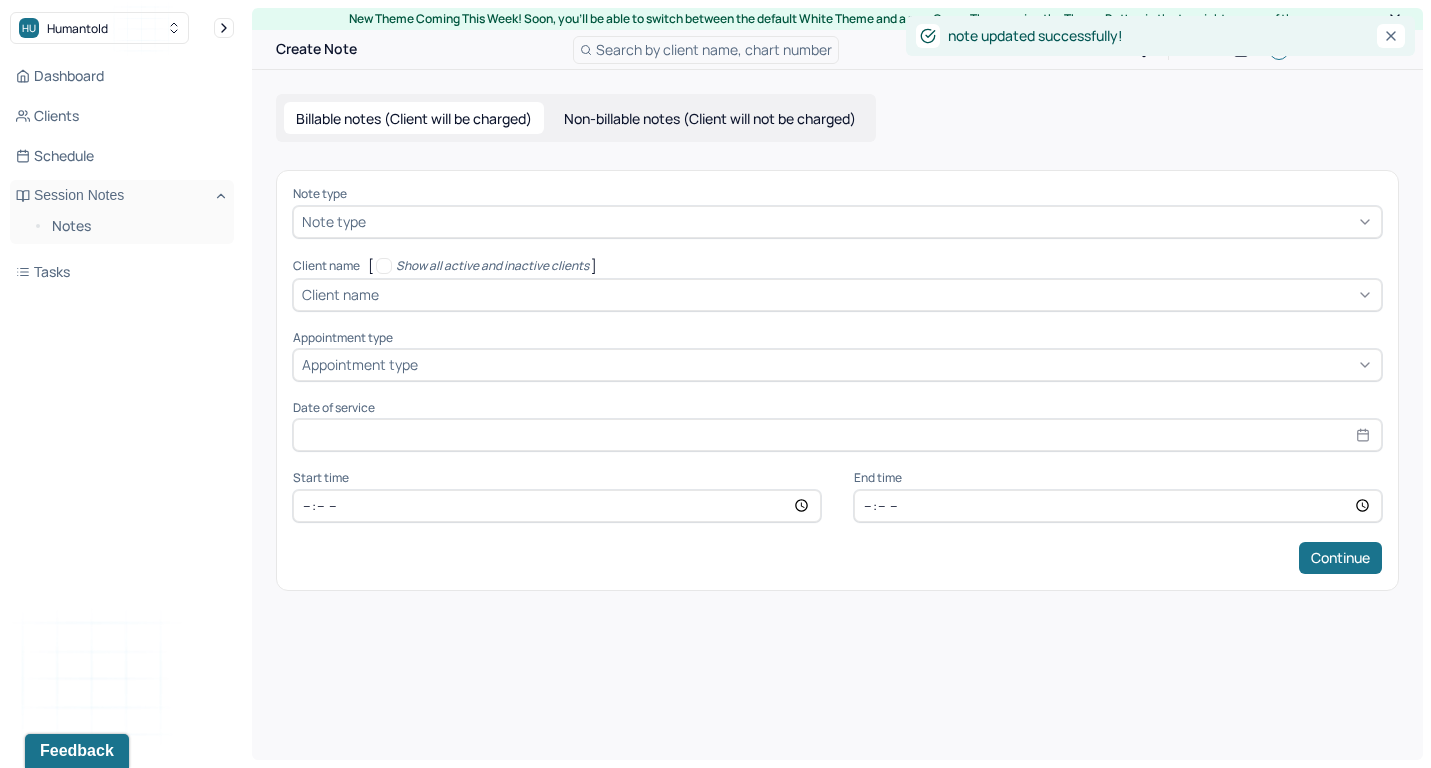click at bounding box center (871, 221) 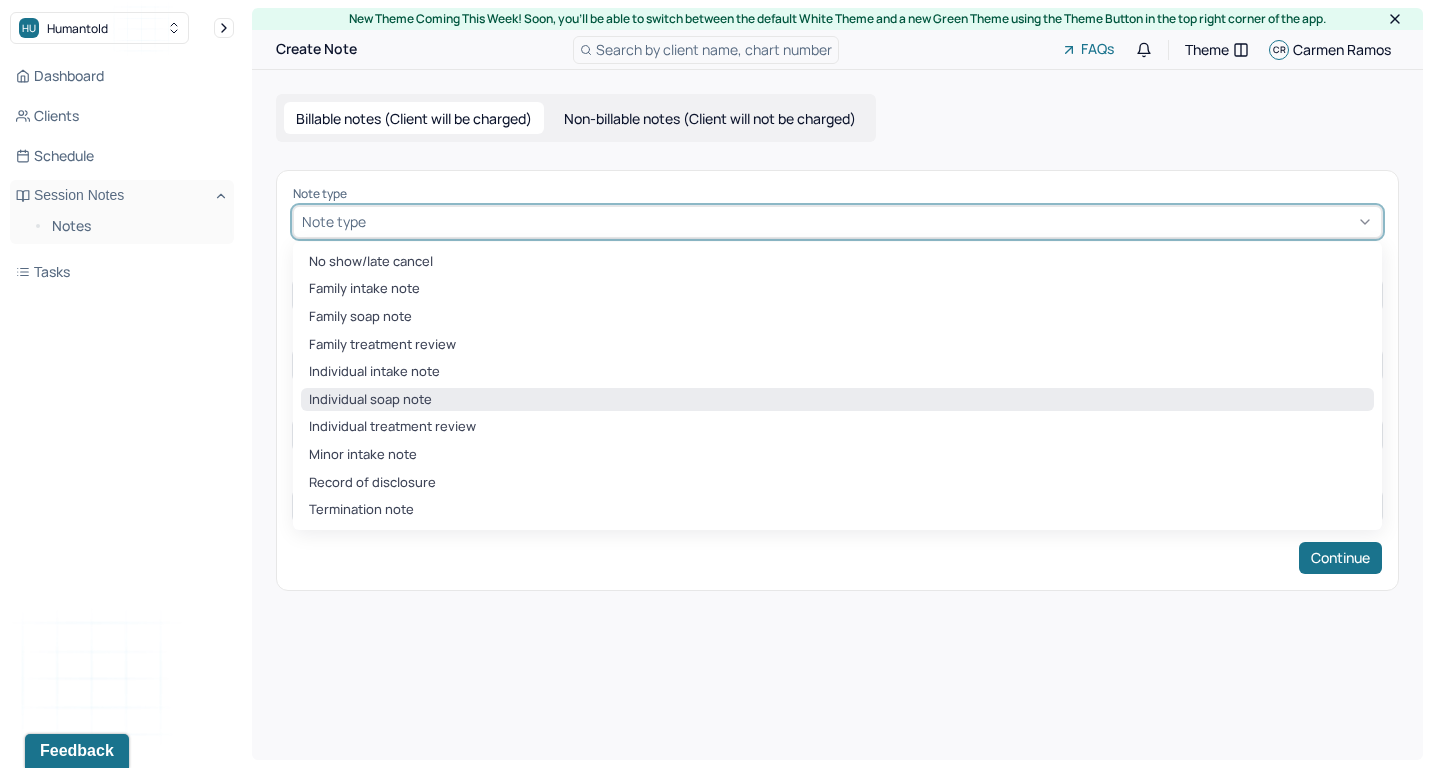click on "Individual soap note" at bounding box center [837, 400] 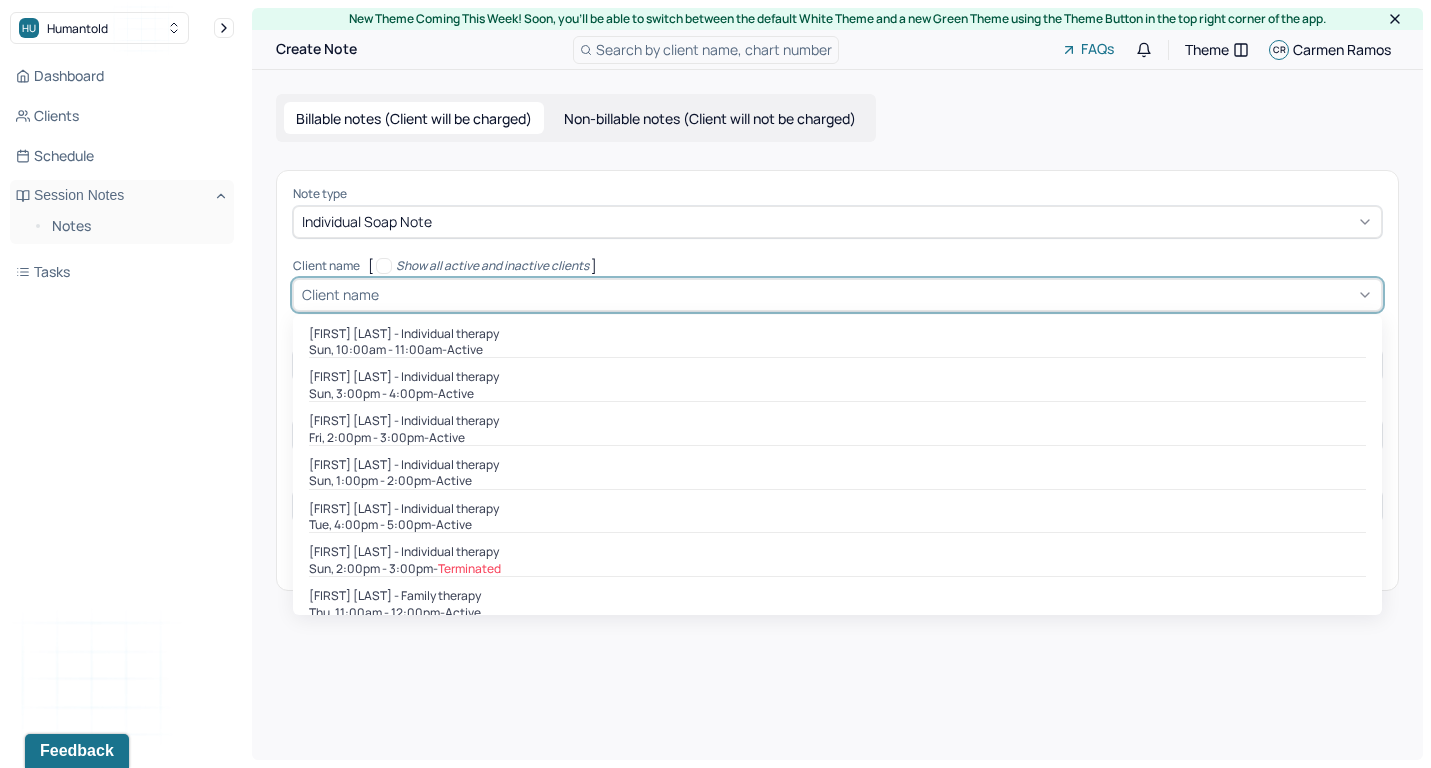 click on "Client name" at bounding box center (340, 294) 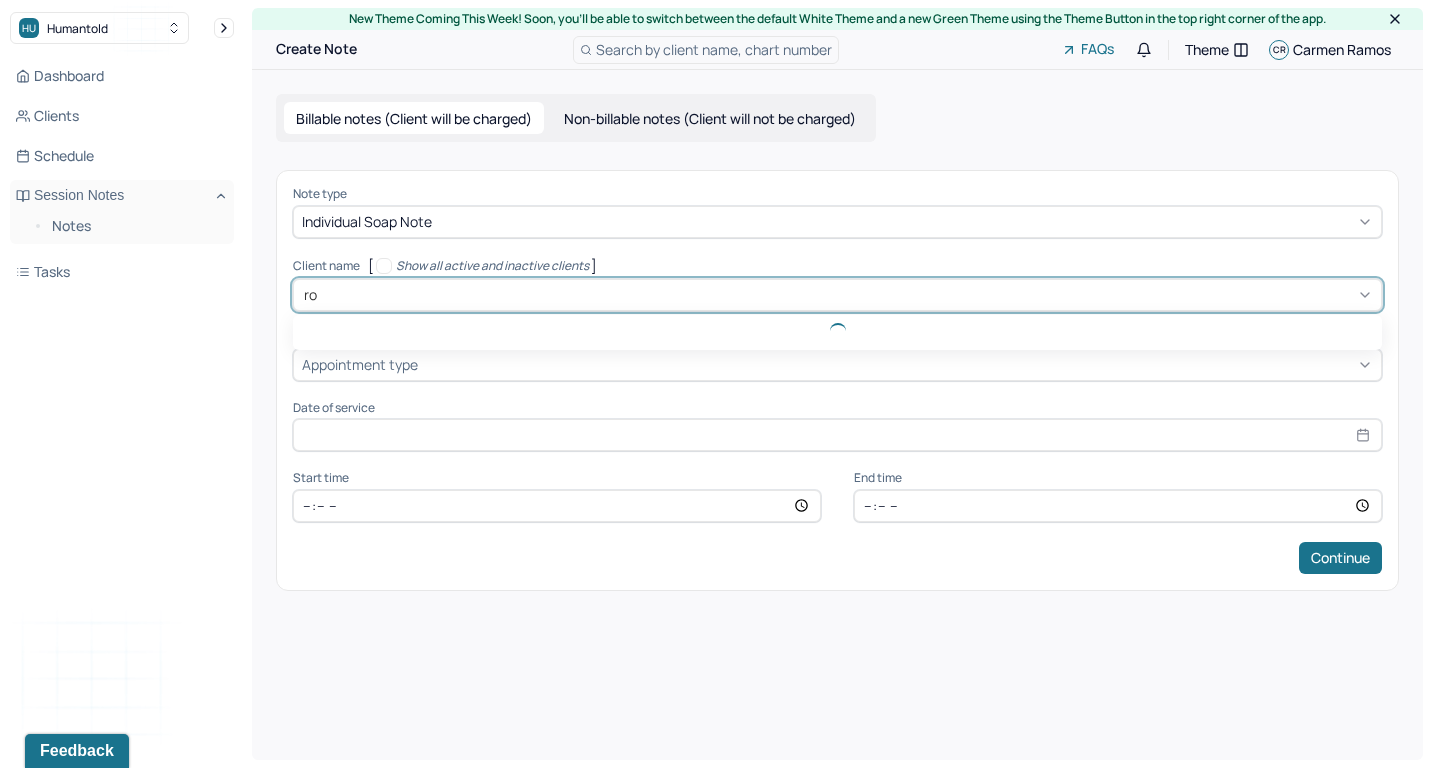 type on "ros" 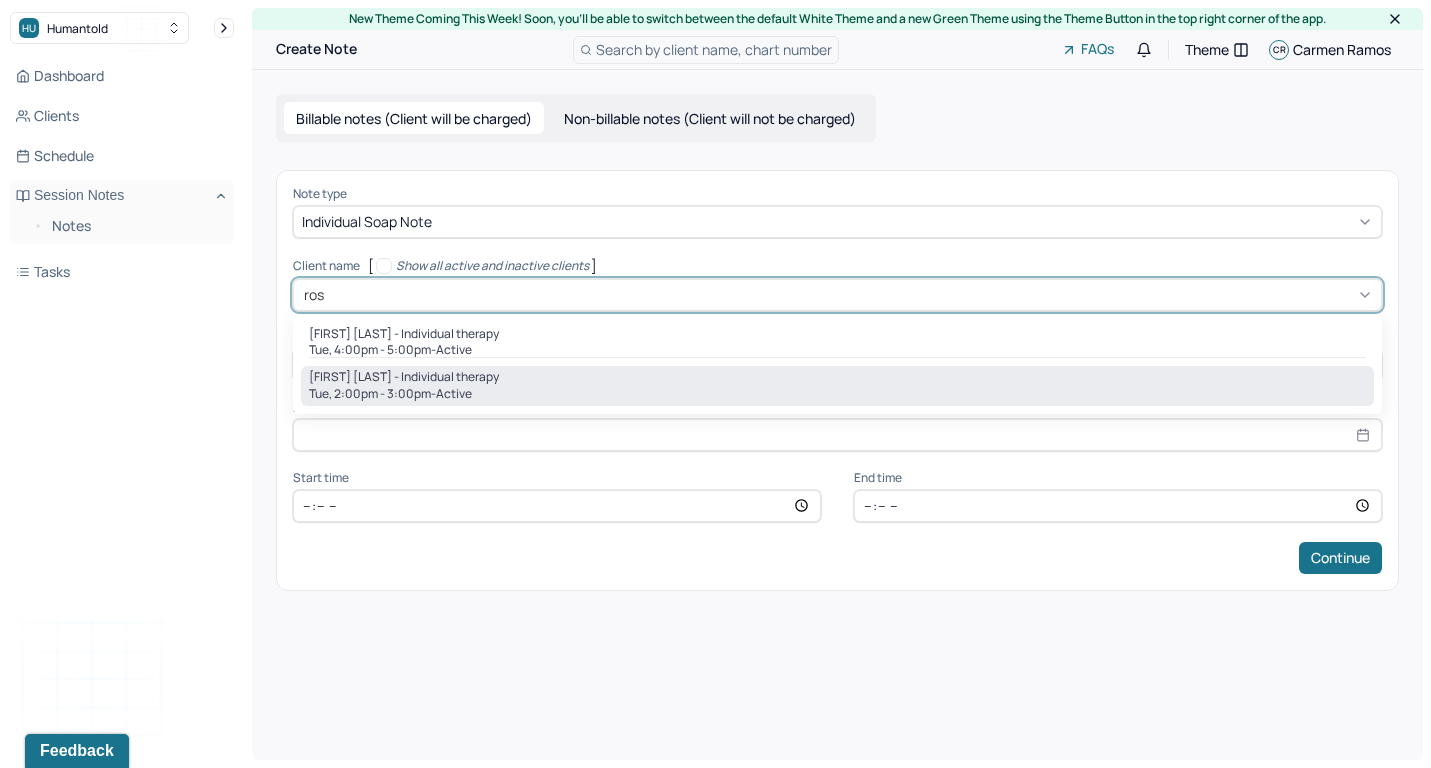 click on "[DAY], [TIME]  -  active" at bounding box center [837, 394] 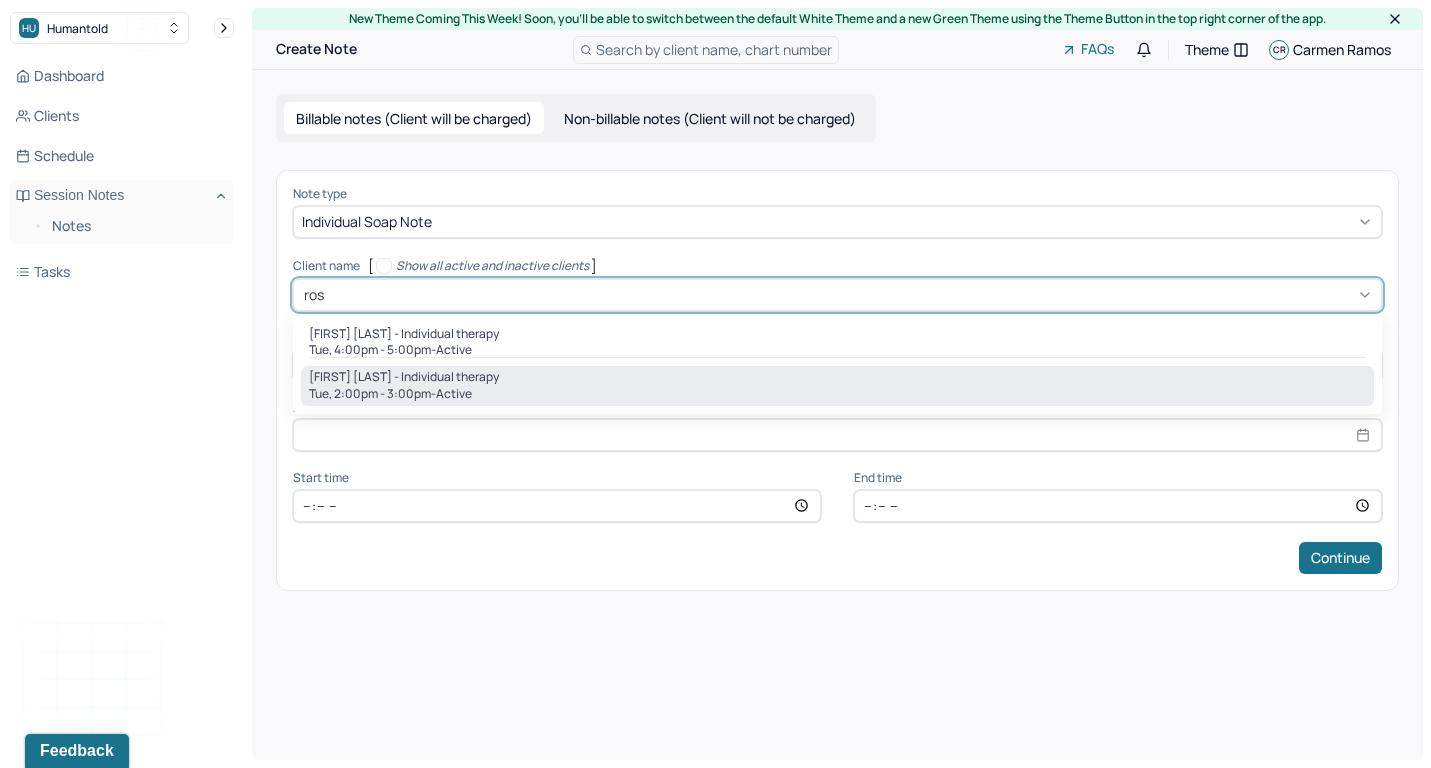 type 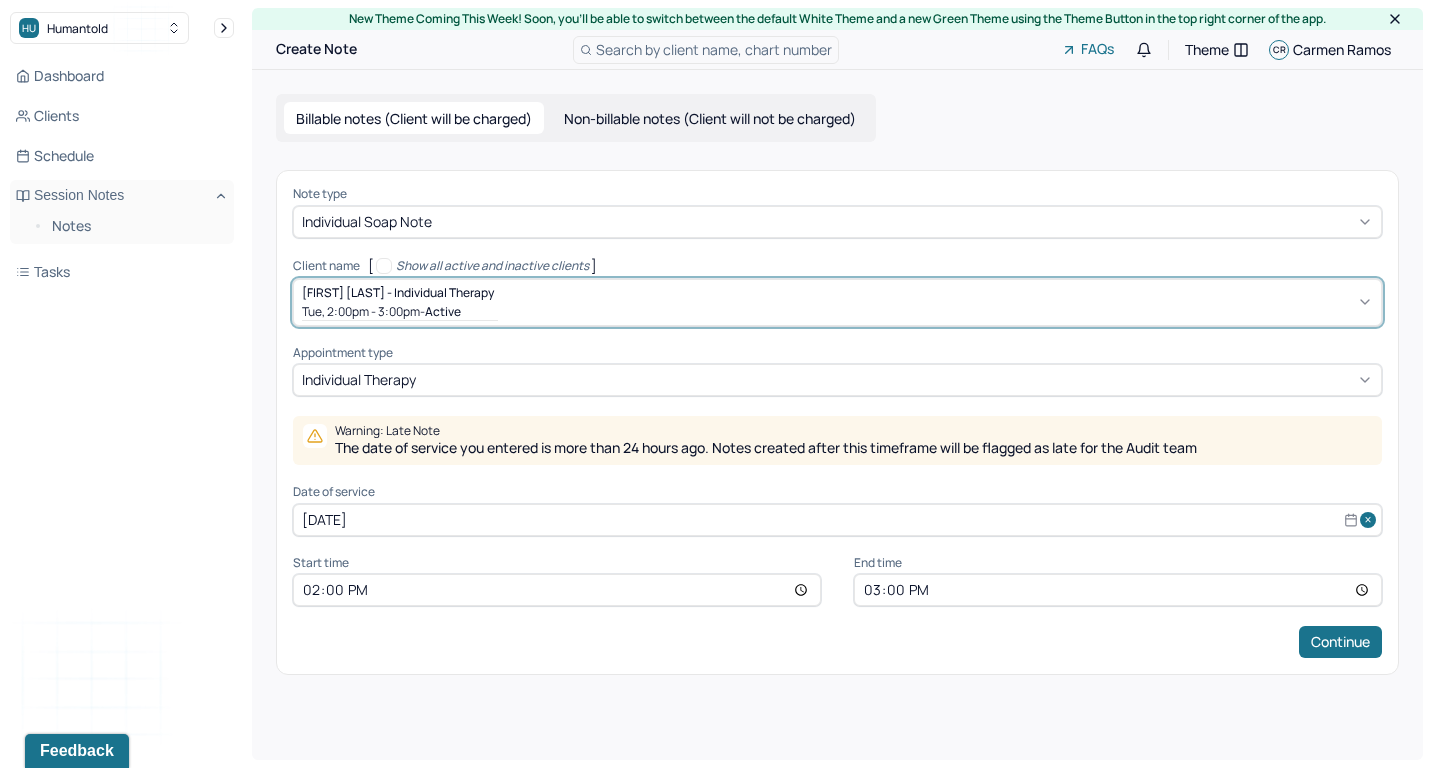 select on "6" 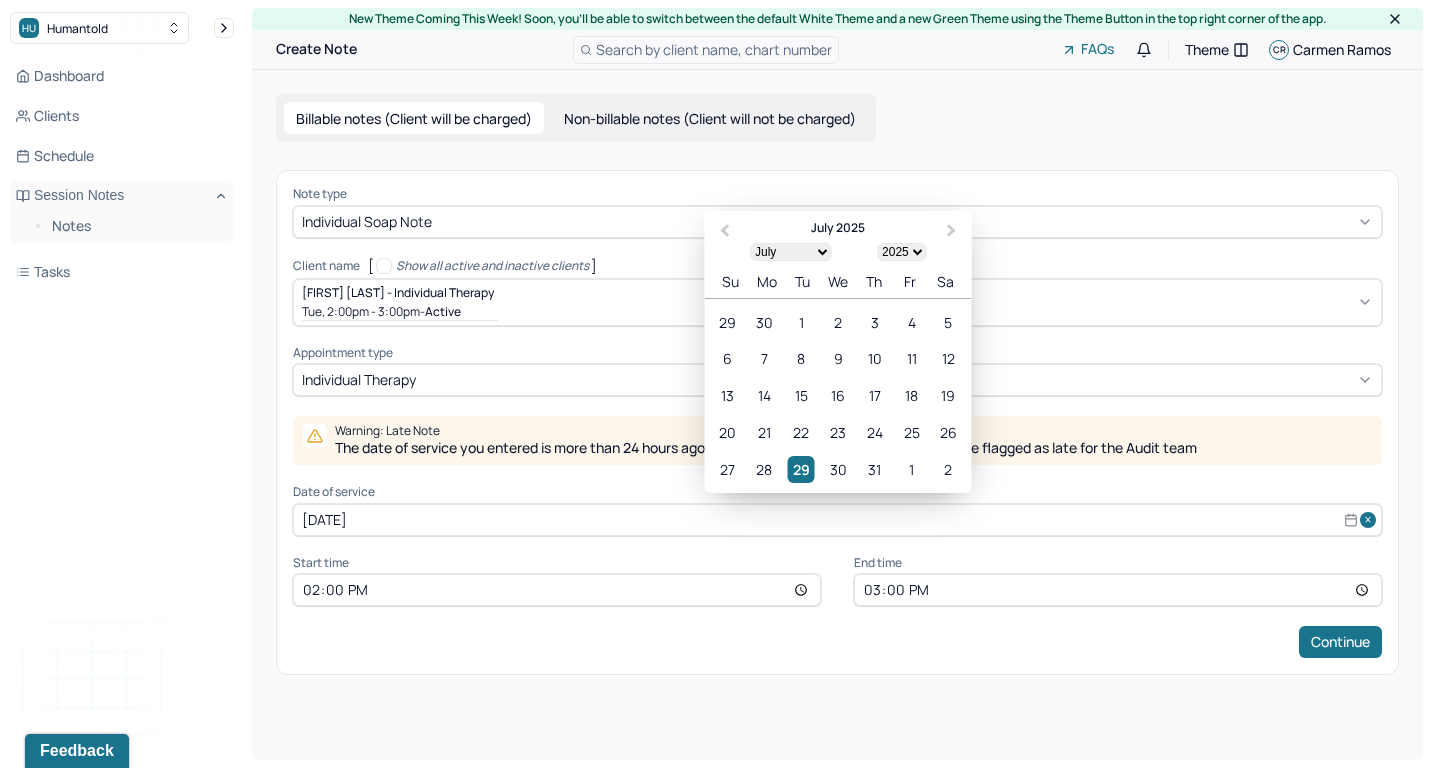 click on "[DATE]" at bounding box center (837, 520) 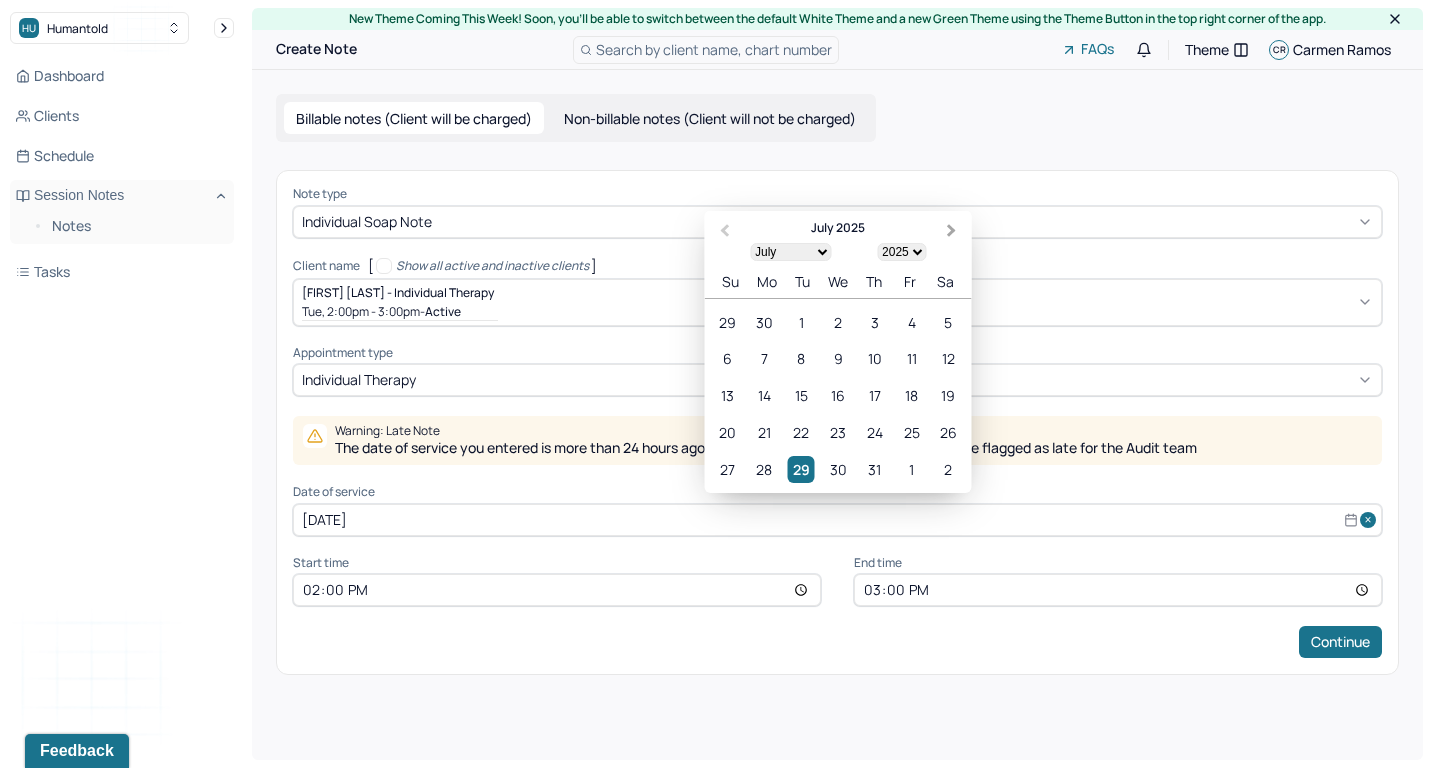 click on "Next Month" at bounding box center (954, 232) 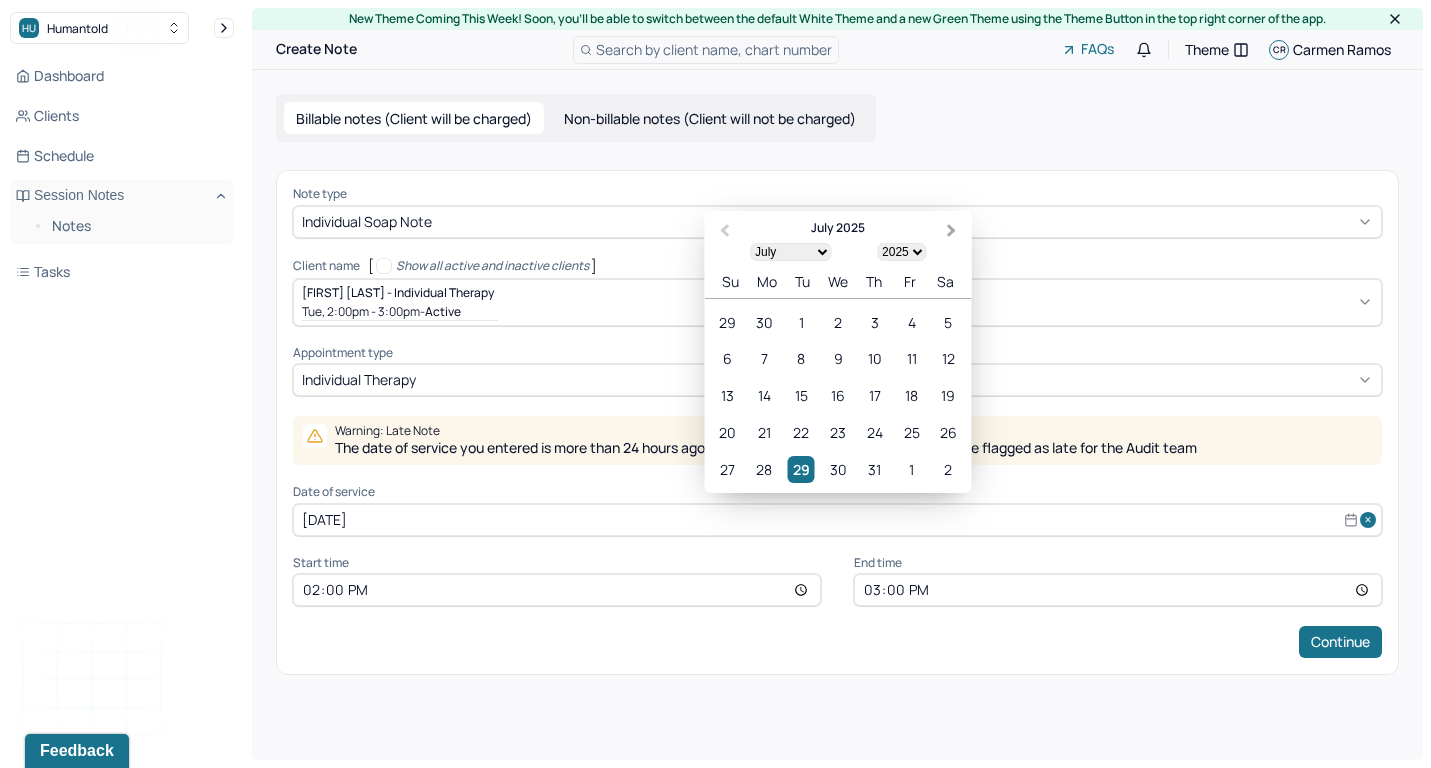 select on "7" 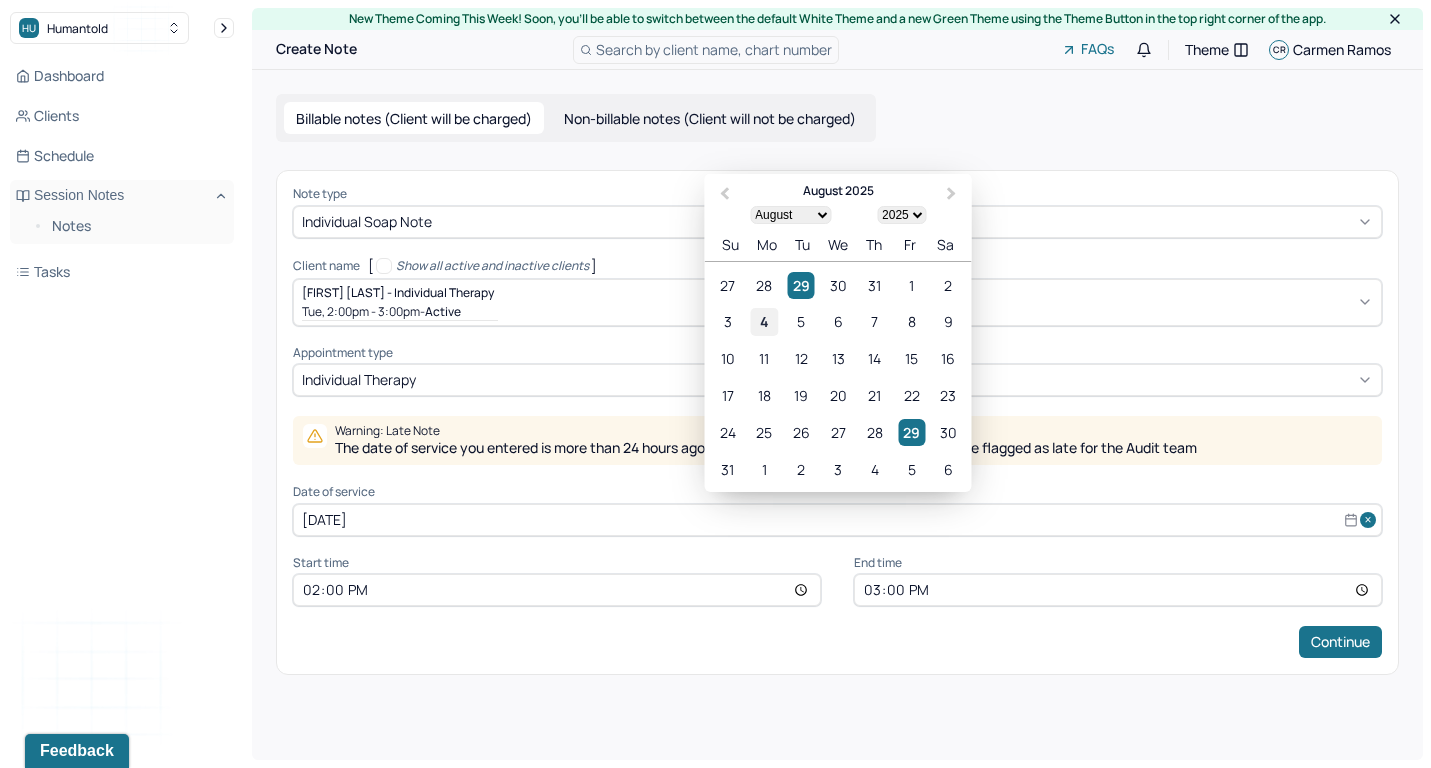 click on "4" at bounding box center [764, 321] 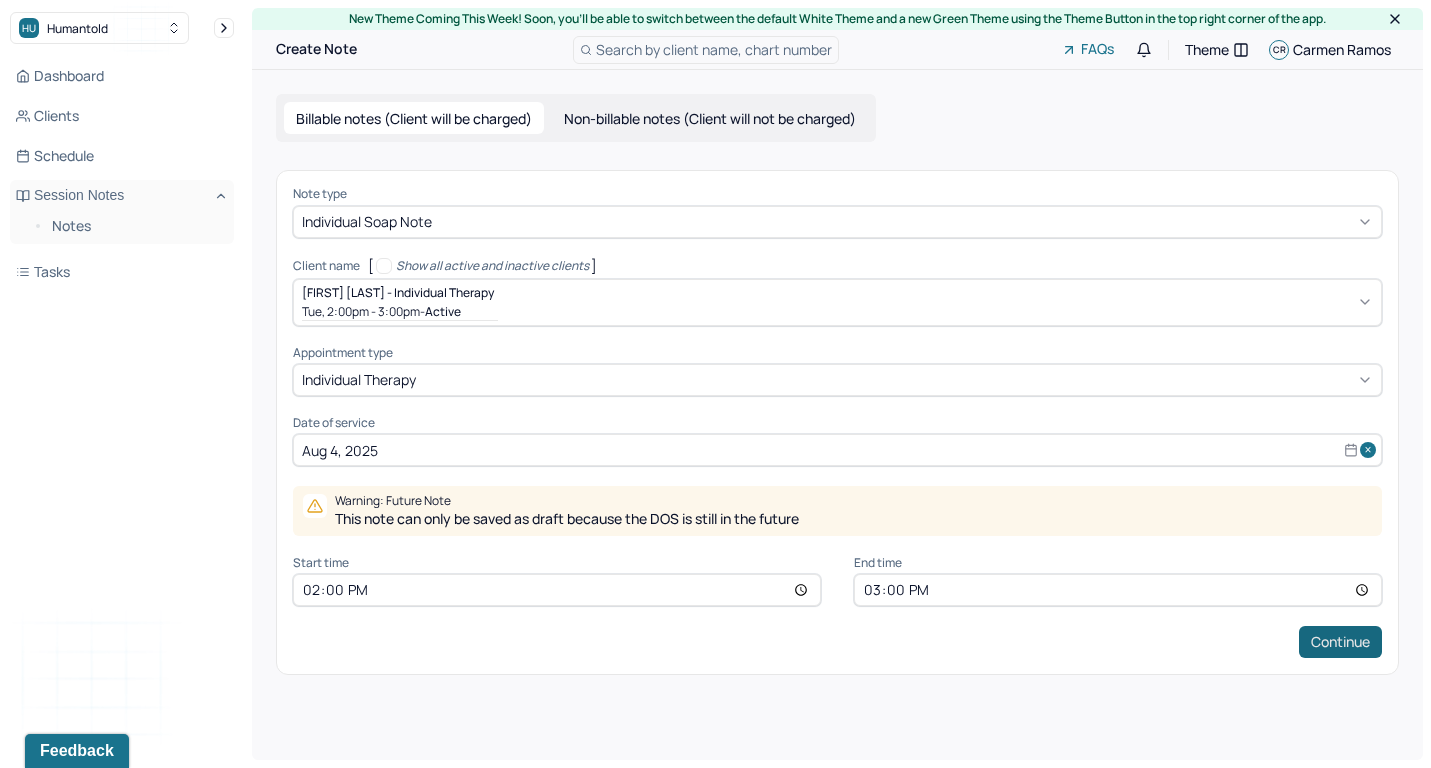 click on "Continue" at bounding box center [1340, 642] 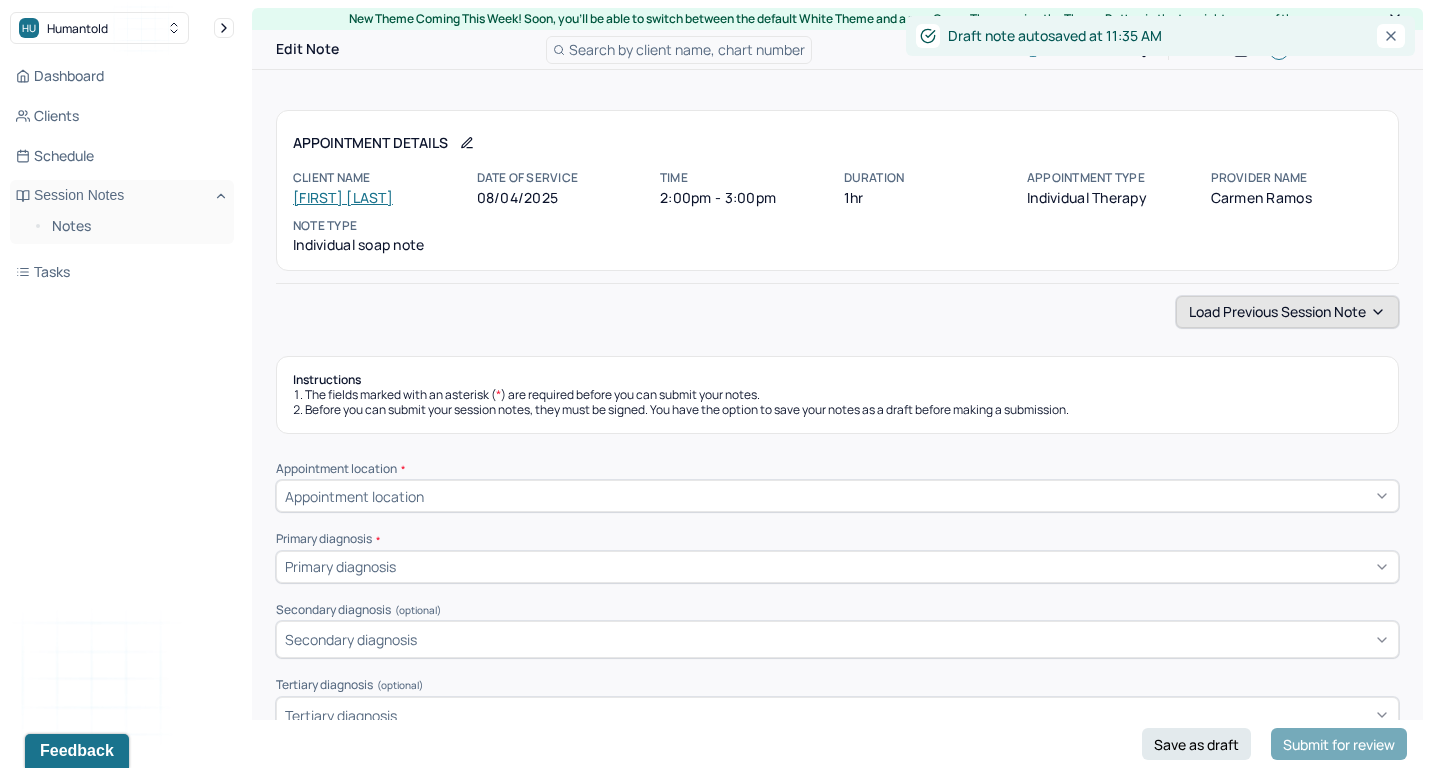 click on "Load previous session note" at bounding box center (1287, 312) 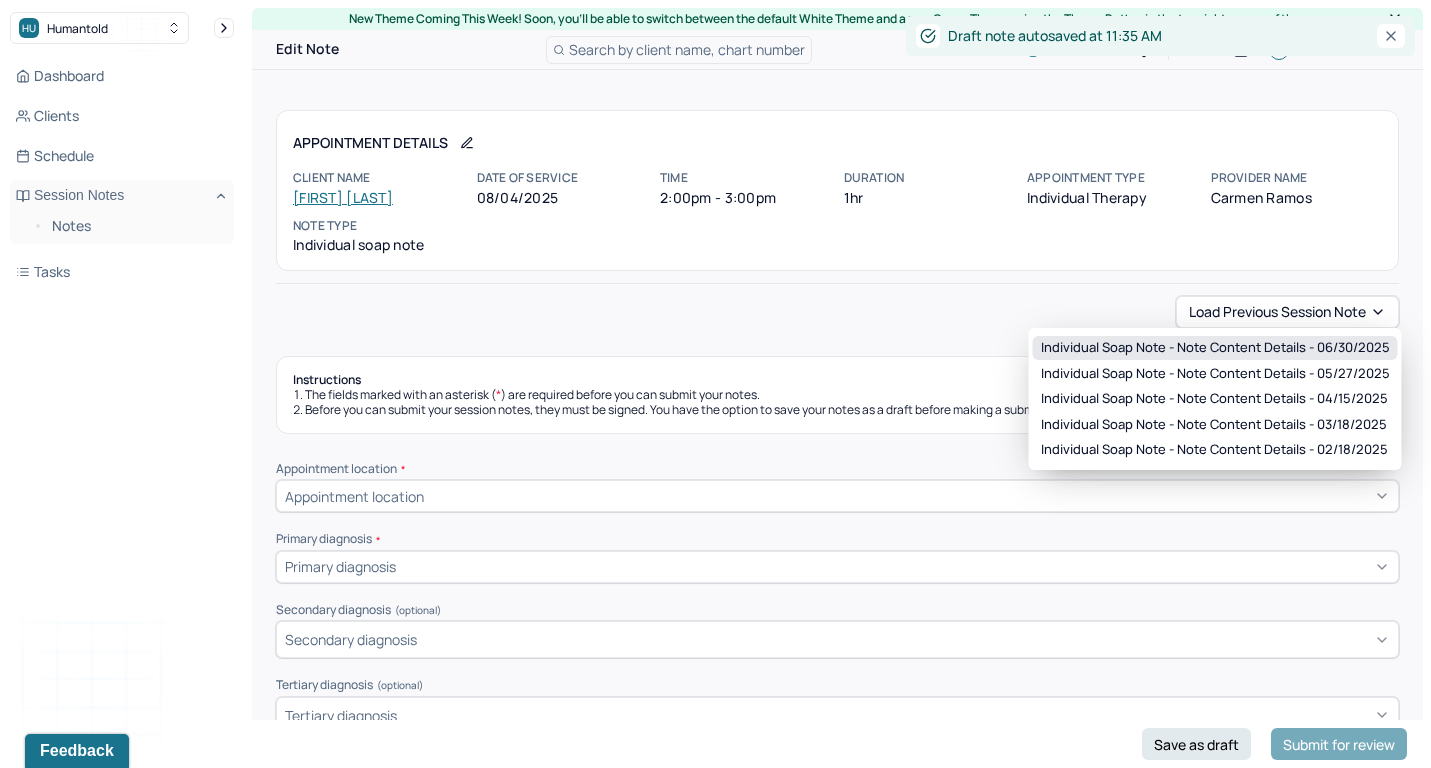 click on "Individual soap note   - Note content Details -   06/30/2025" at bounding box center [1215, 348] 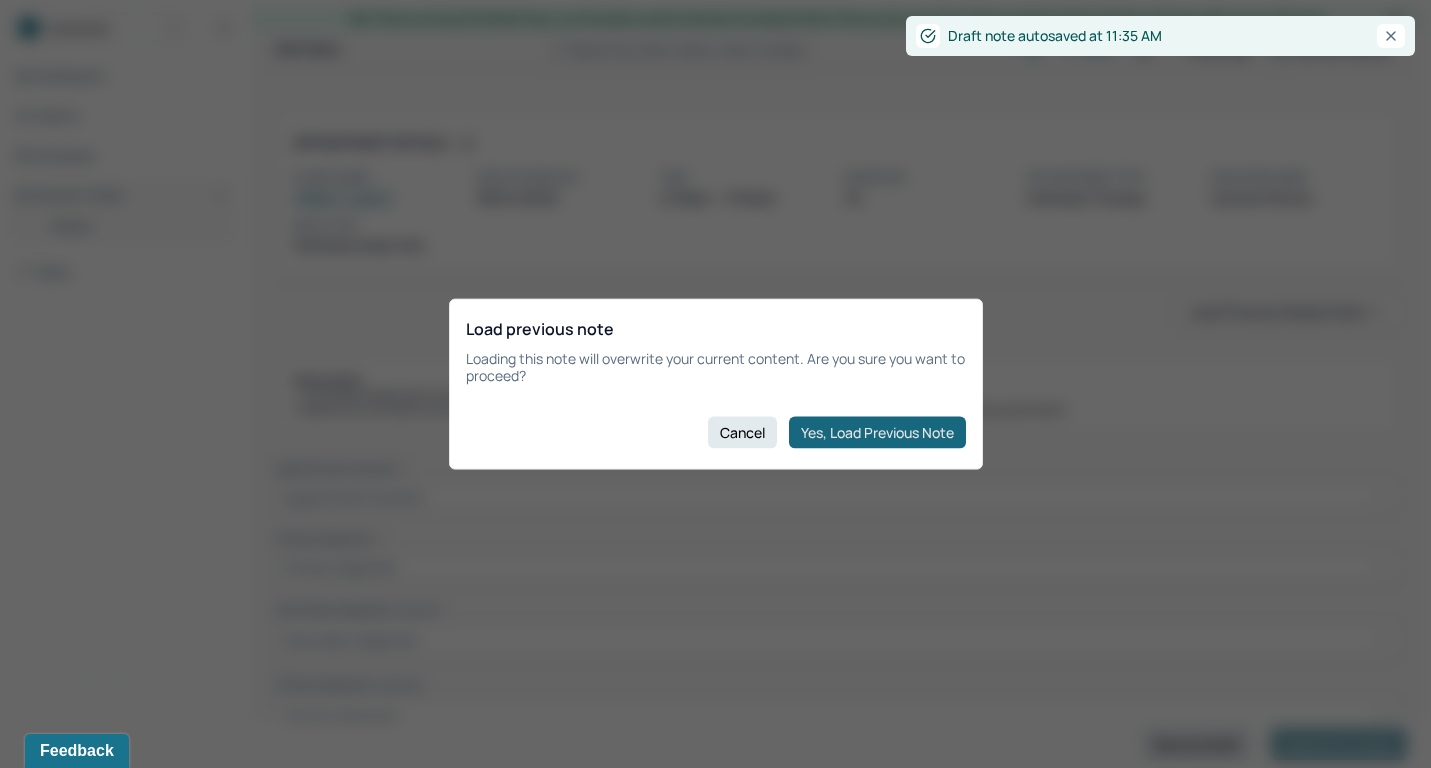 click on "Yes, Load Previous Note" at bounding box center (877, 432) 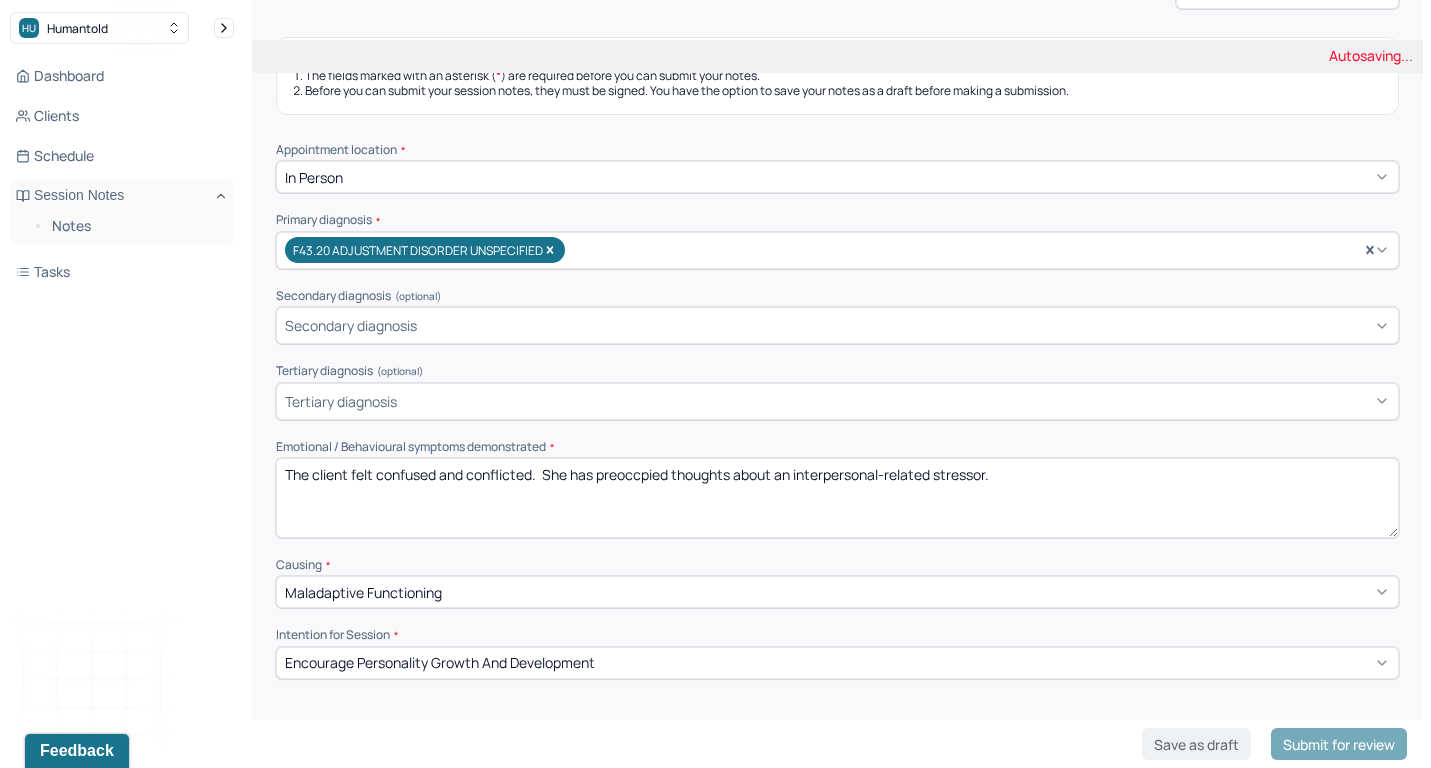 scroll, scrollTop: 344, scrollLeft: 0, axis: vertical 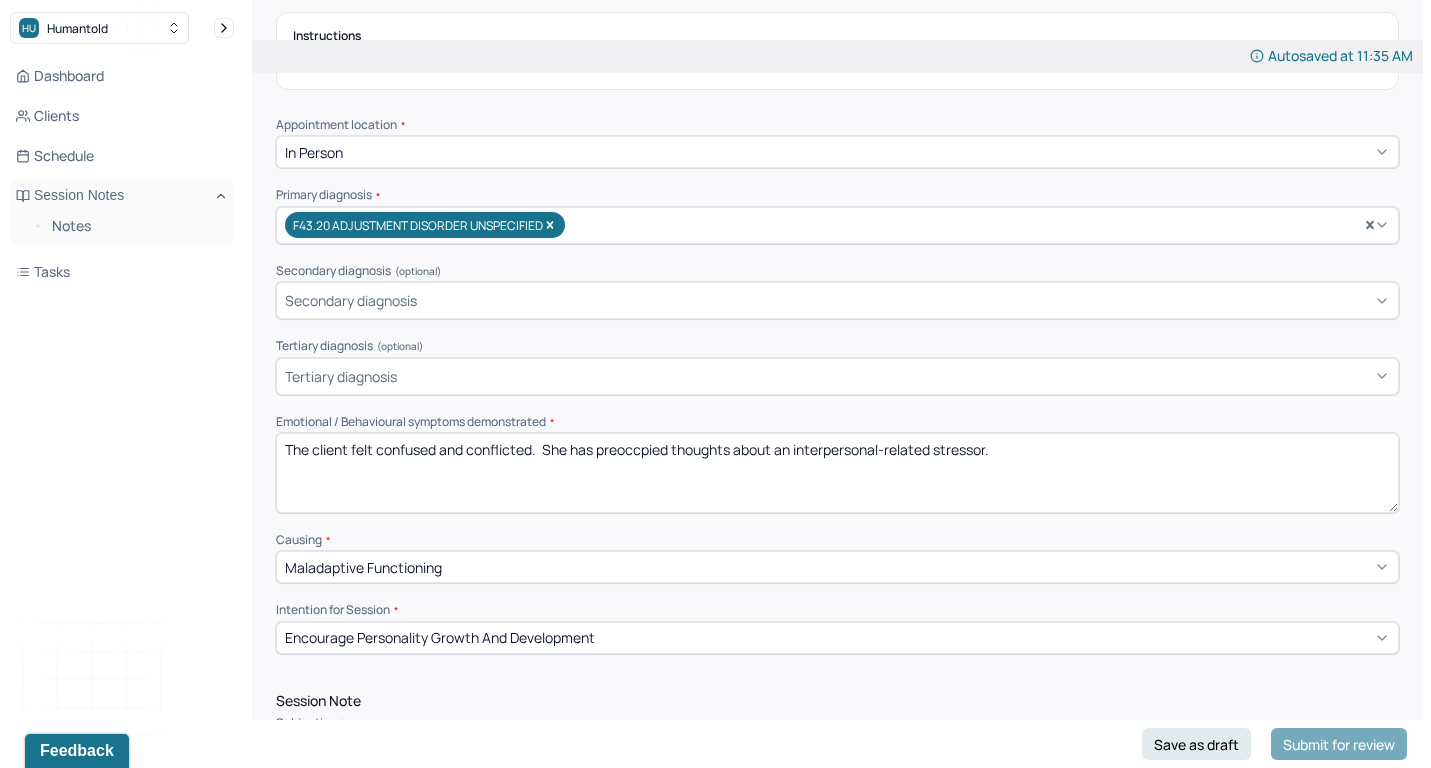 drag, startPoint x: 392, startPoint y: 442, endPoint x: 529, endPoint y: 442, distance: 137 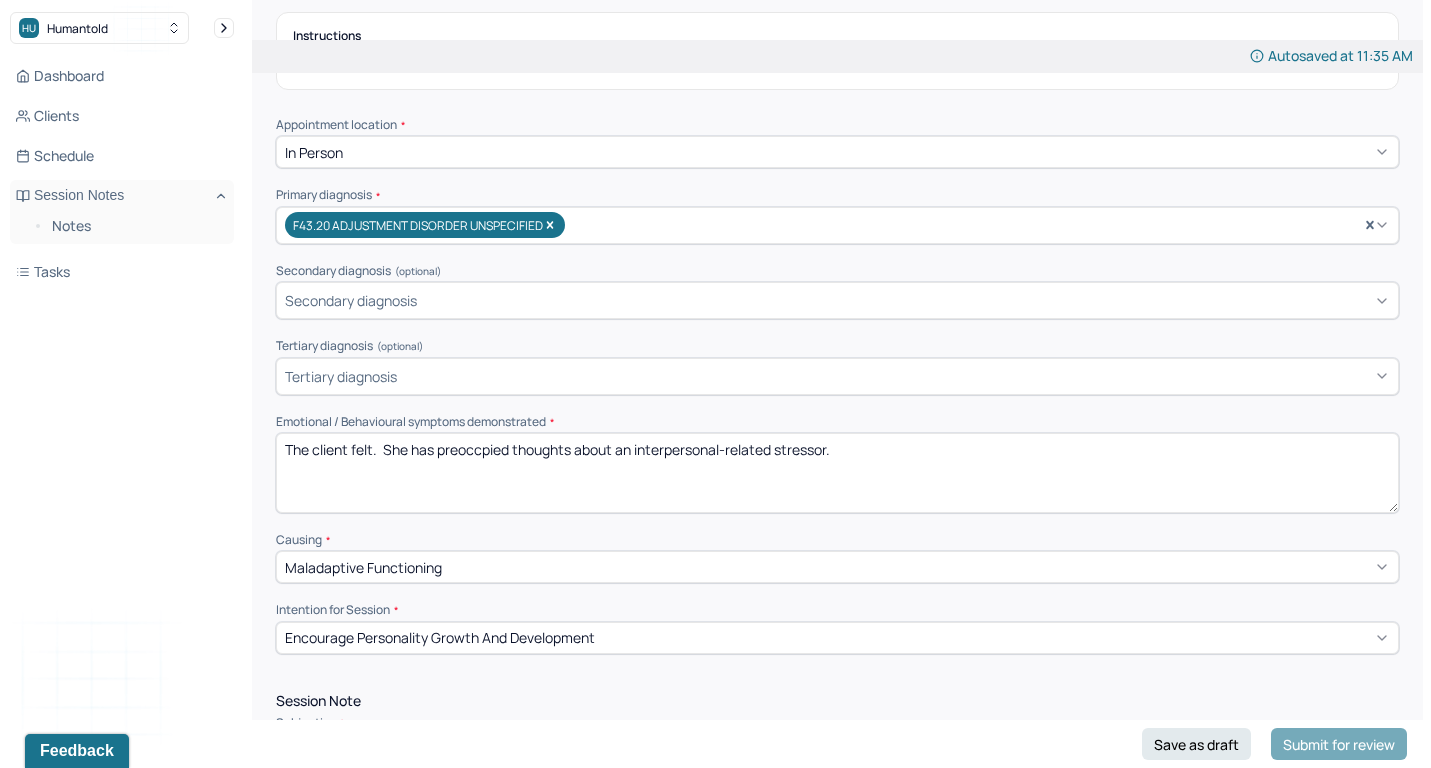 drag, startPoint x: 615, startPoint y: 439, endPoint x: 1061, endPoint y: 439, distance: 446 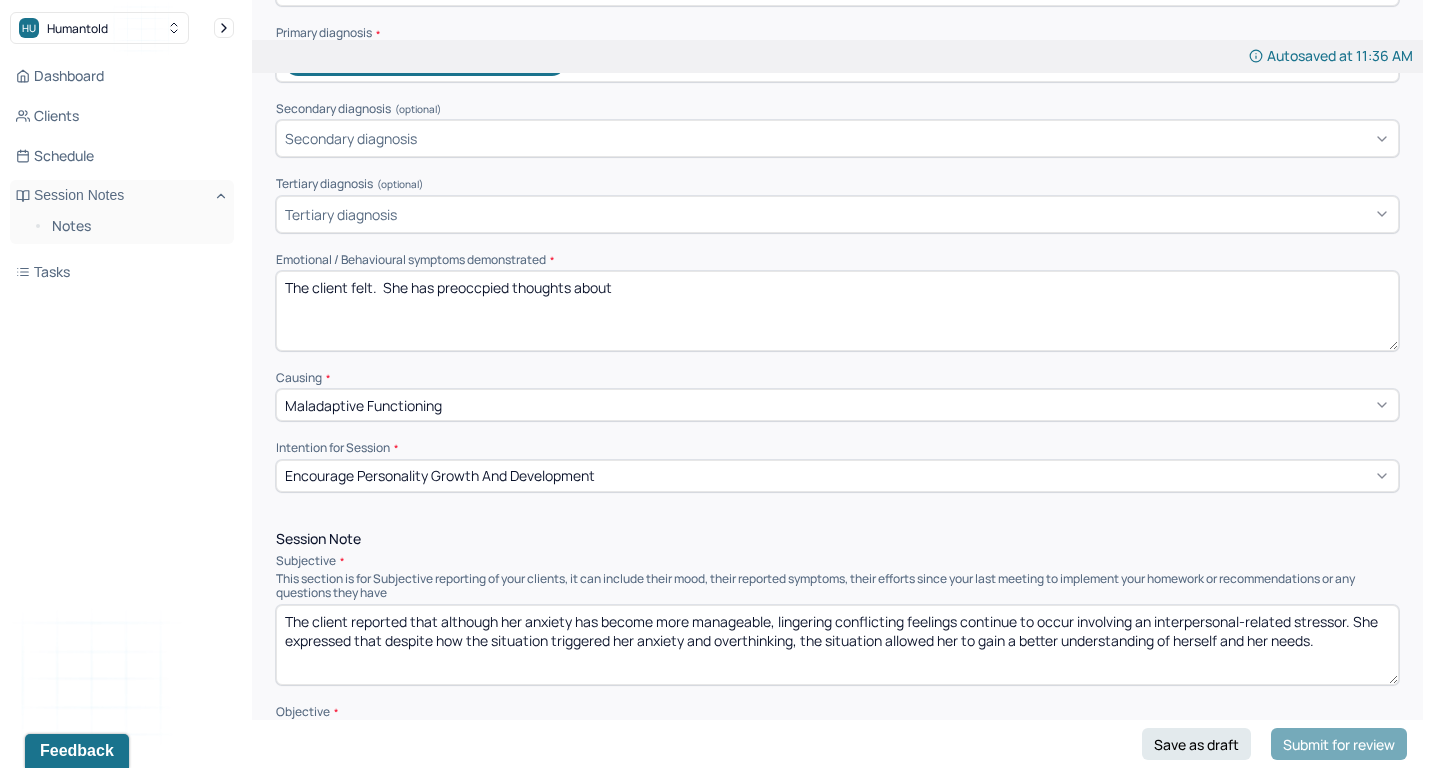 scroll, scrollTop: 673, scrollLeft: 0, axis: vertical 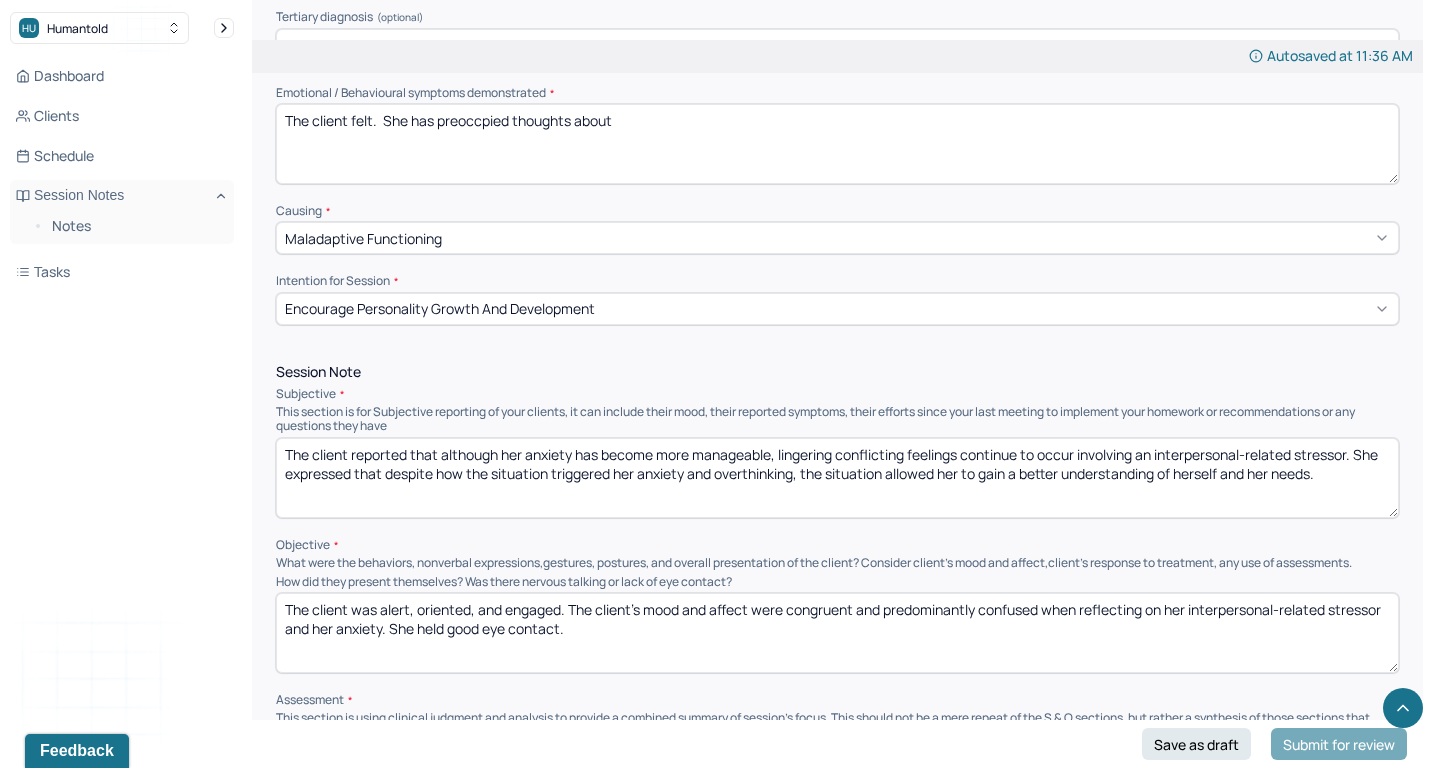 type on "The client felt.  She has preoccpied thoughts about" 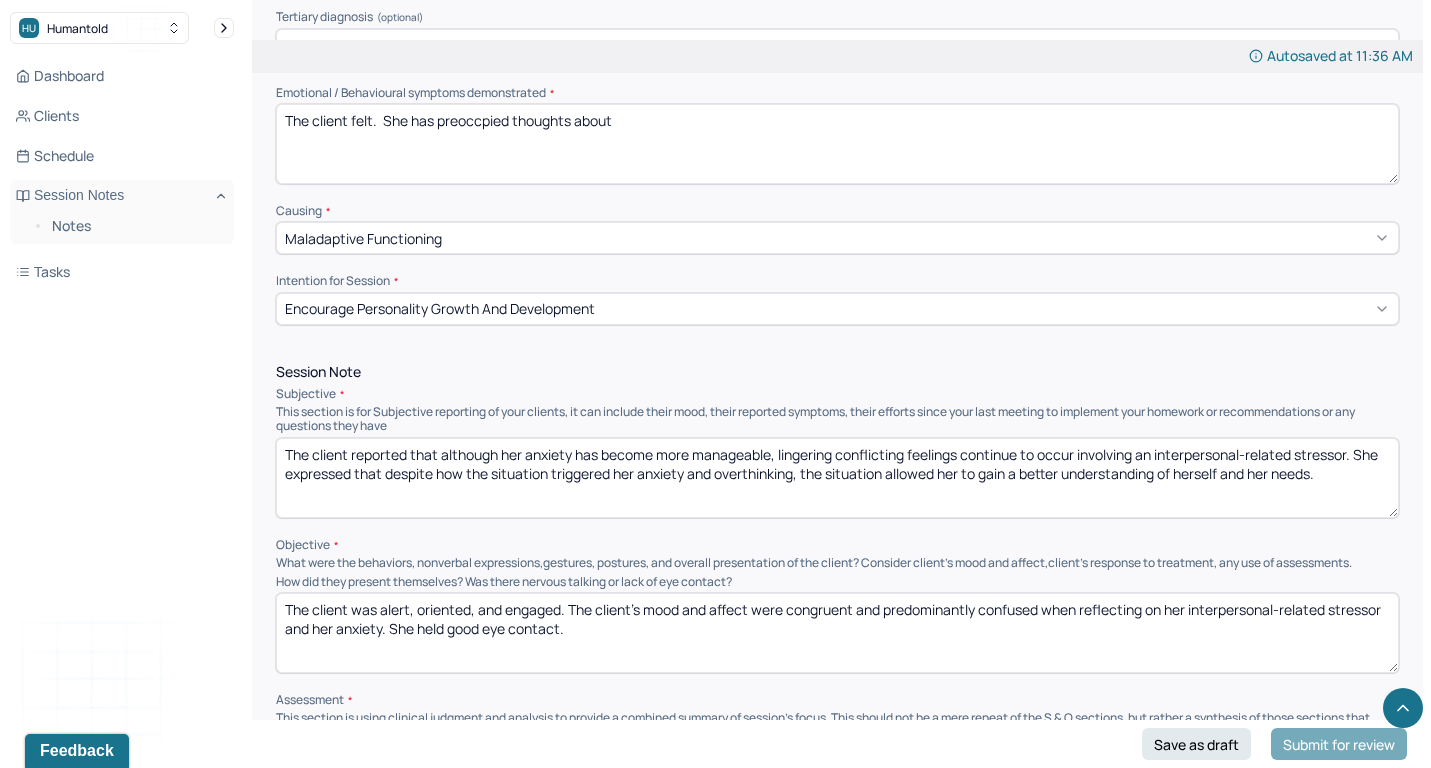 drag, startPoint x: 439, startPoint y: 431, endPoint x: 510, endPoint y: 544, distance: 133.45412 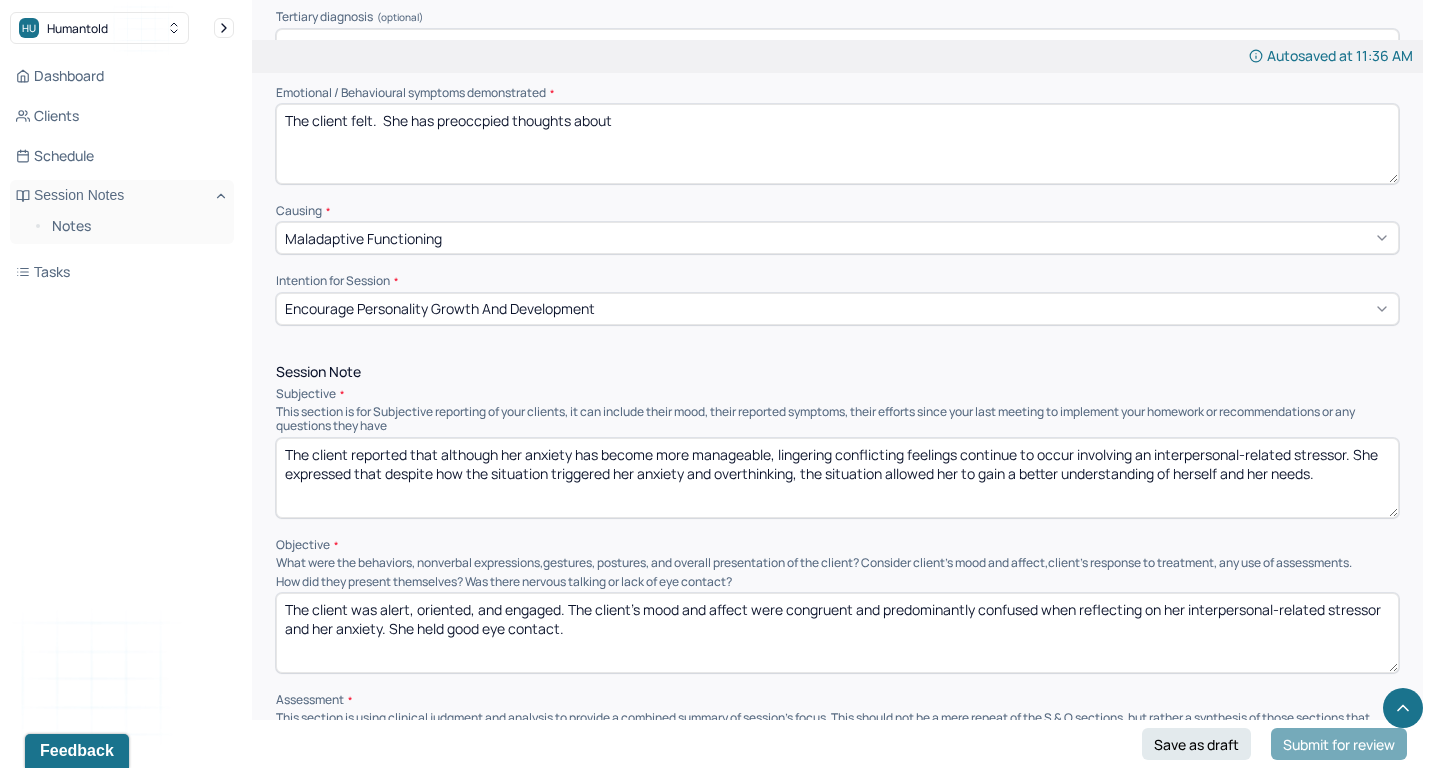 drag, startPoint x: 439, startPoint y: 438, endPoint x: 489, endPoint y: 528, distance: 102.9563 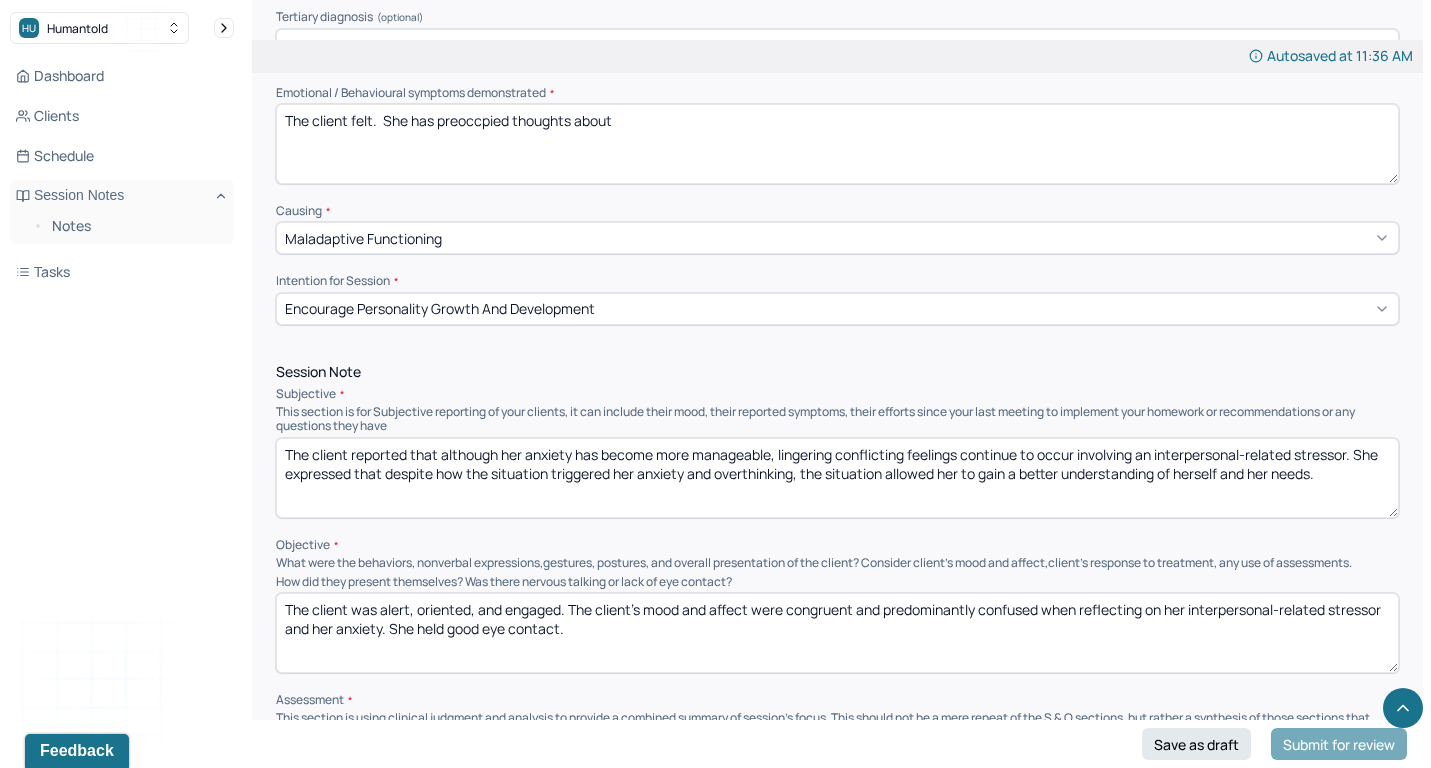 click on "Session Note Subjective This section is for Subjective reporting of your clients, it can include their mood, their reported symptoms, their efforts since your last meeting to implement your homework or recommendations or any questions they have The client reported that although her anxiety has become more manageable, lingering conflicting feelings continue to occur involving an interpersonal-related stressor. She expressed that despite how the situation triggered her anxiety and overthinking, the situation allowed her to gain a better understanding of herself and her needs. Objective What were the behaviors, nonverbal expressions,gestures, postures, and overall presentation of the client? Consider client's mood and affect,client's response to treatment, any use of assessments. How did they present themselves? Was there nervous talking or lack of eye contact? Assessment" at bounding box center (837, 602) 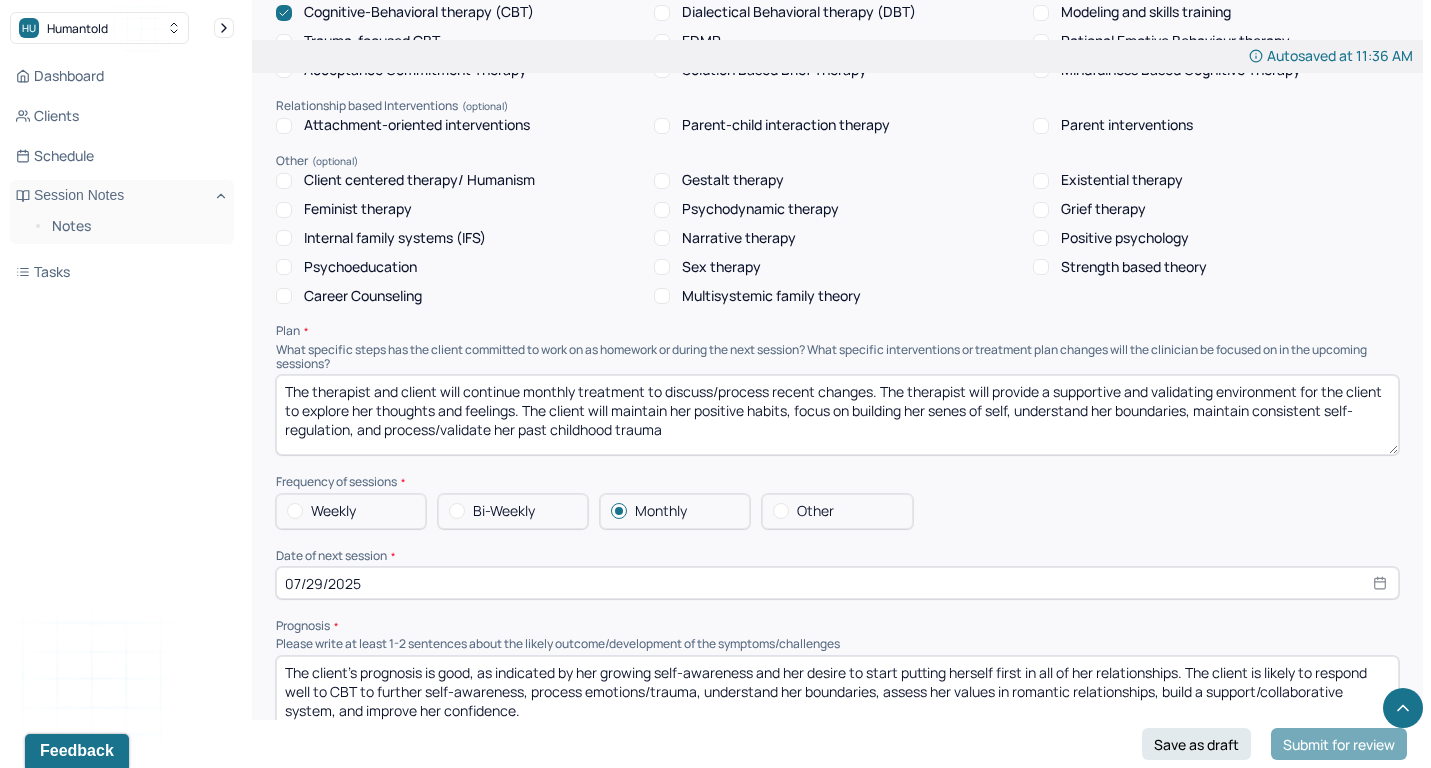 scroll, scrollTop: 1616, scrollLeft: 0, axis: vertical 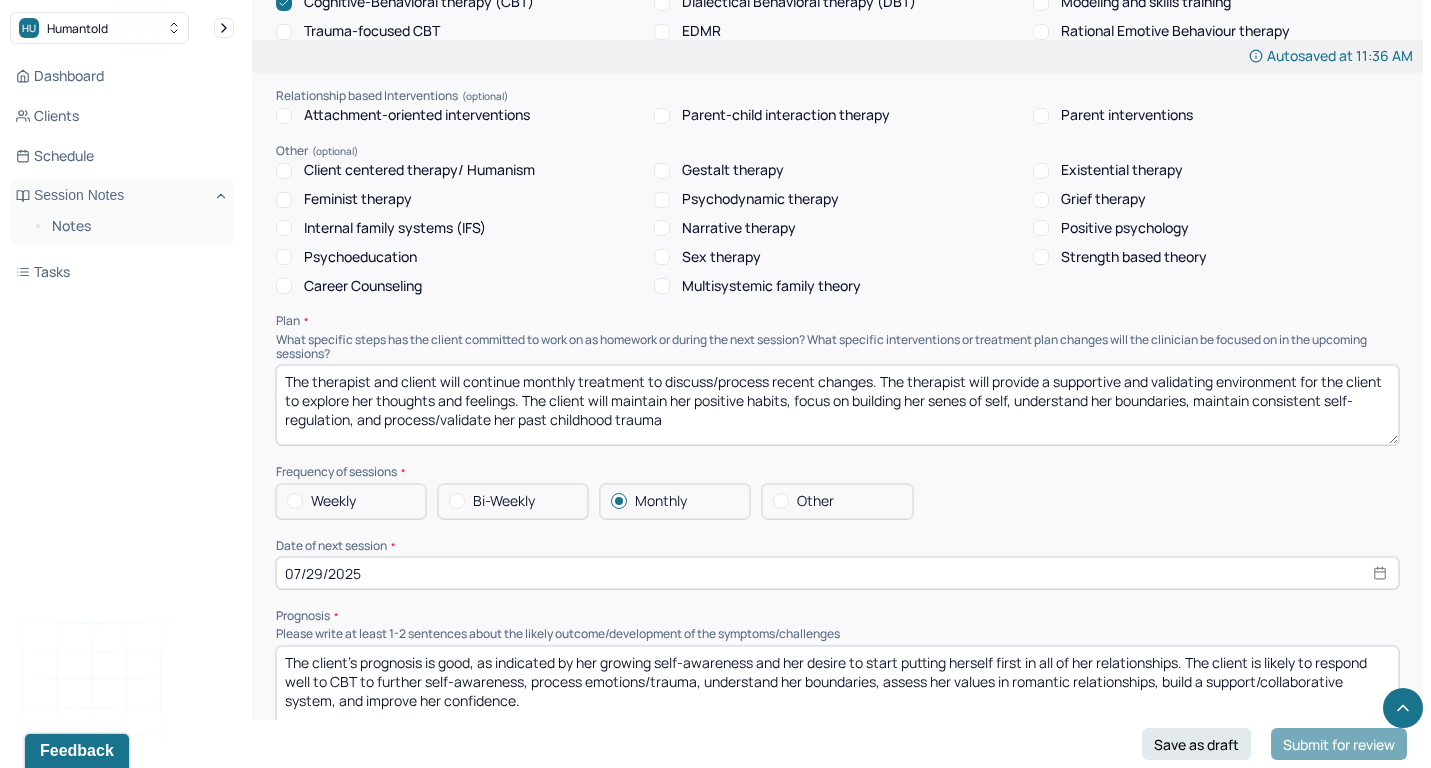 type on "The client reported that" 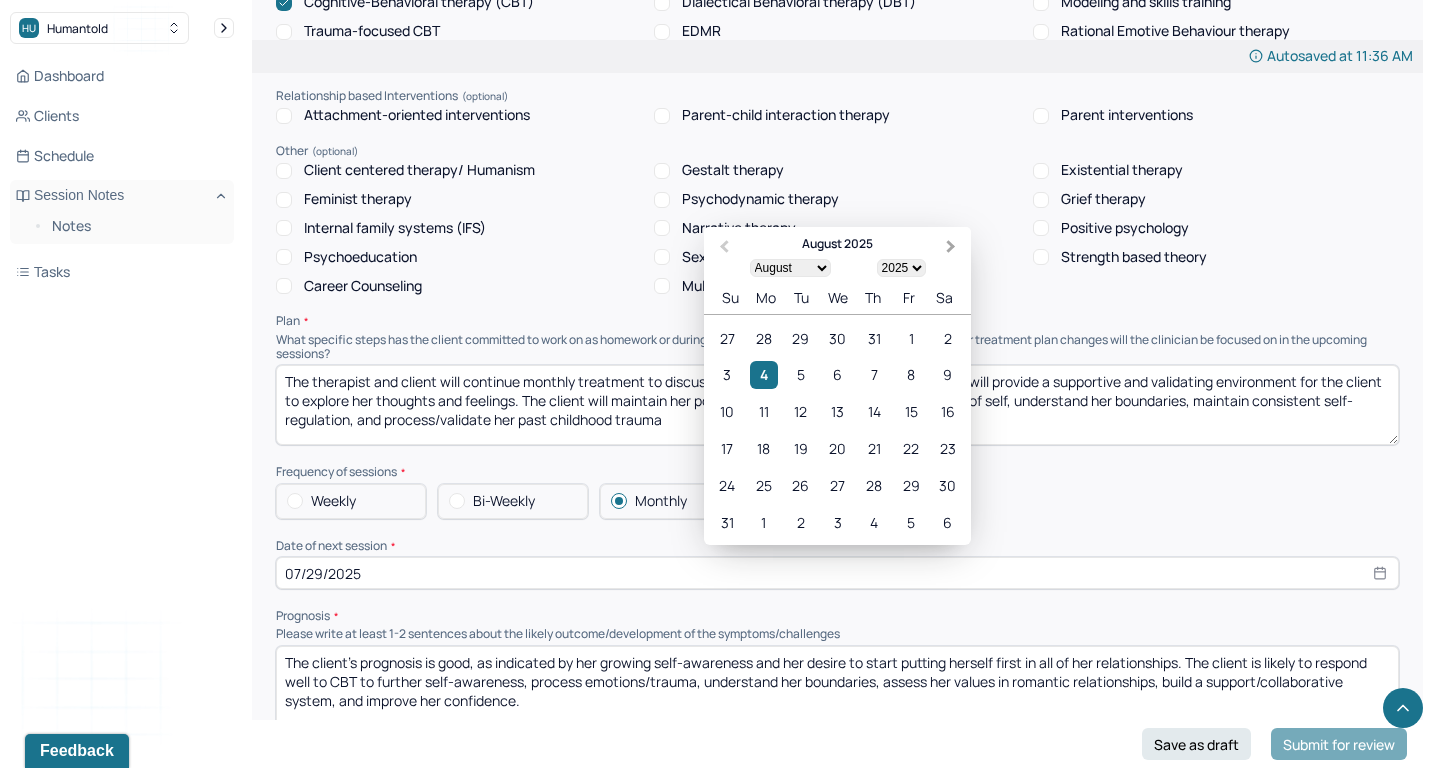 click on "Next Month" at bounding box center [951, 247] 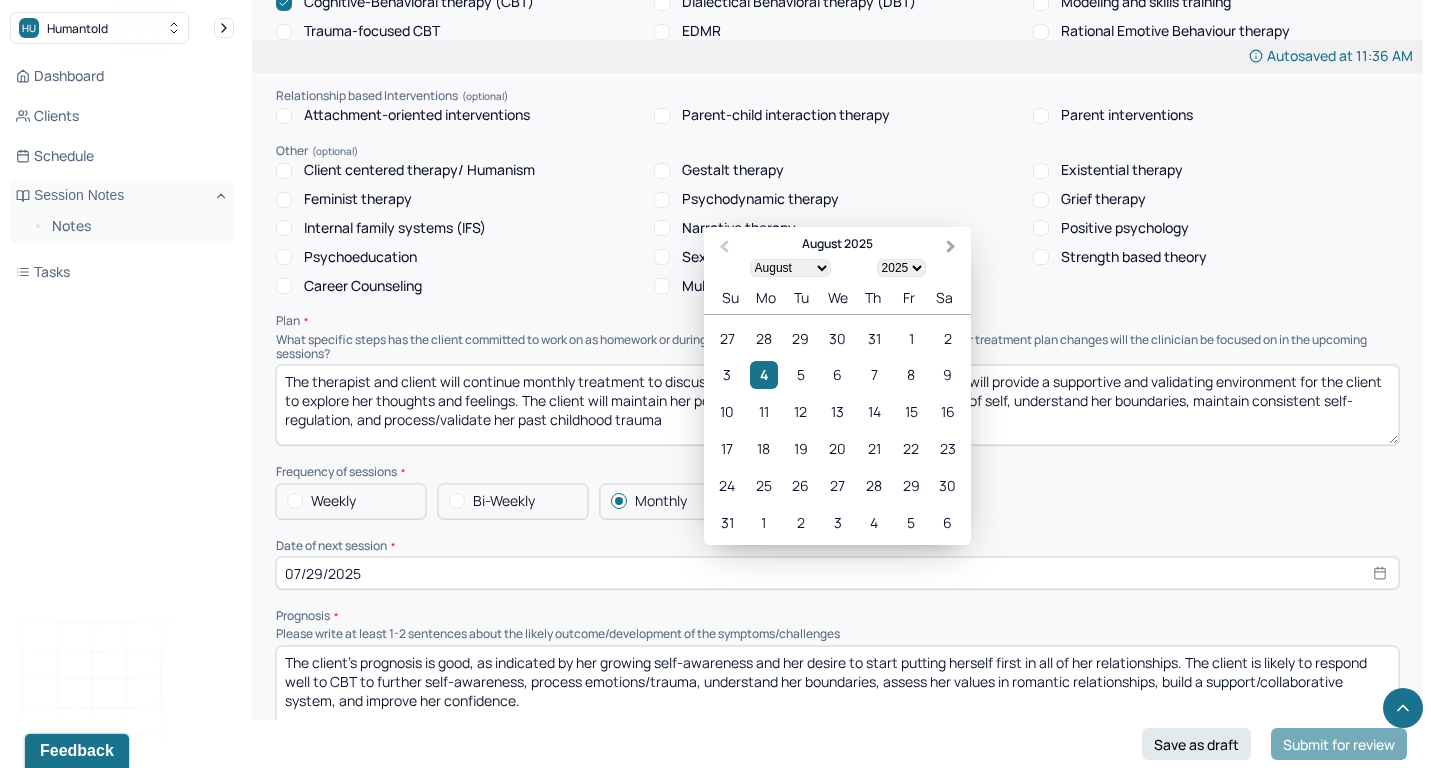 select on "8" 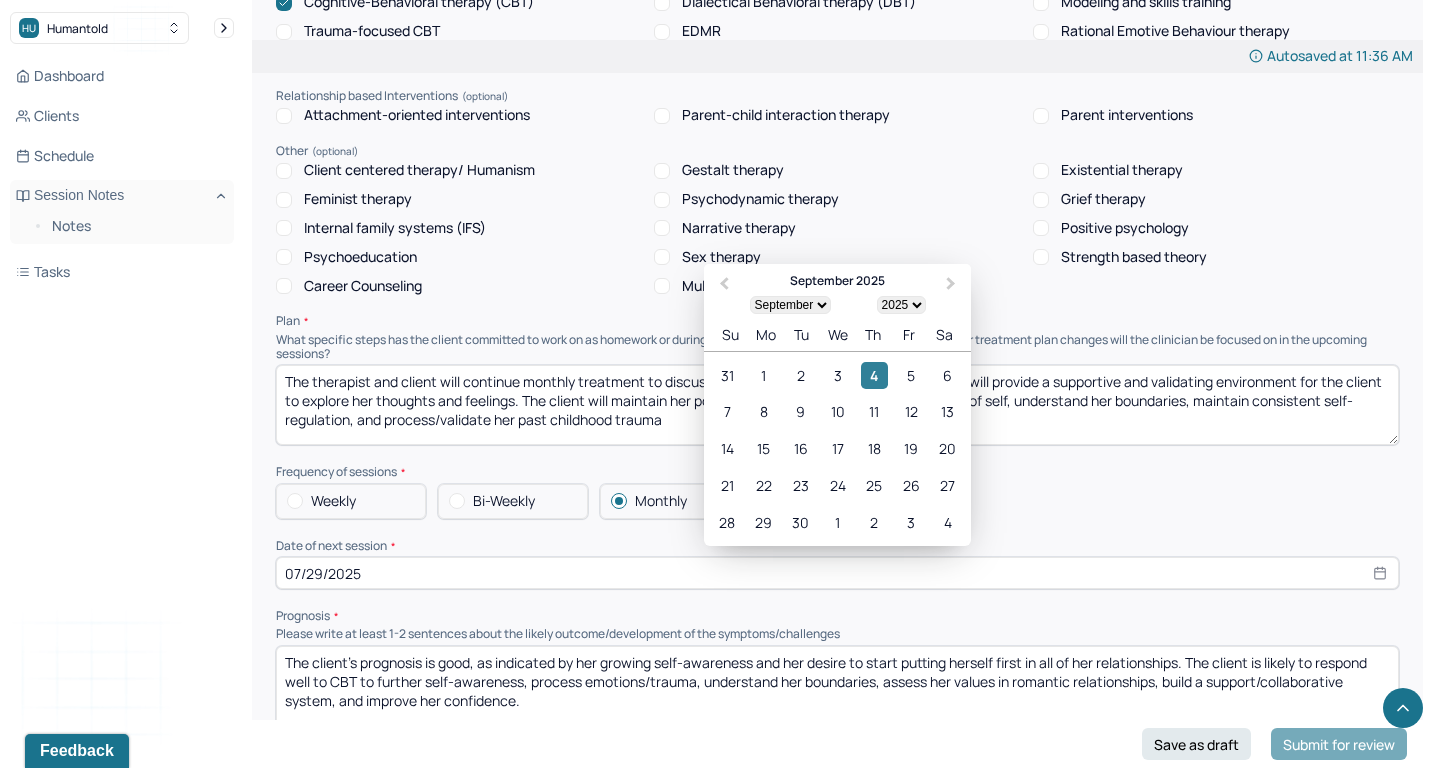 click on "4" at bounding box center [874, 375] 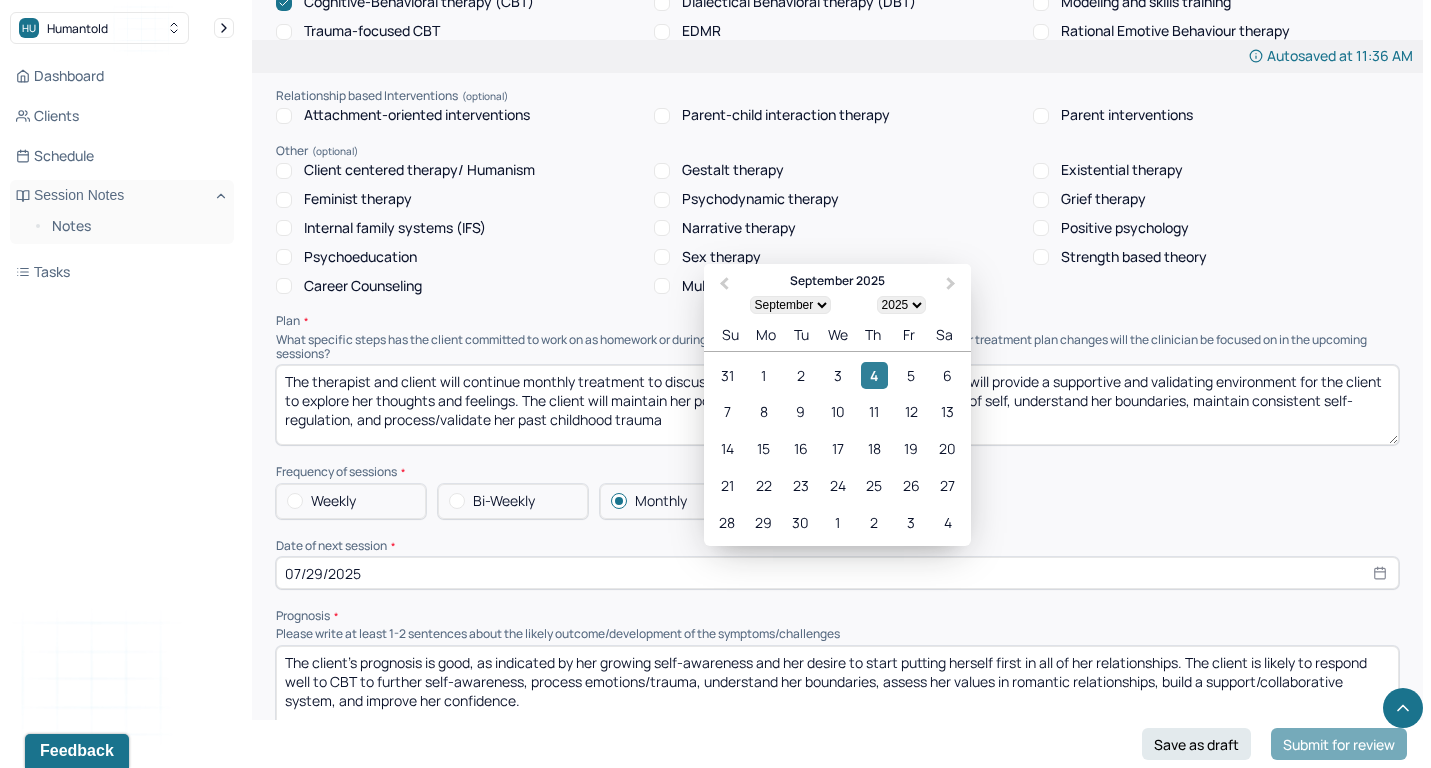 type on "09/04/2025" 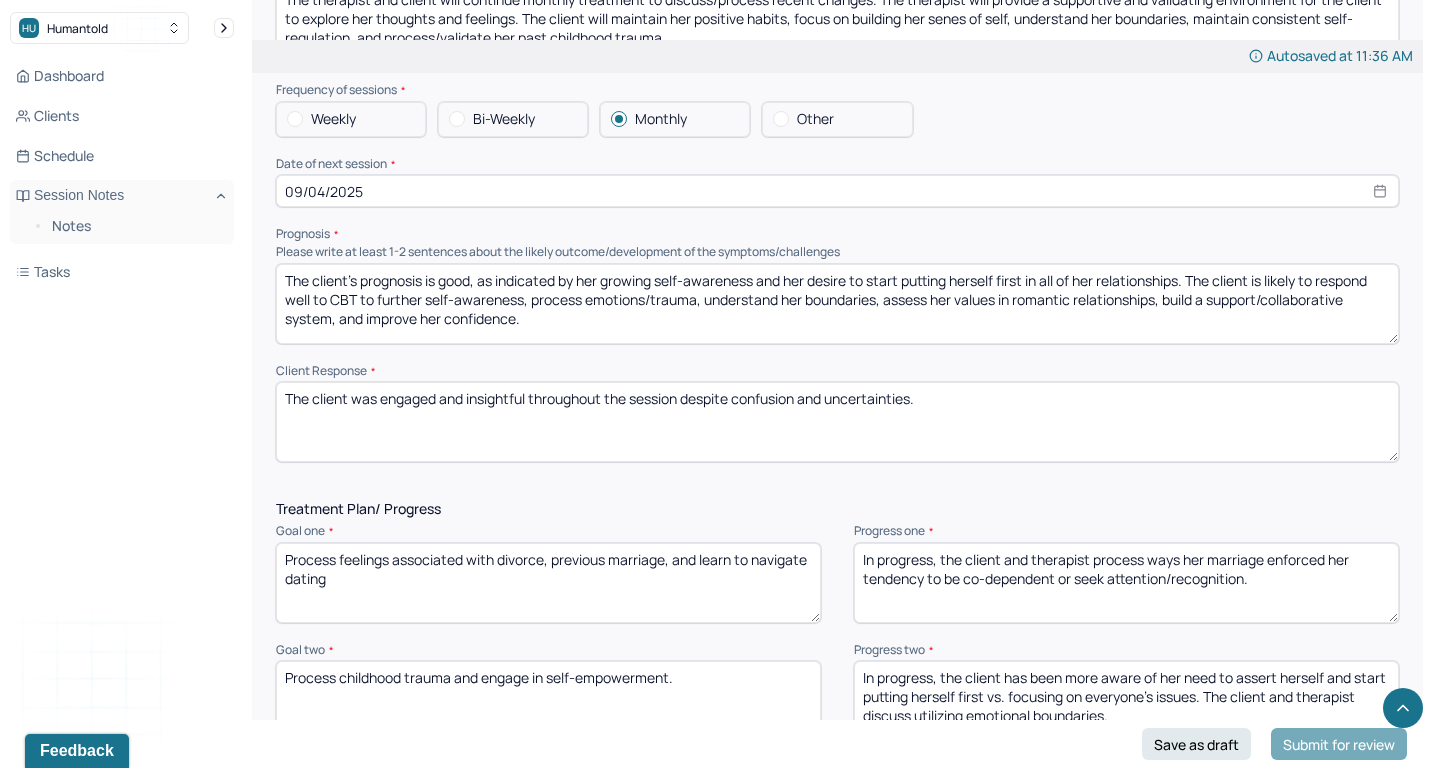 scroll, scrollTop: 1998, scrollLeft: 0, axis: vertical 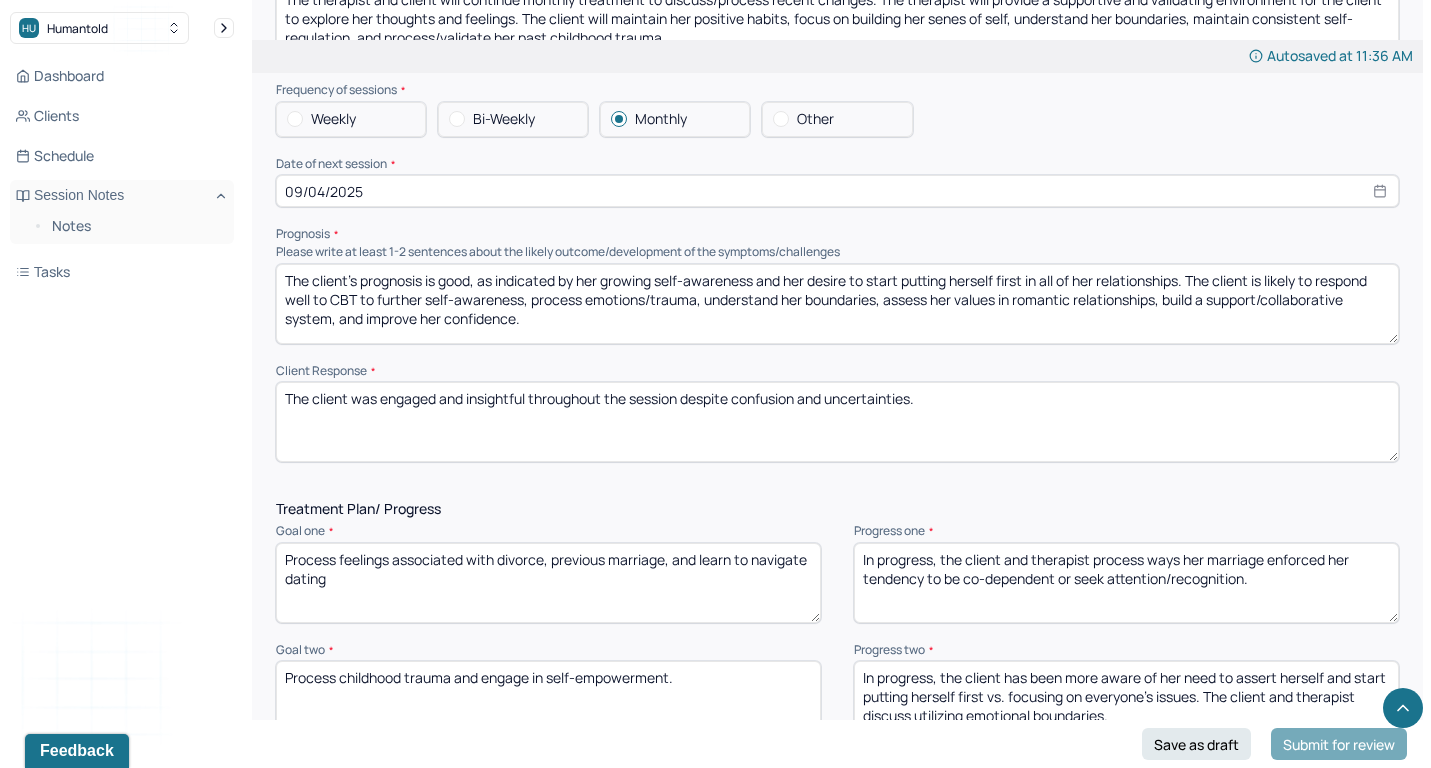 drag, startPoint x: 946, startPoint y: 531, endPoint x: 1049, endPoint y: 653, distance: 159.66527 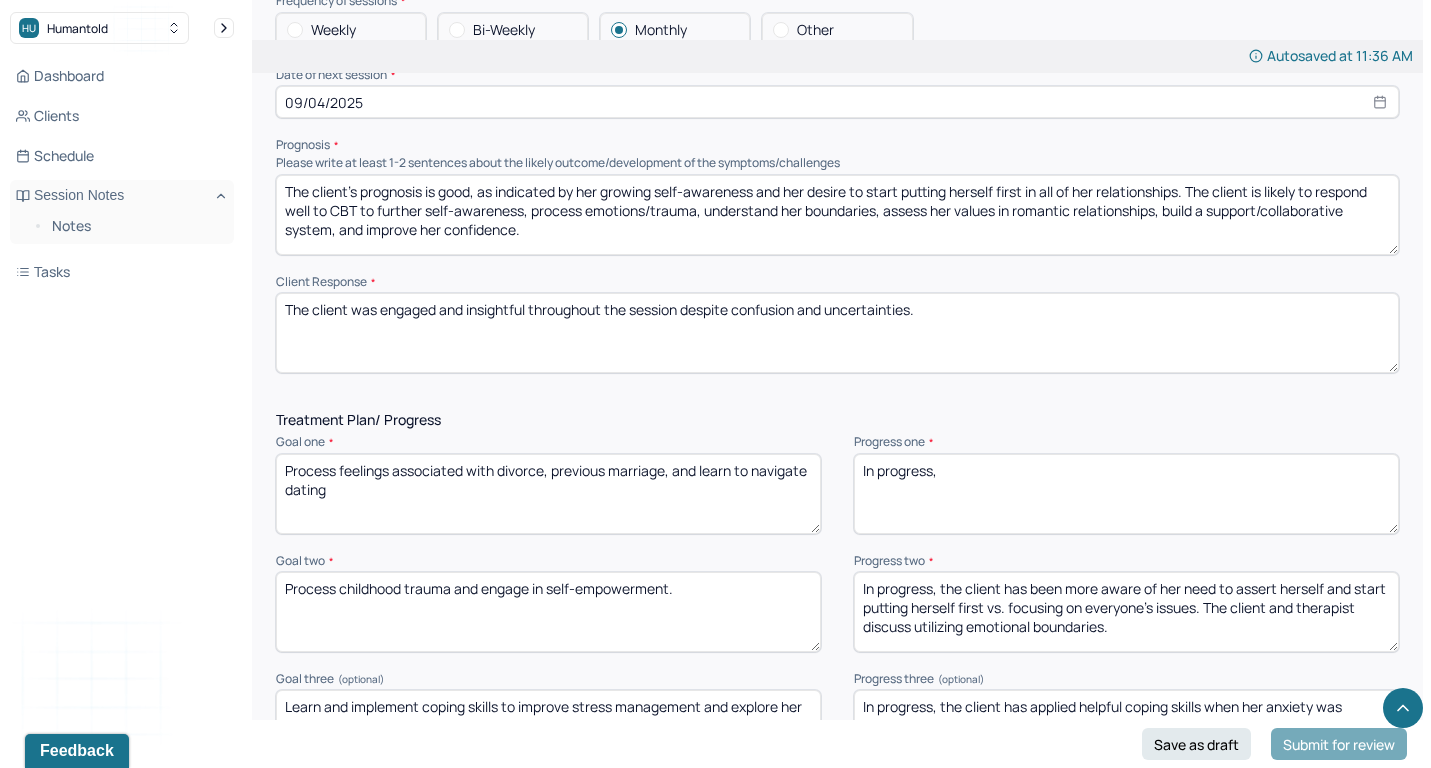scroll, scrollTop: 2157, scrollLeft: 0, axis: vertical 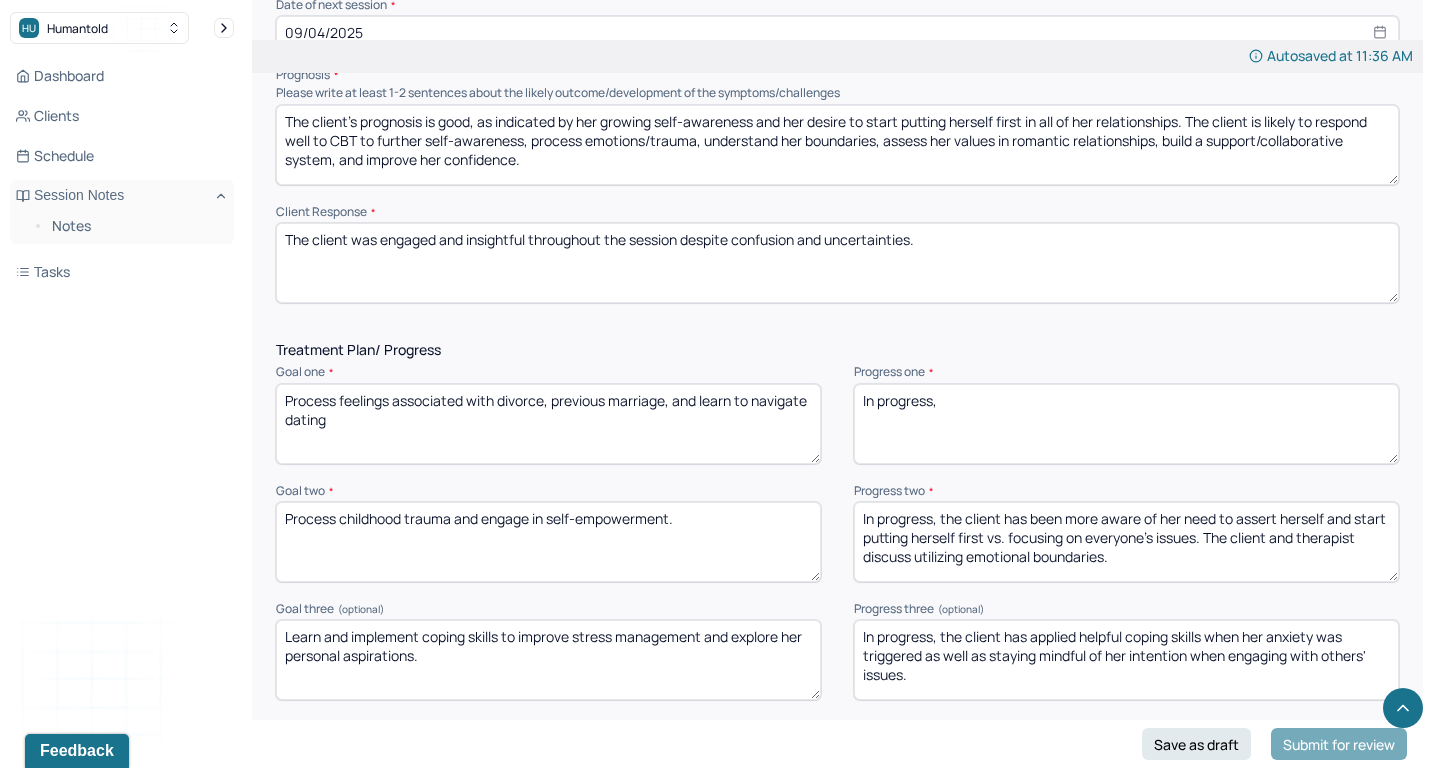 type on "In progress," 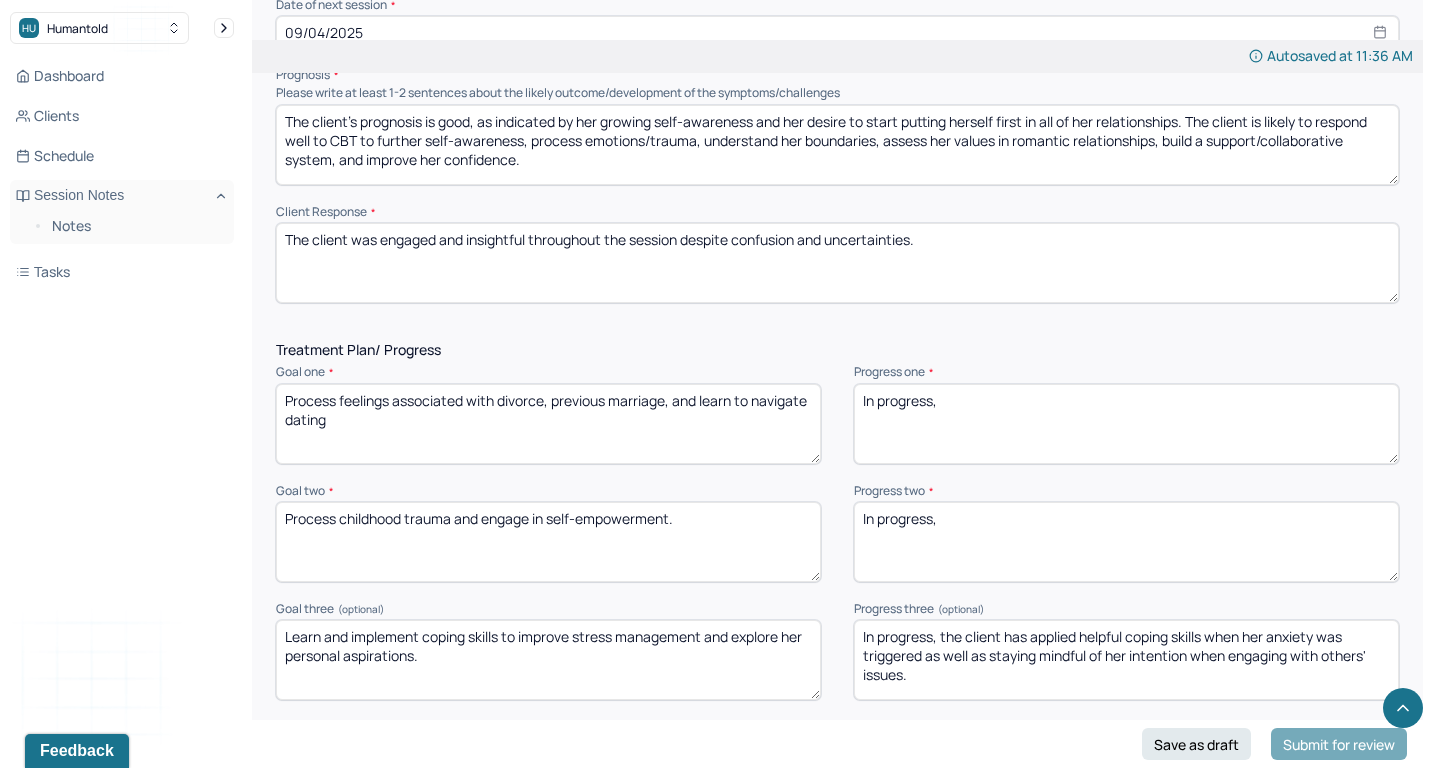 type on "In progress," 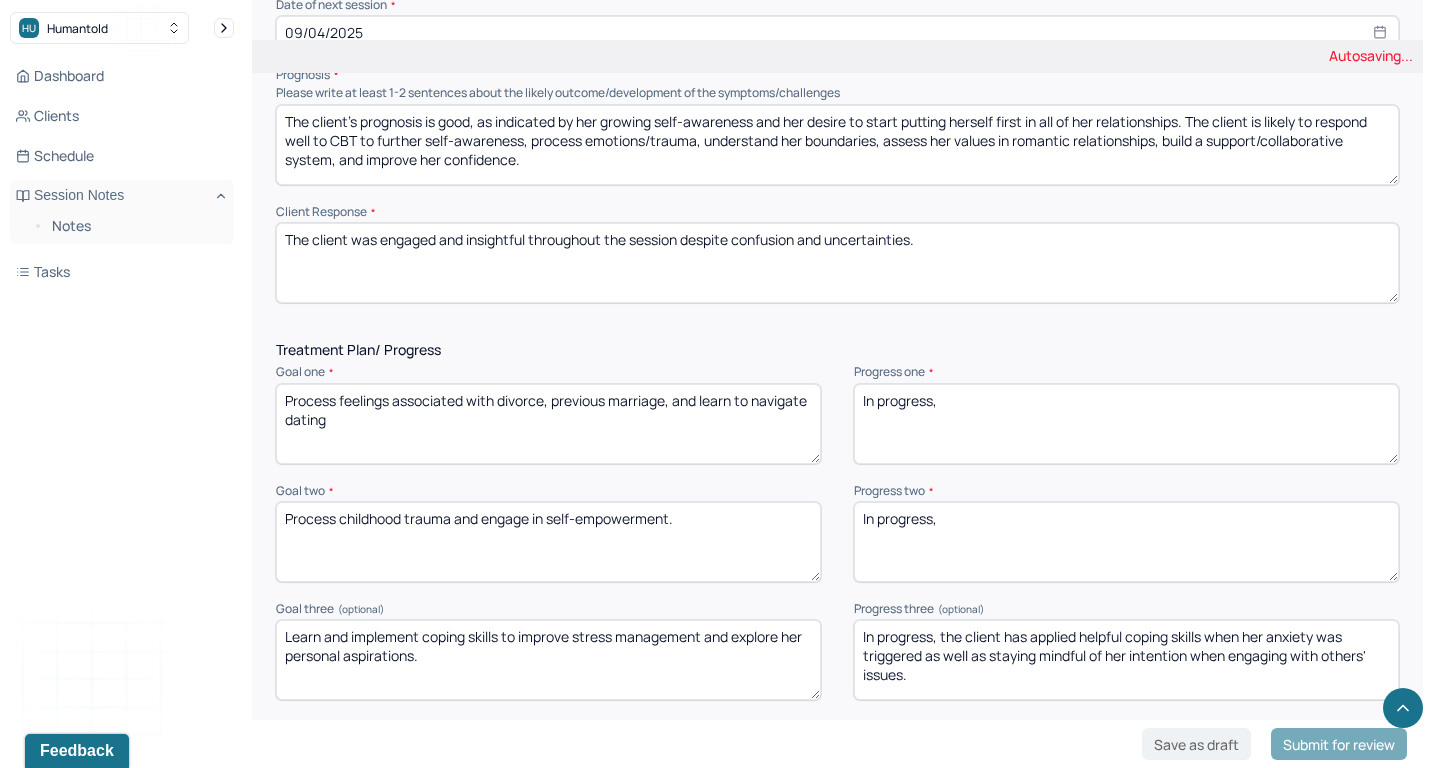 drag, startPoint x: 942, startPoint y: 604, endPoint x: 959, endPoint y: 687, distance: 84.723076 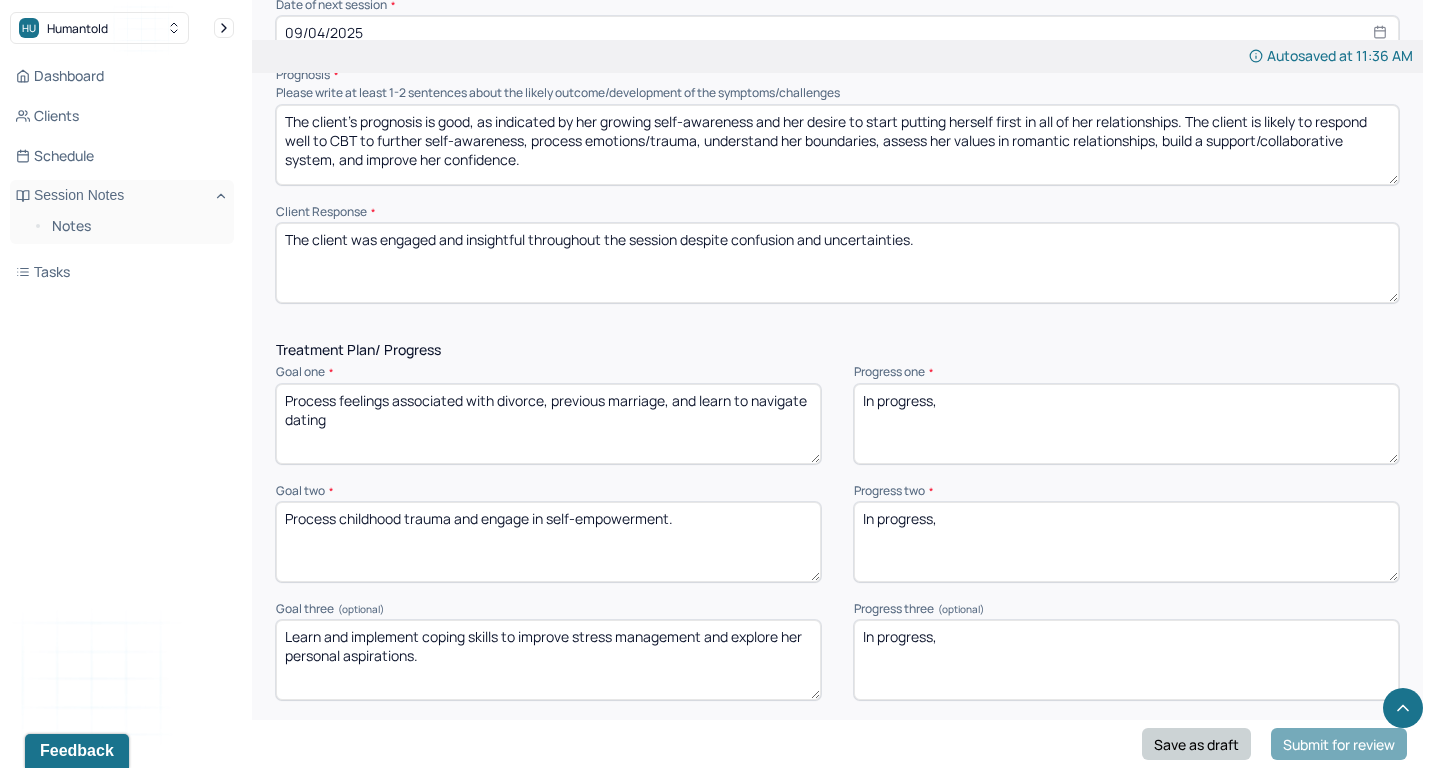 type on "In progress," 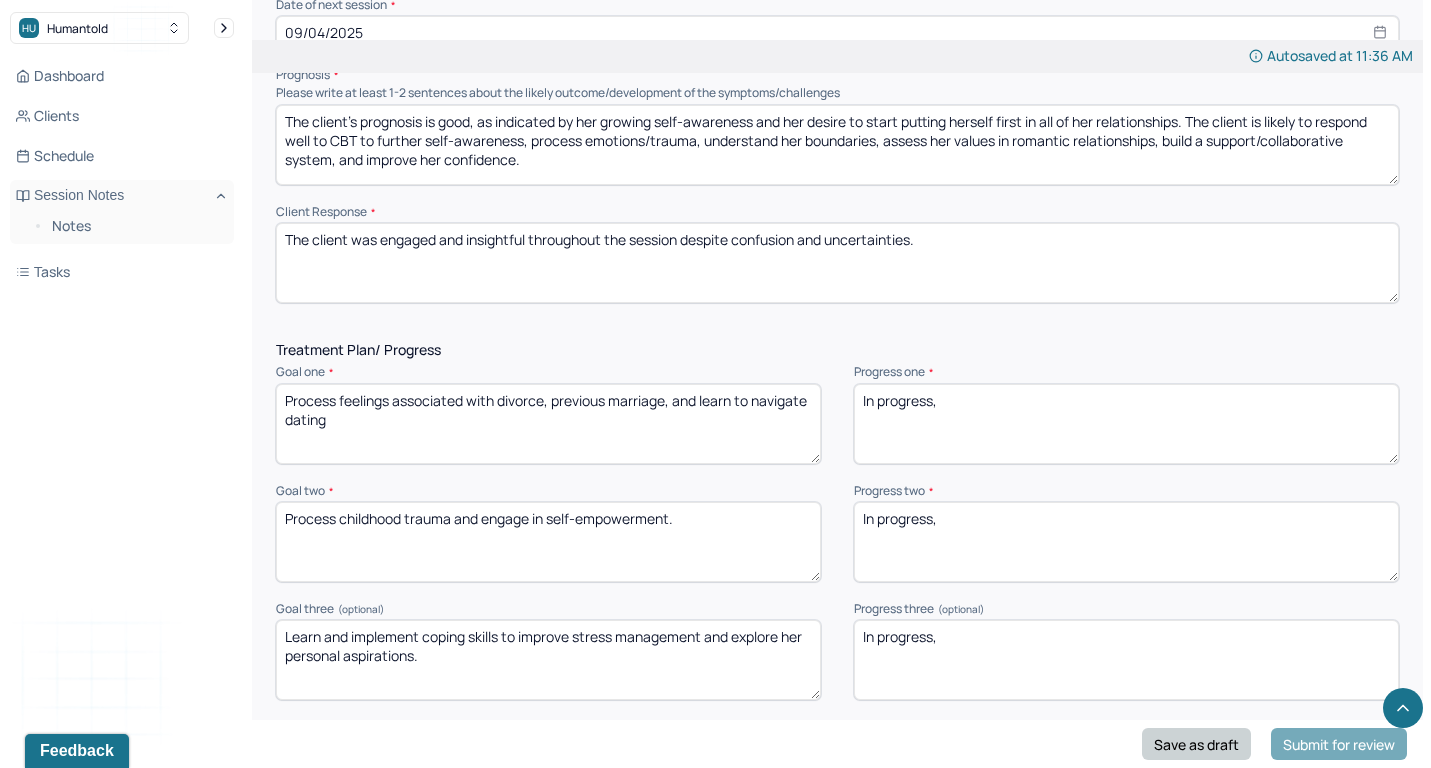 click on "Save as draft" at bounding box center (1196, 744) 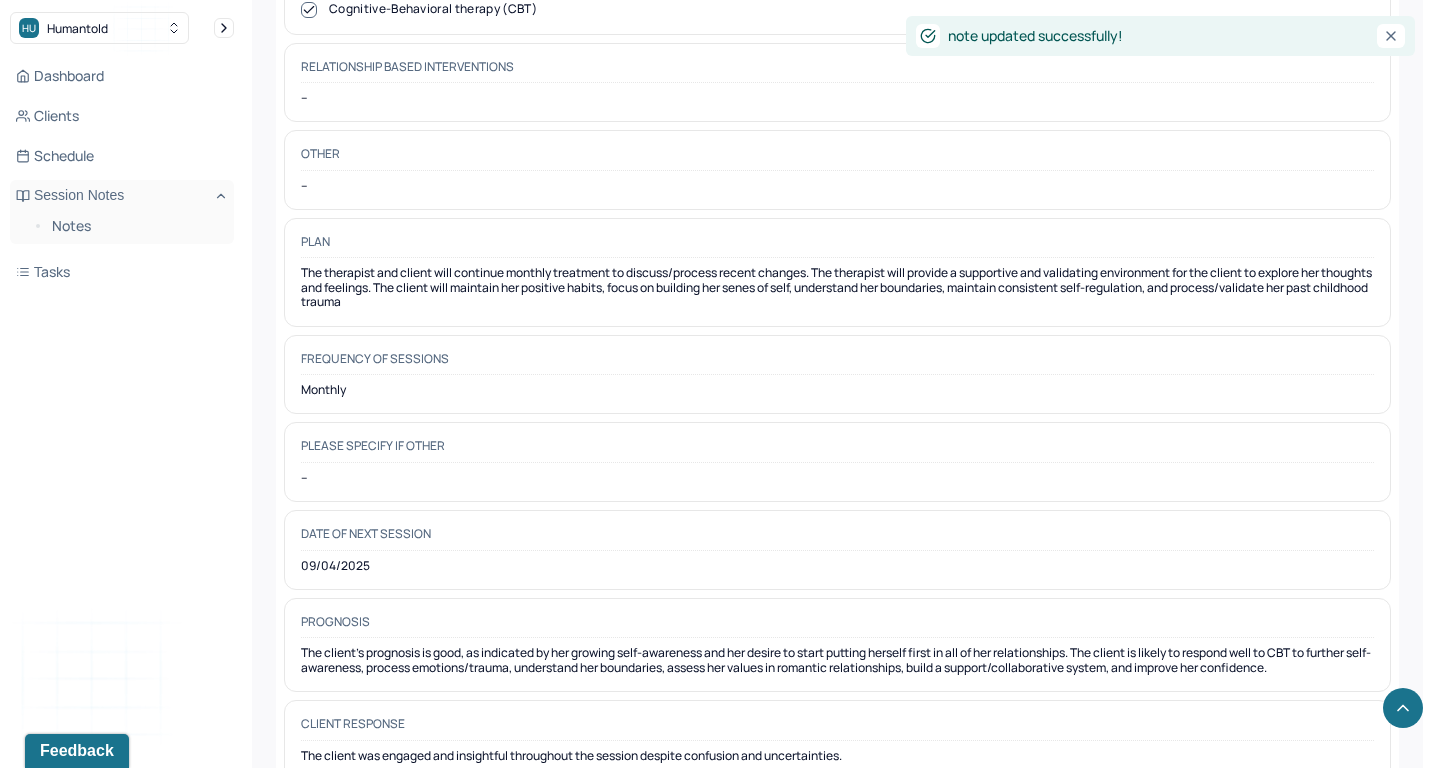 click on "Appointment location in person Client Teletherapy Location -- Provider Teletherapy Location -- Consent was received for the teletherapy session Consent was received for the teletherapy session The teletherapy session was conducted via video The teletherapy session was conducted via video Primary diagnosis F43.20 ADJUSTMENT DISORDER UNSPECIFIED Secondary diagnosis -- Tertiary diagnosis -- Emotional / Behavioural symptoms demonstrated The client felt.  She has preoccpied thoughts about  Causing Maladaptive Functioning Intention for Session Encourage personality growth and development Session Note Subjective The client reported that  Objective The client was alert, oriented, and engaged. The client’s mood and affect were congruent and predominantly confused when reflecting on her interpersonal-related stressor and her anxiety. She held good eye contact.
Assessment Therapy Intervention Techniques Cognitive-Behavioral therapies Cognitive-Behavioral therapy (CBT) Relationship based Interventions -- Other -- Plan" at bounding box center (837, 46) 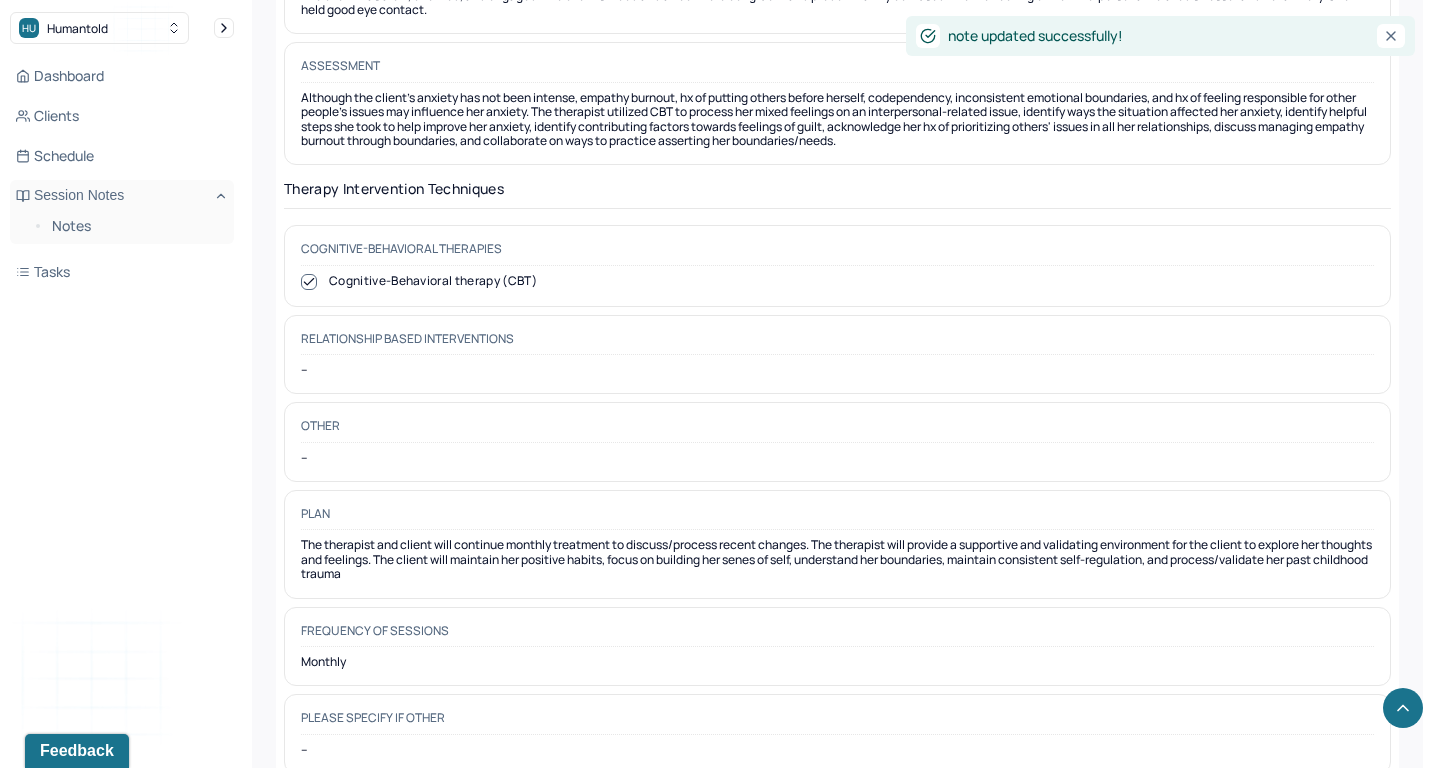 scroll, scrollTop: 1271, scrollLeft: 0, axis: vertical 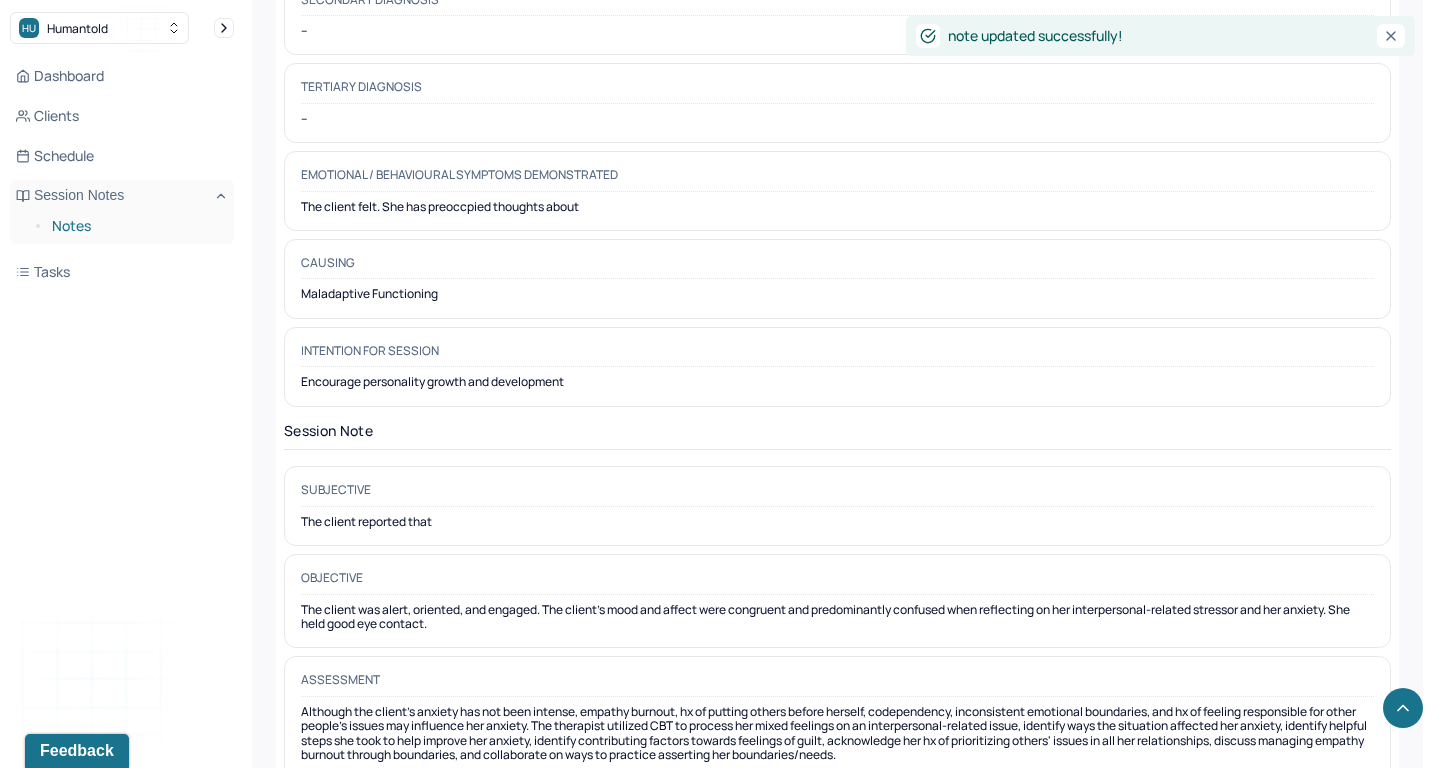 click on "Notes" at bounding box center [135, 226] 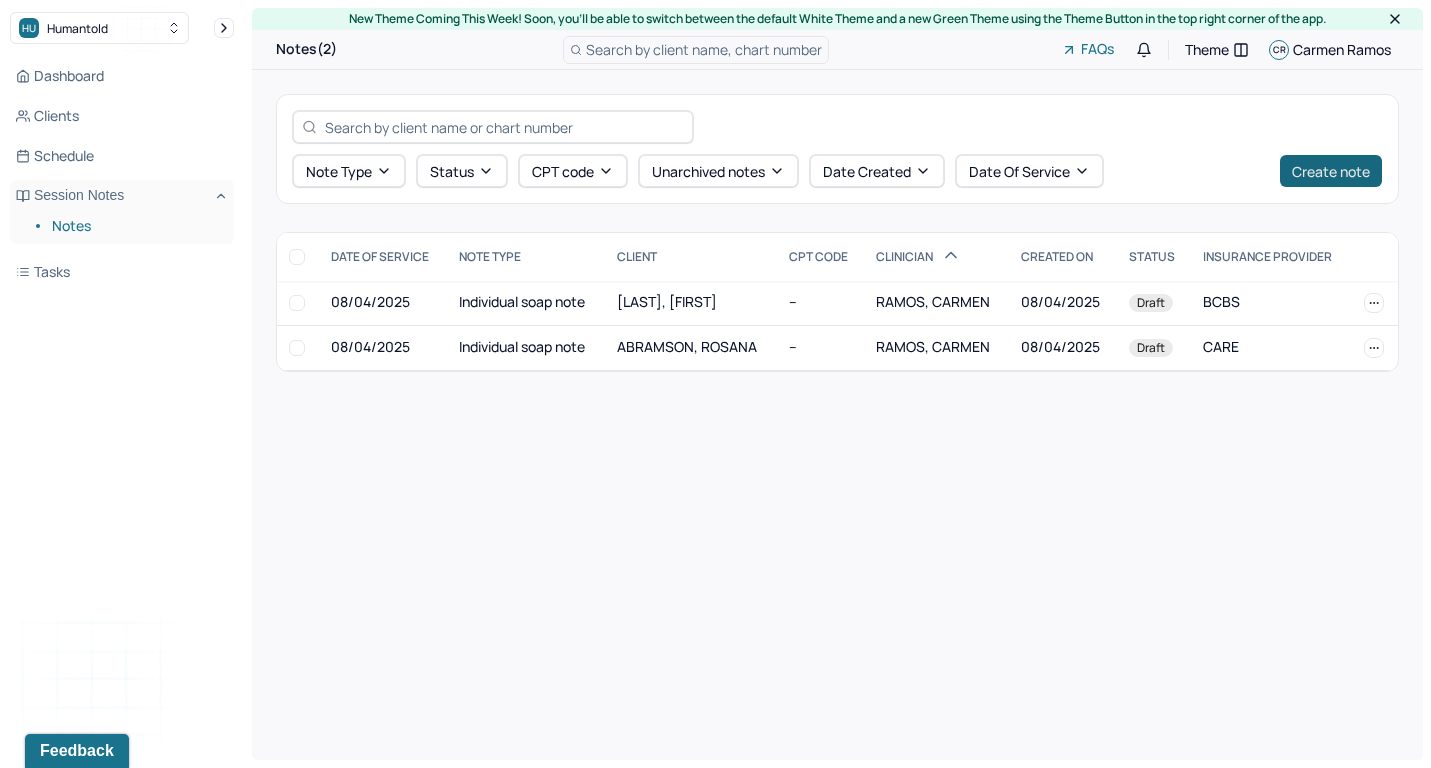 click on "Create note" at bounding box center (1331, 171) 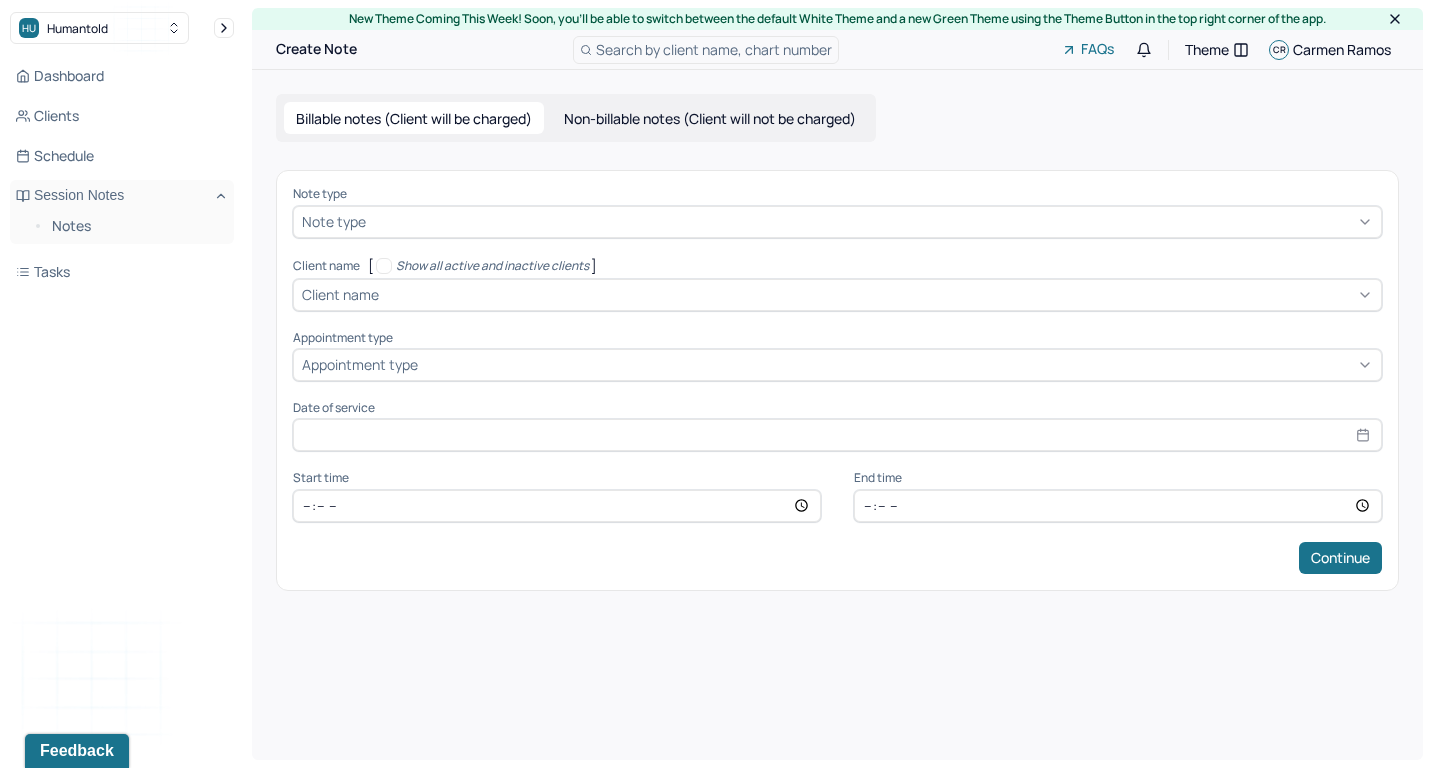 click at bounding box center [871, 221] 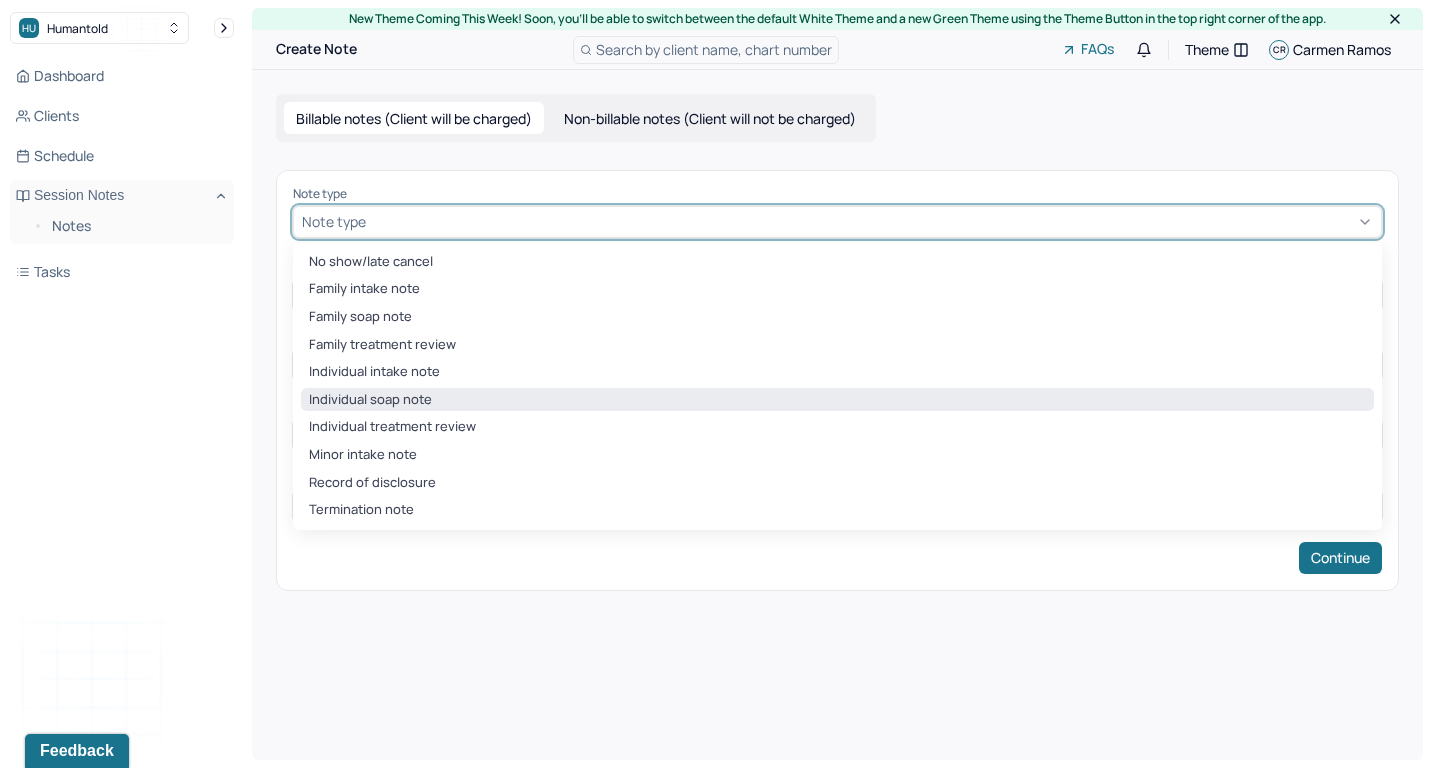 click on "Individual soap note" at bounding box center [837, 400] 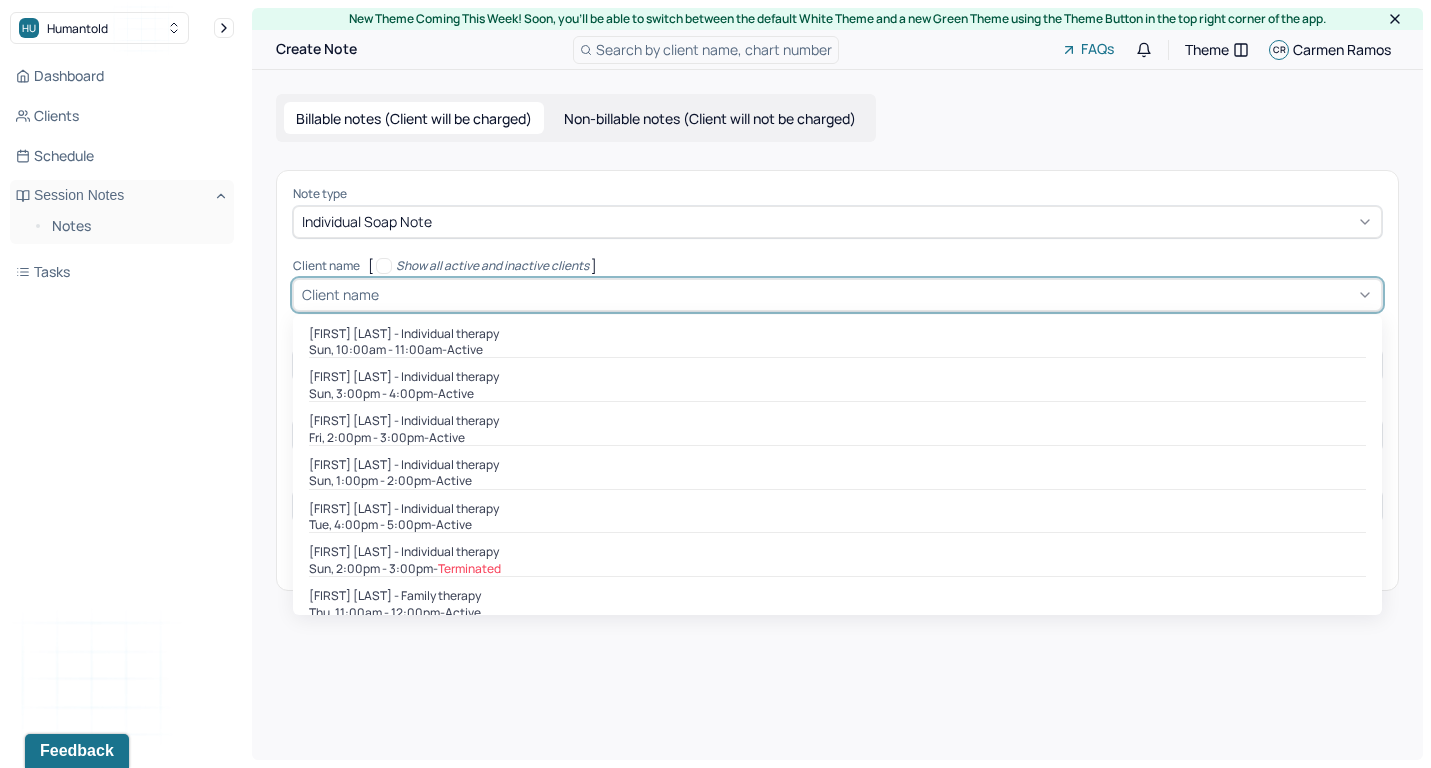 click at bounding box center (878, 294) 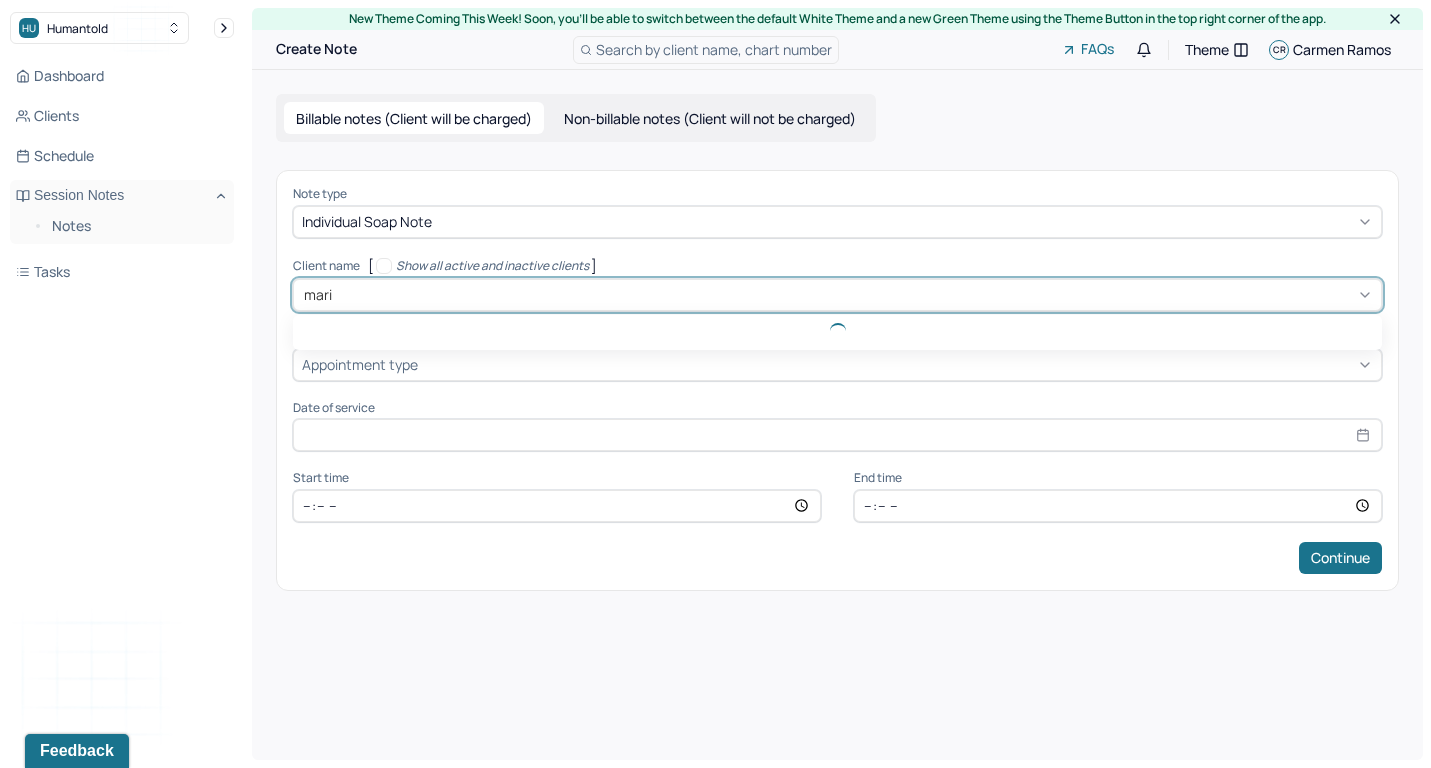 type on "[NAME]" 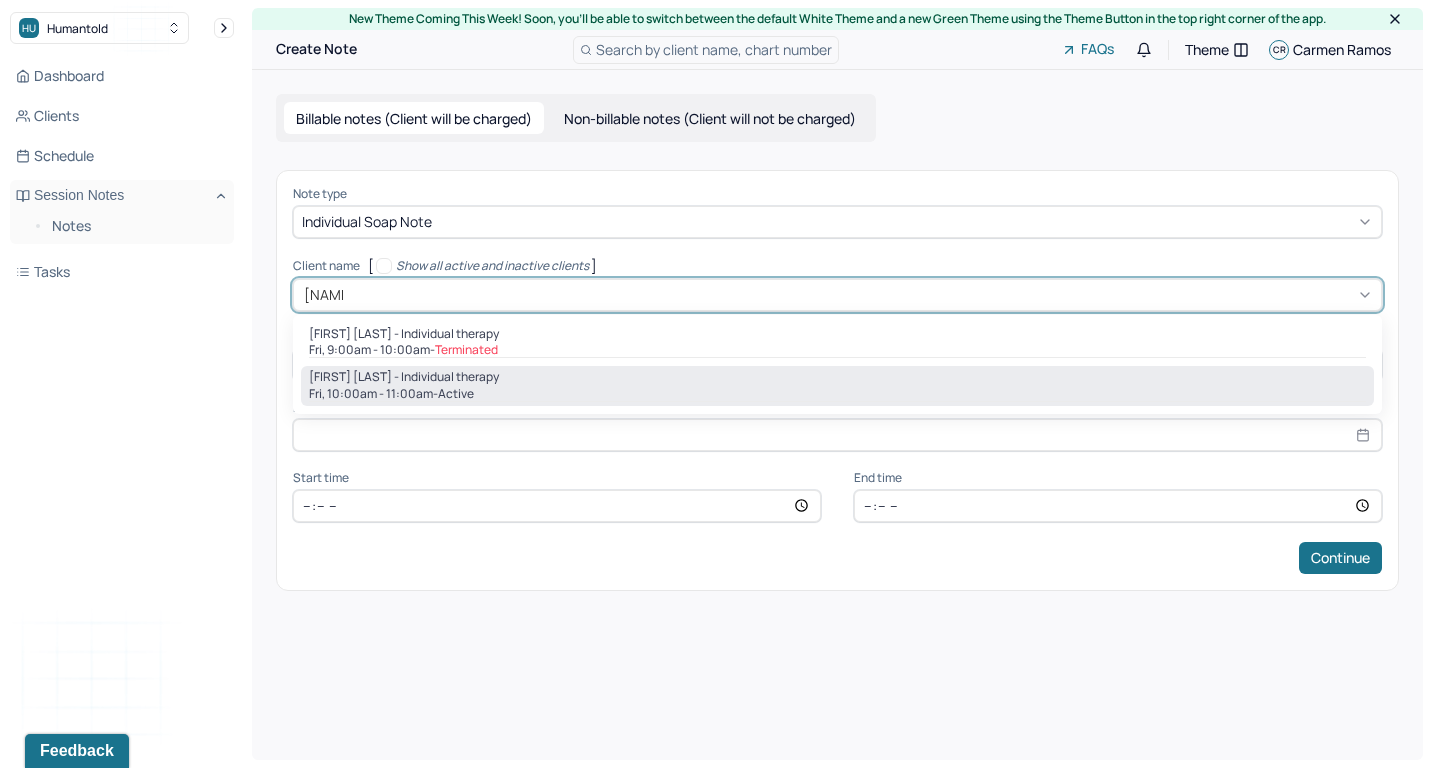 click on "[FIRST] [LAST] - Individual therapy" at bounding box center (837, 377) 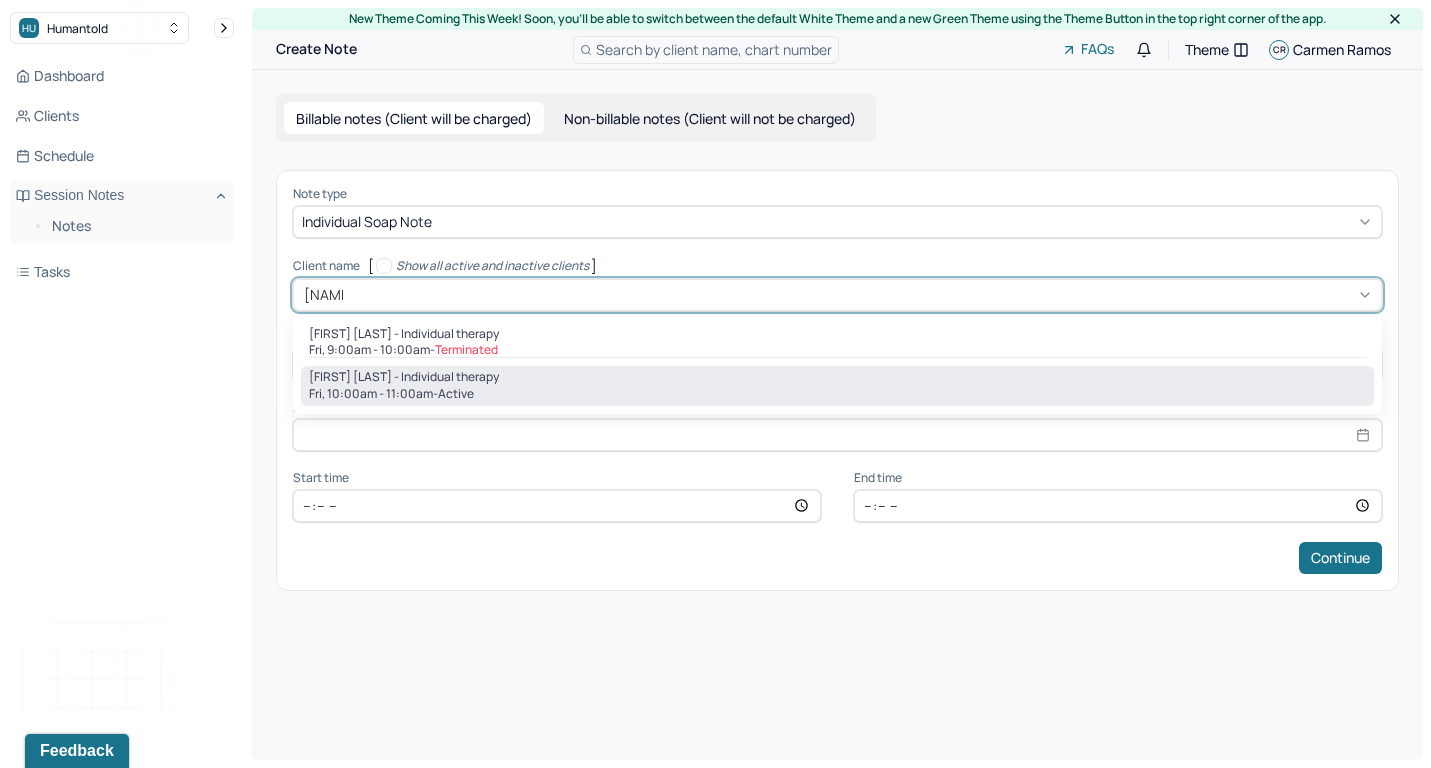 type 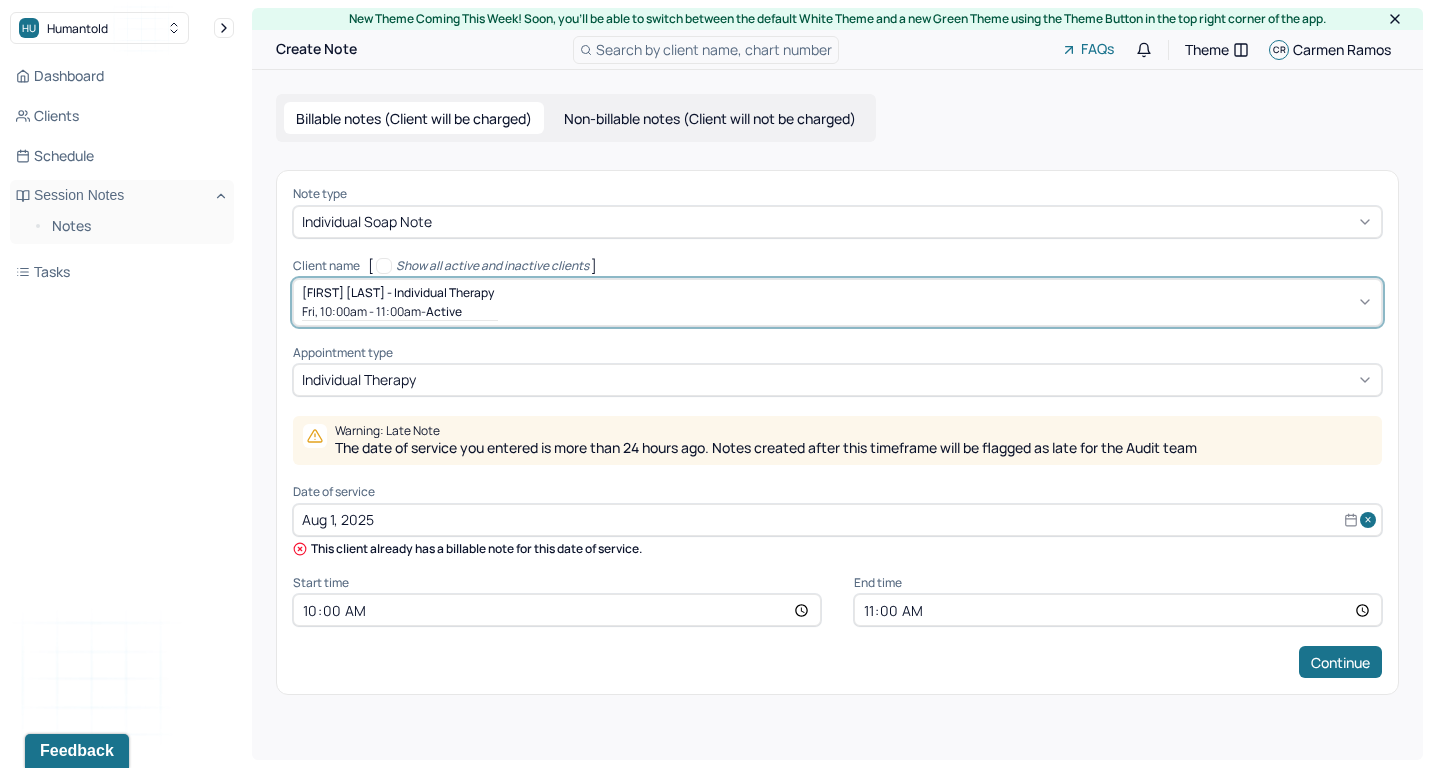 click on "Aug 1, 2025" at bounding box center (837, 520) 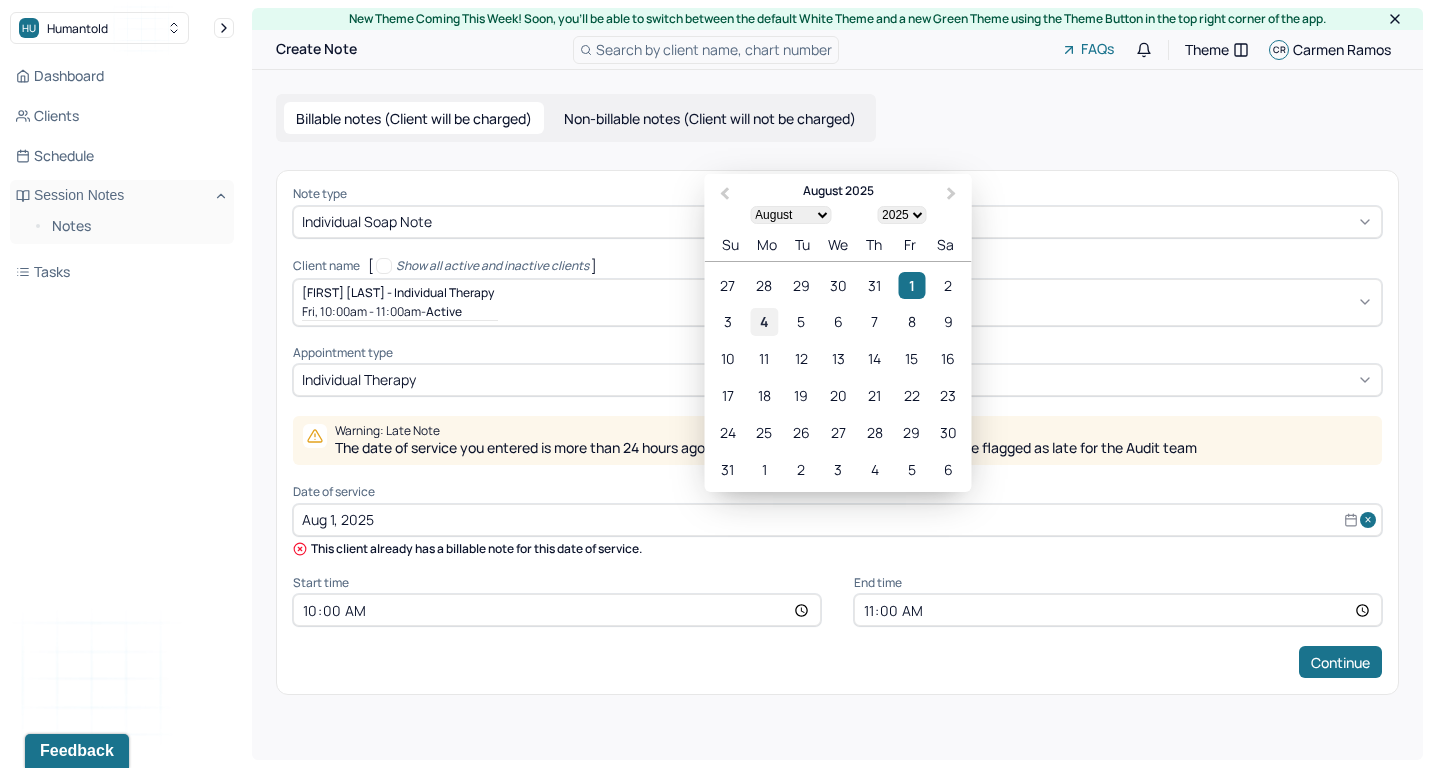 click on "4" at bounding box center (764, 321) 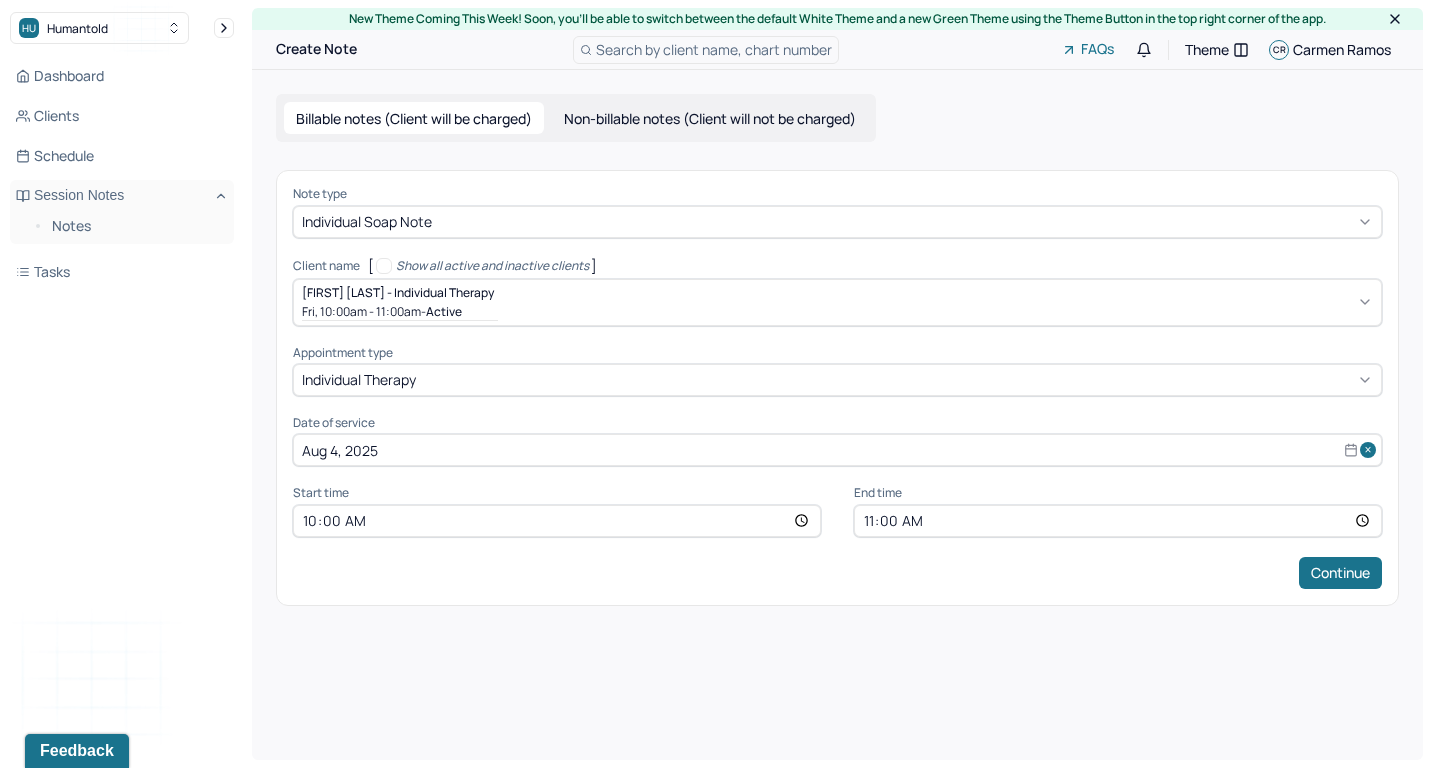 click on "10:00" at bounding box center [557, 521] 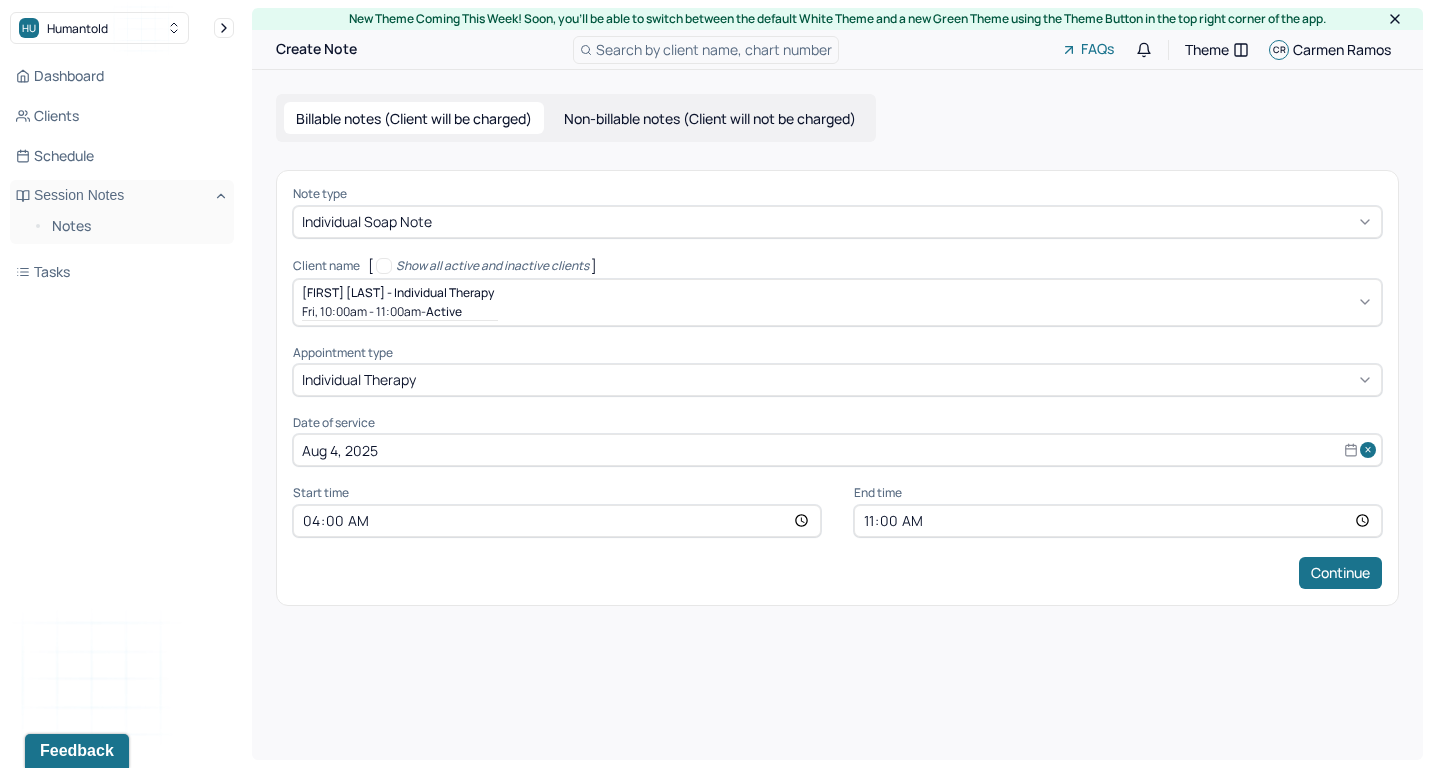 type on "16:00" 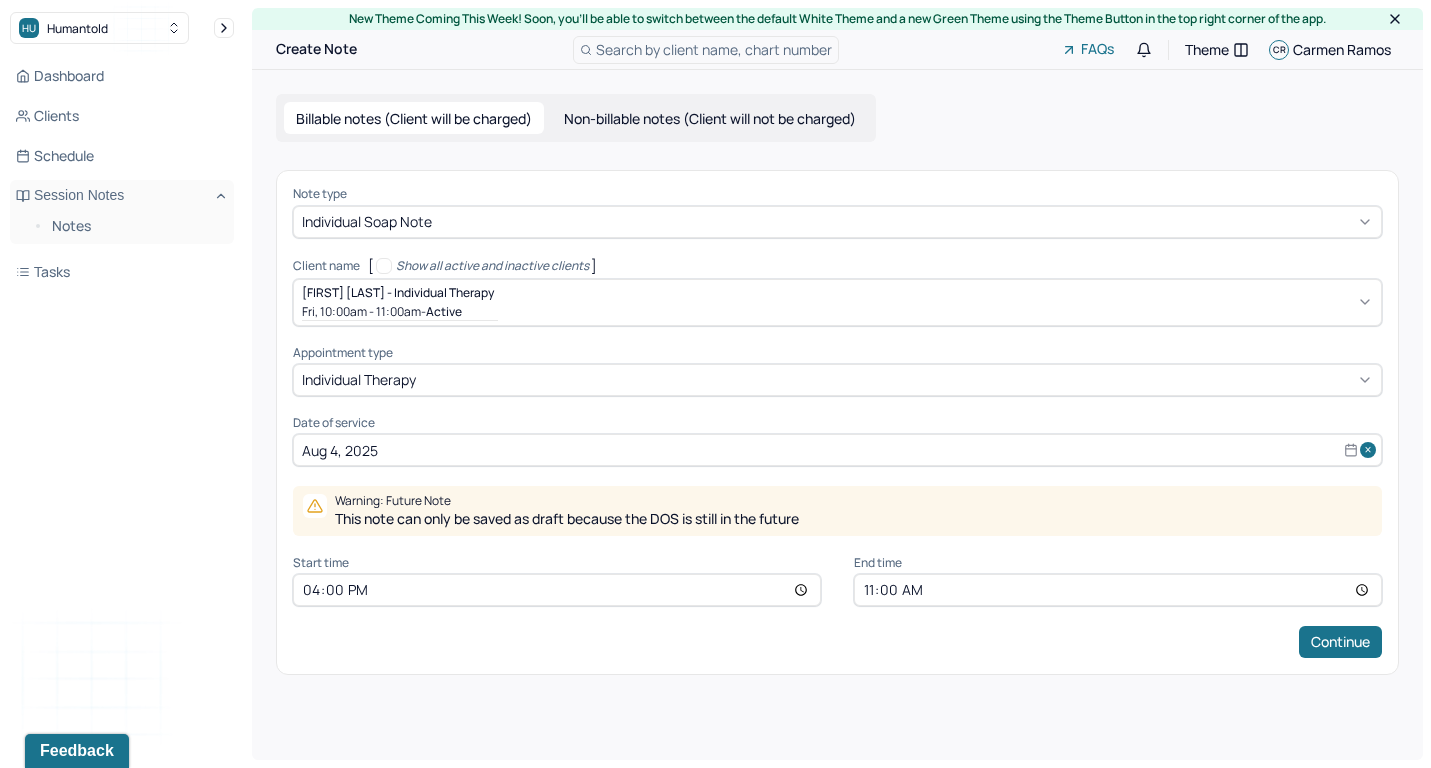 click on "11:00" at bounding box center [1118, 590] 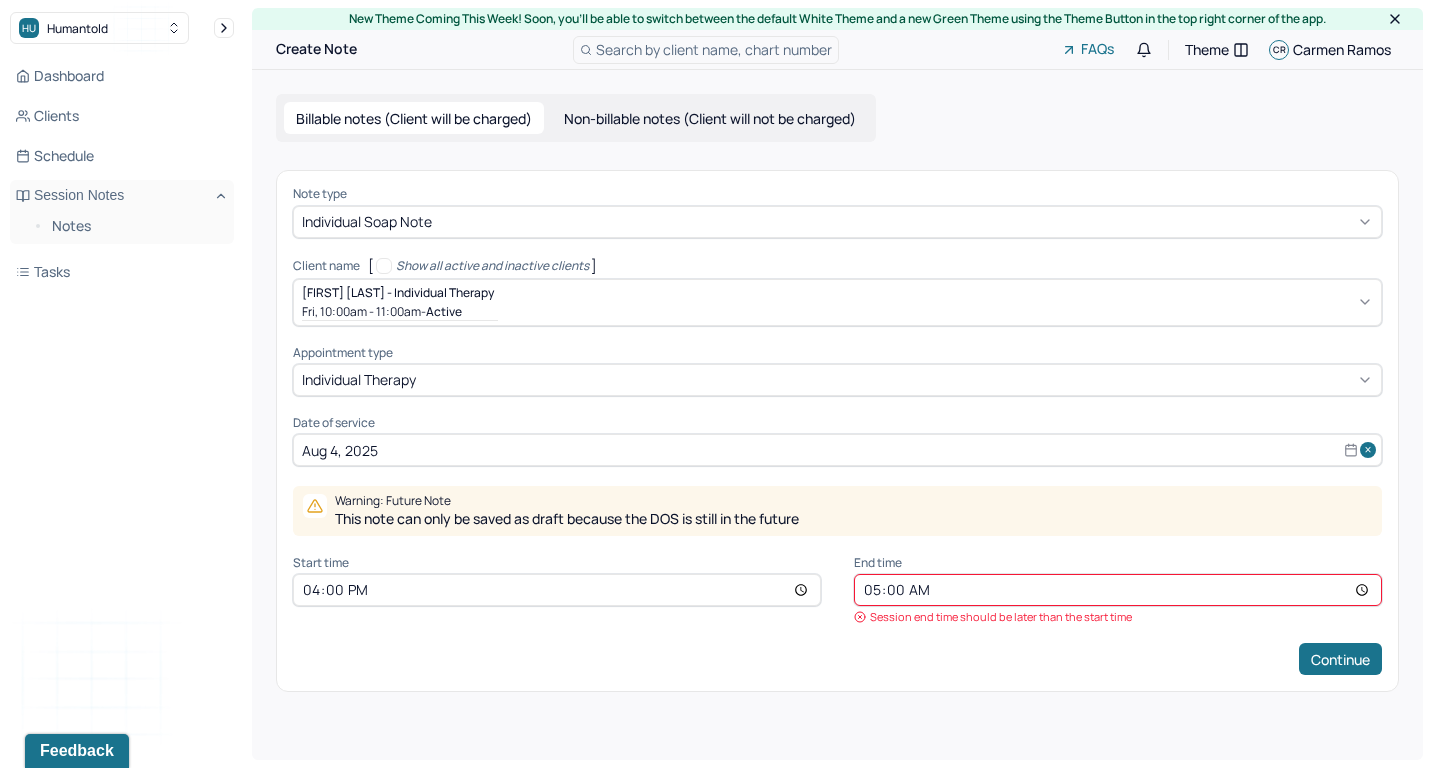 type on "17:00" 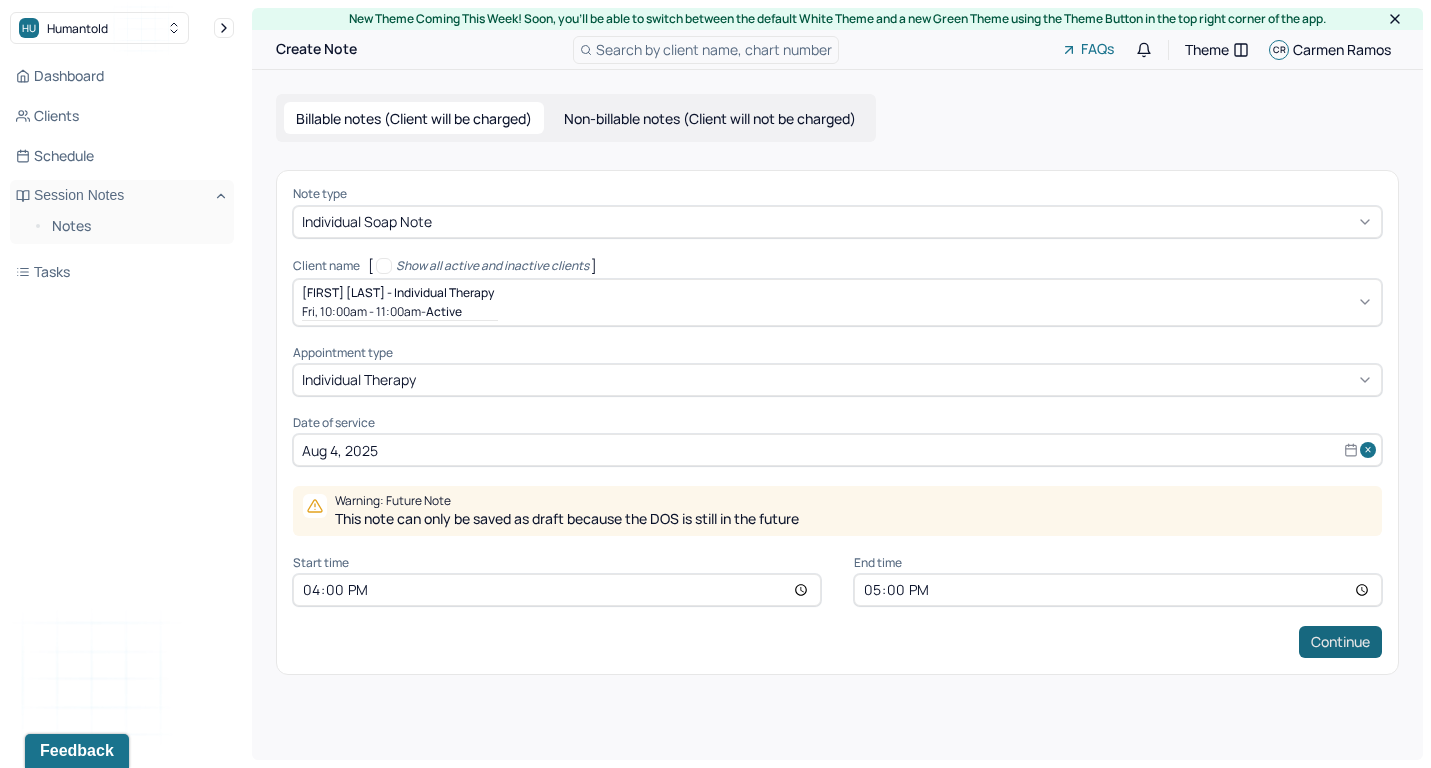 click on "Continue" at bounding box center (1340, 642) 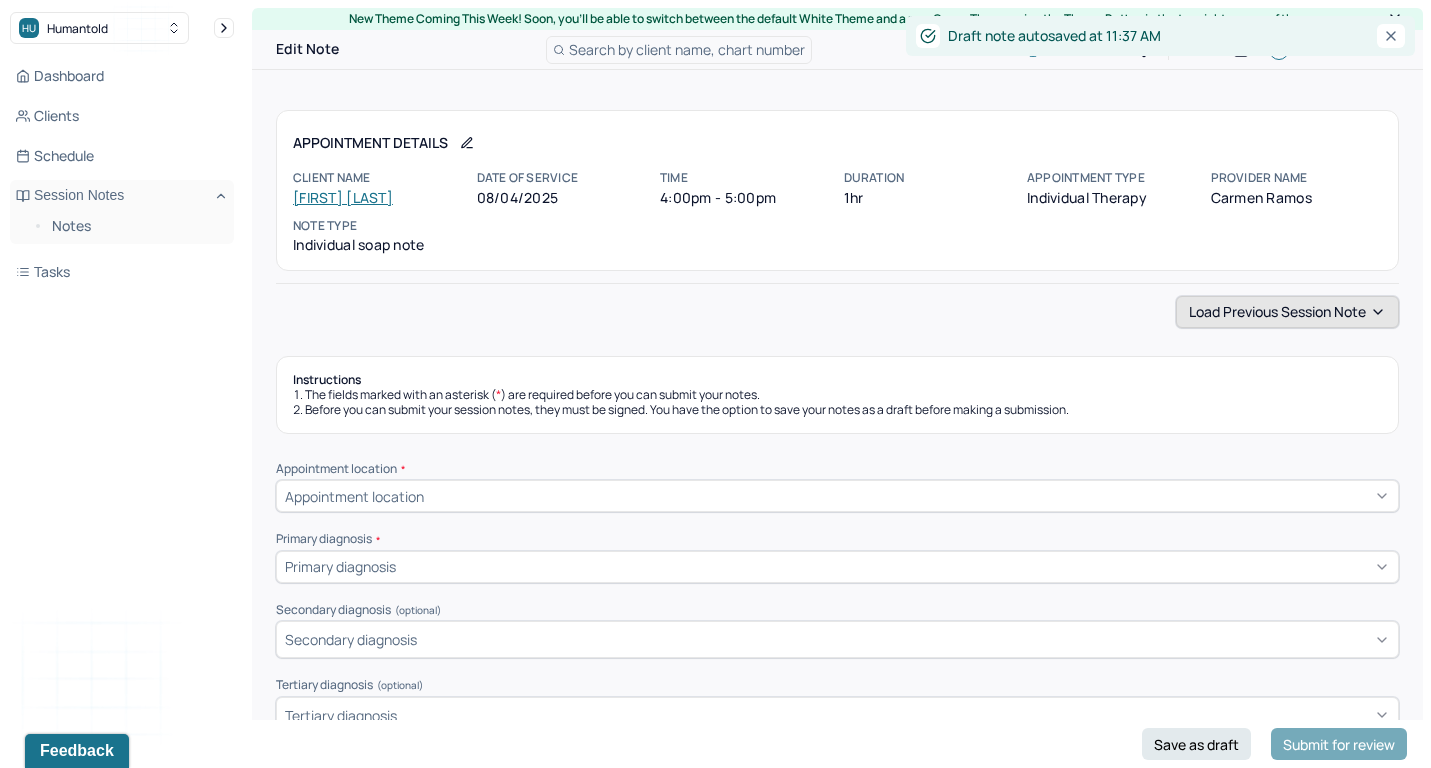 click on "Load previous session note" at bounding box center [1287, 312] 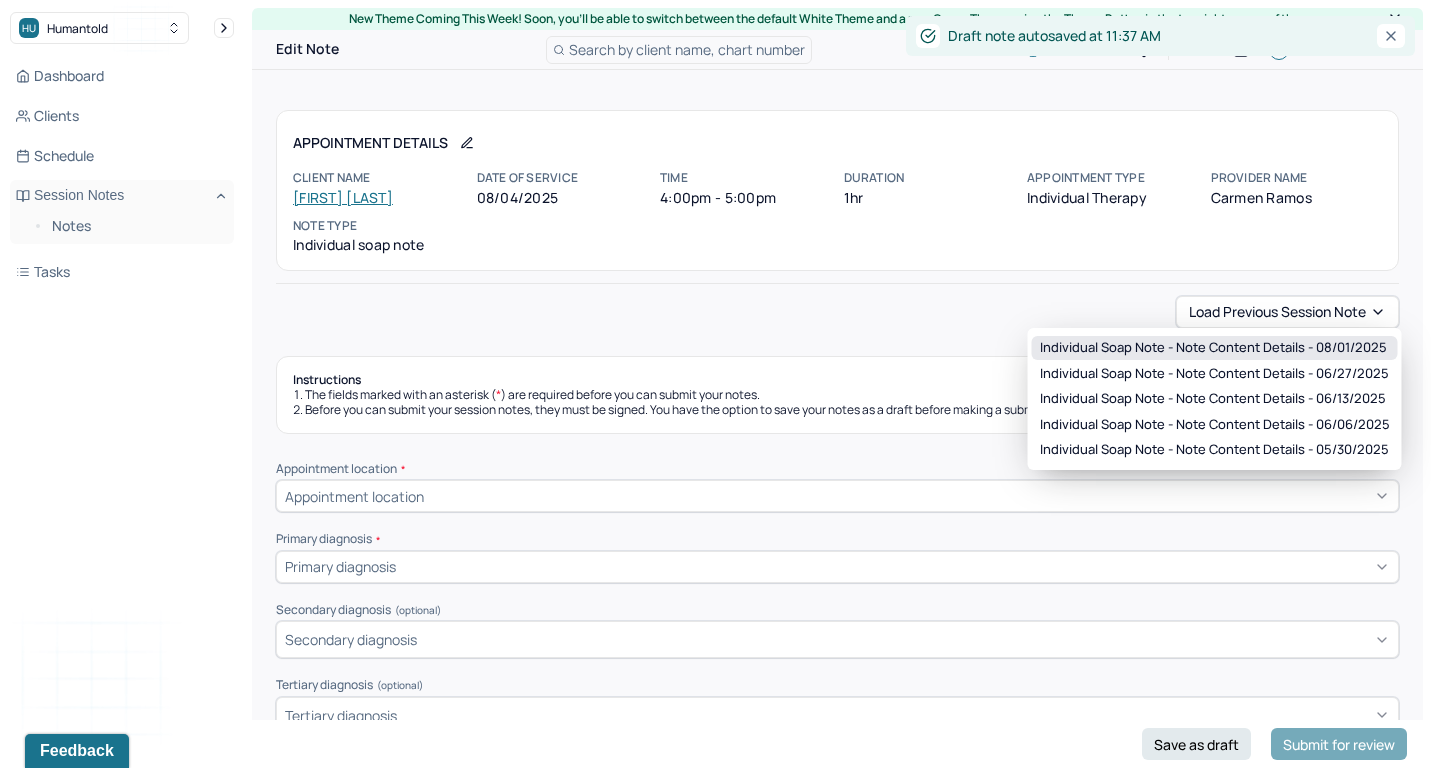 click on "Individual soap note   - Note content Details -   [DATE]" at bounding box center [1213, 348] 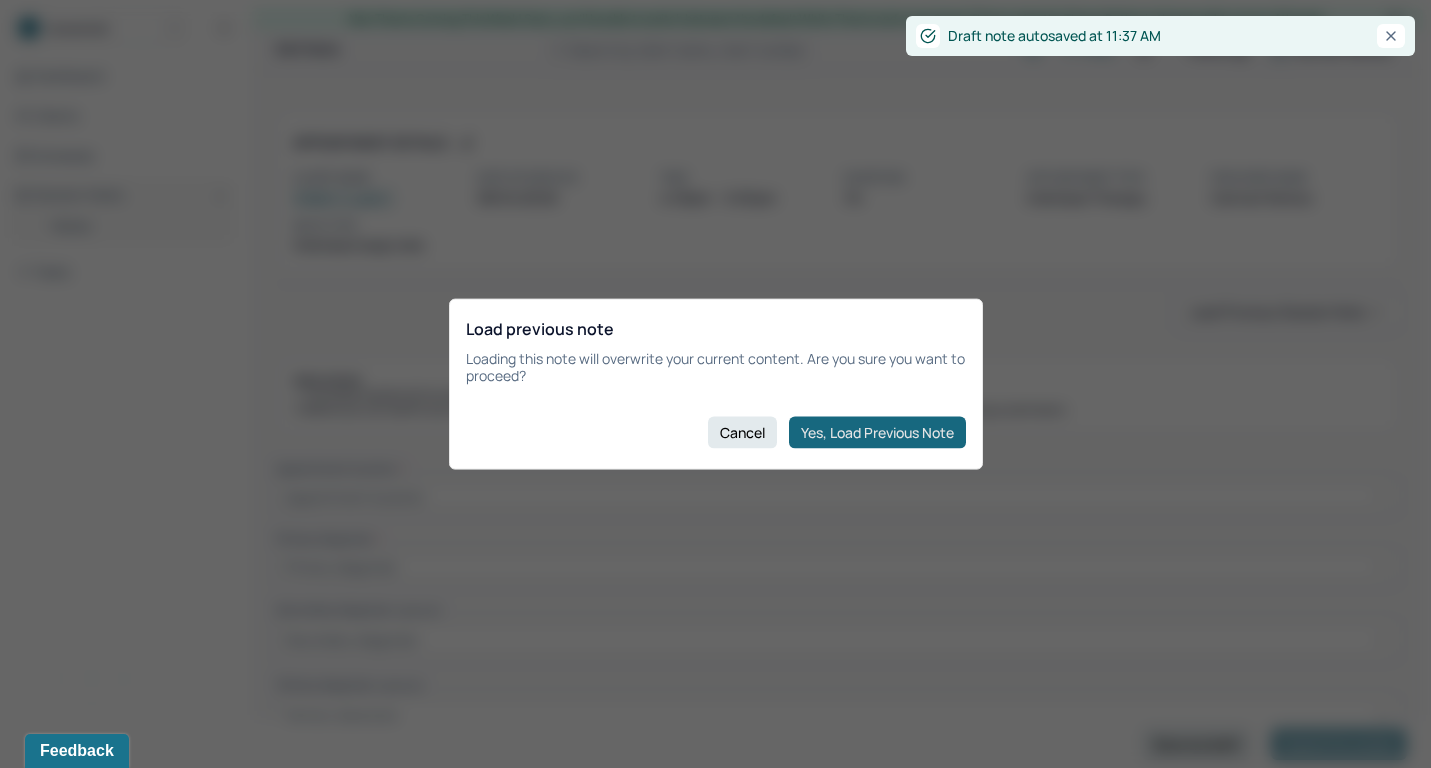 click on "Yes, Load Previous Note" at bounding box center [877, 432] 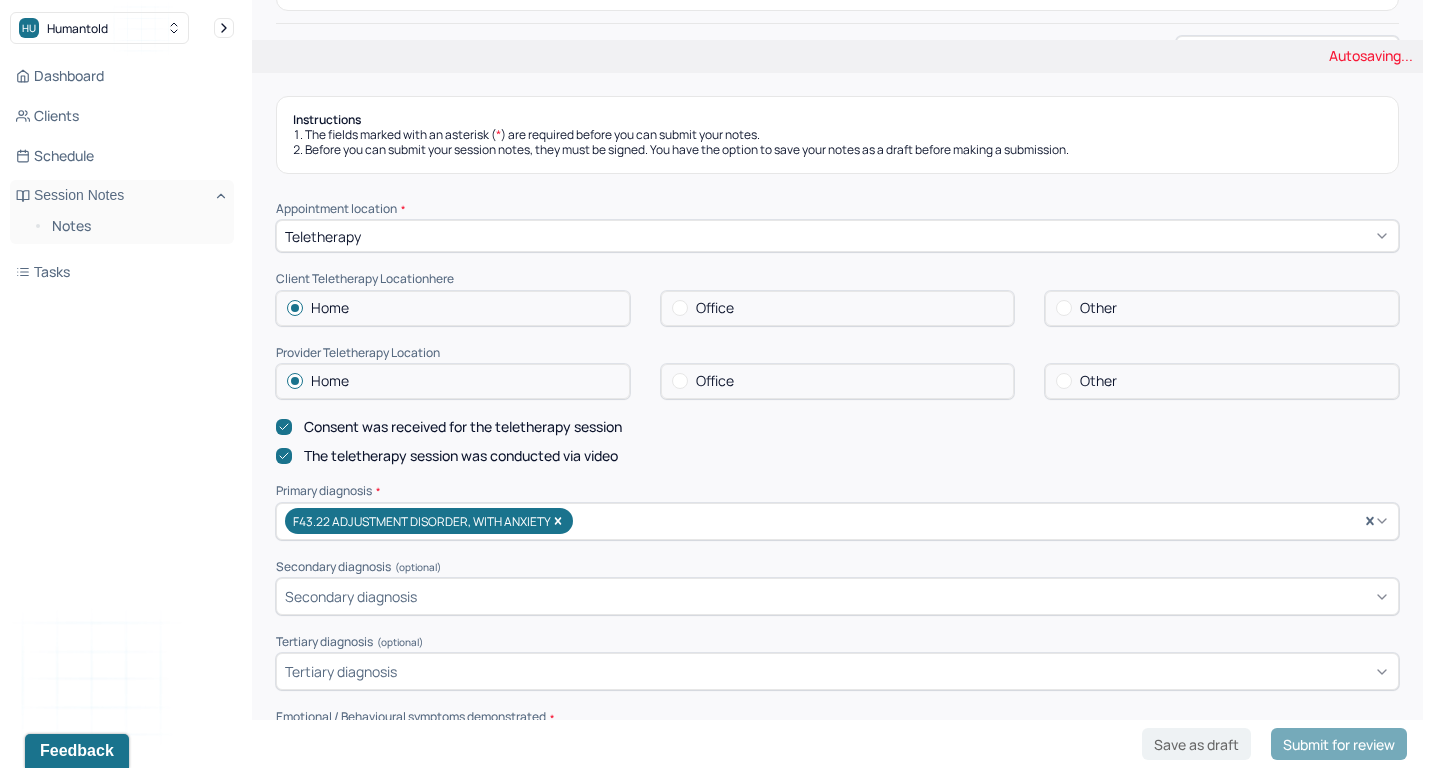 scroll, scrollTop: 259, scrollLeft: 0, axis: vertical 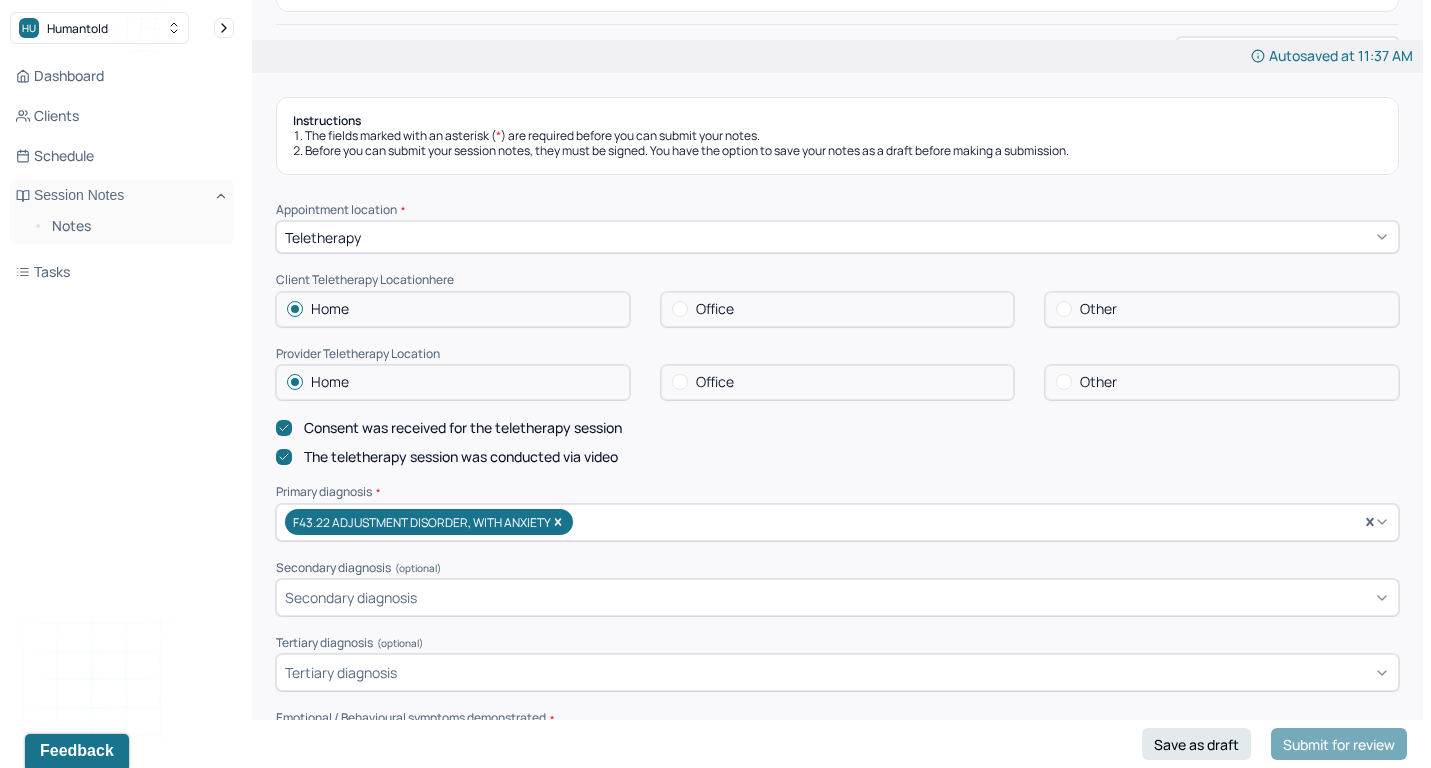 click at bounding box center (680, 382) 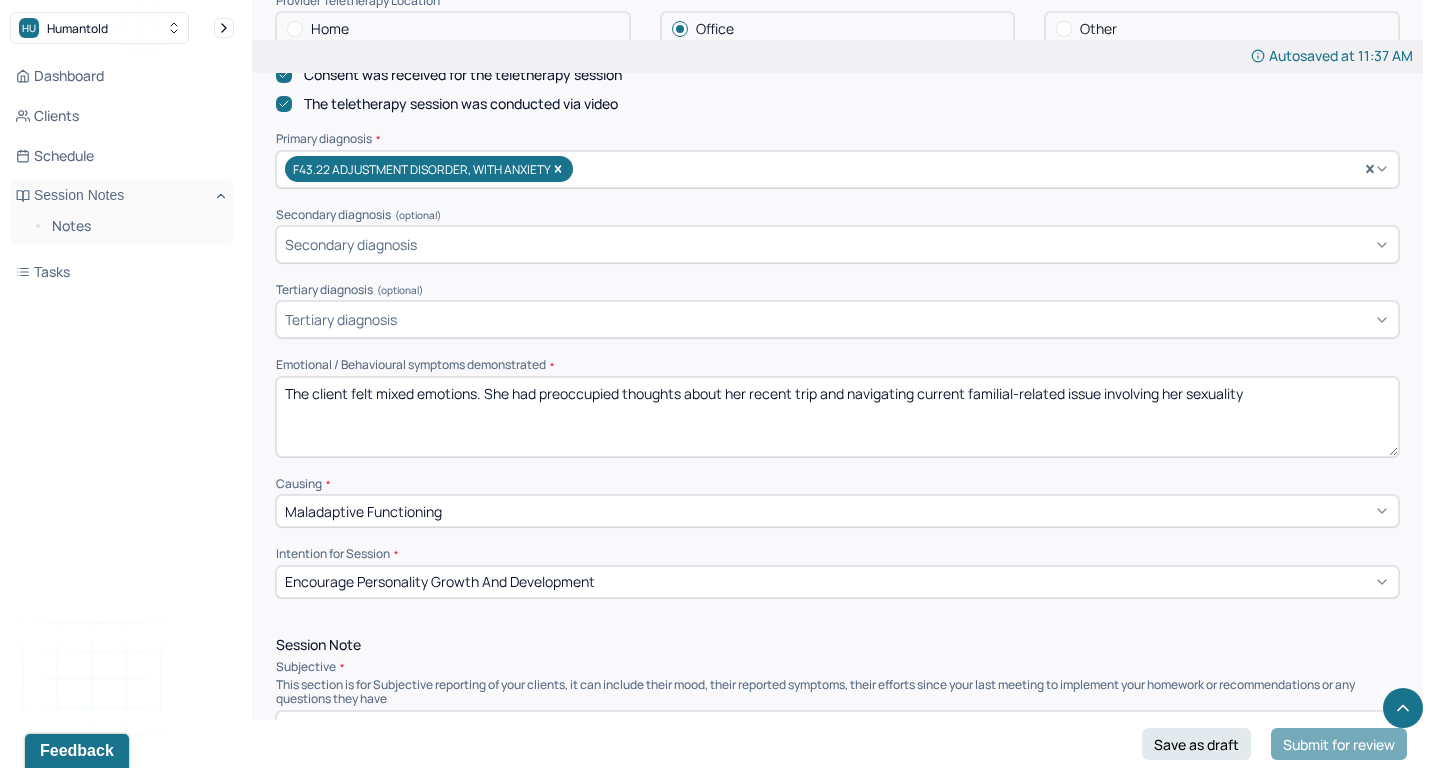 scroll, scrollTop: 636, scrollLeft: 0, axis: vertical 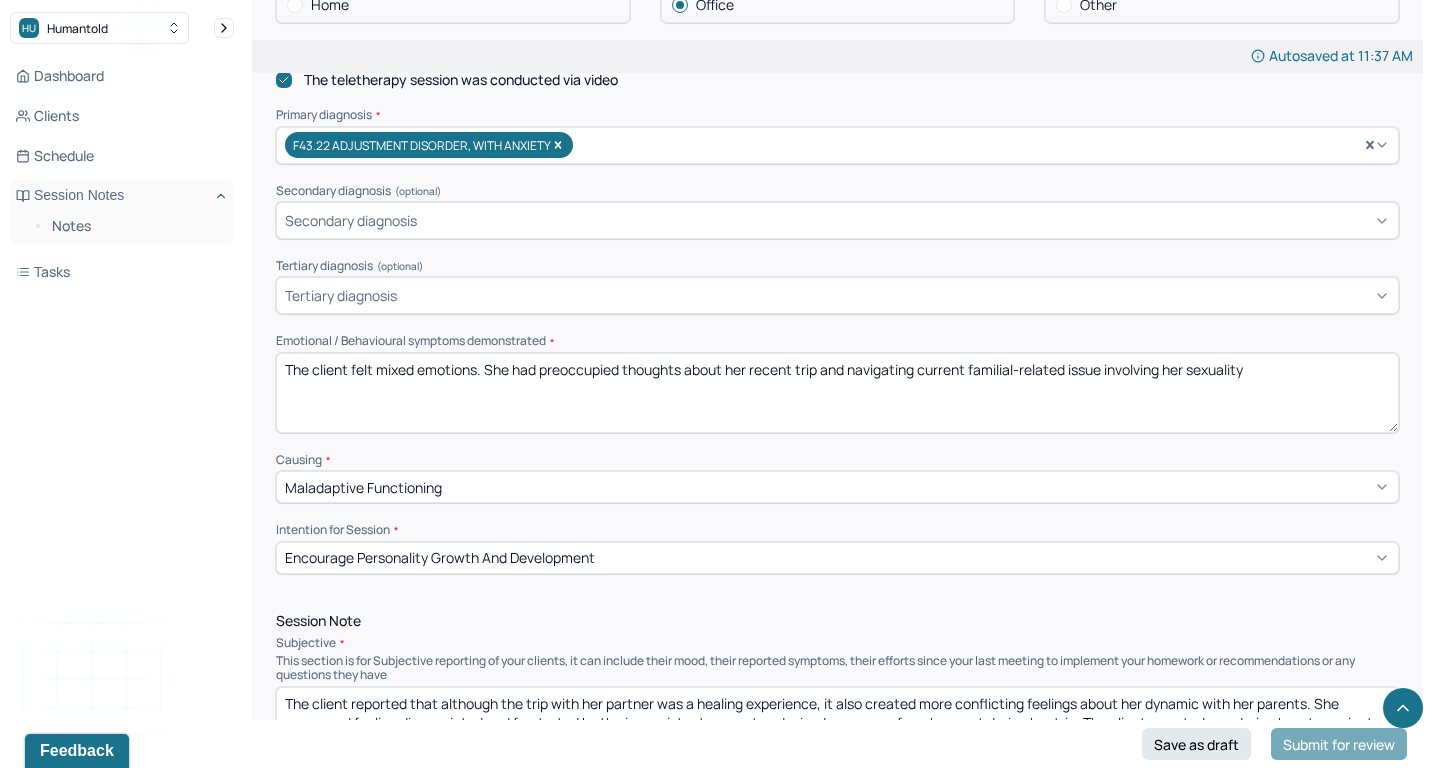 drag, startPoint x: 374, startPoint y: 353, endPoint x: 473, endPoint y: 354, distance: 99.00505 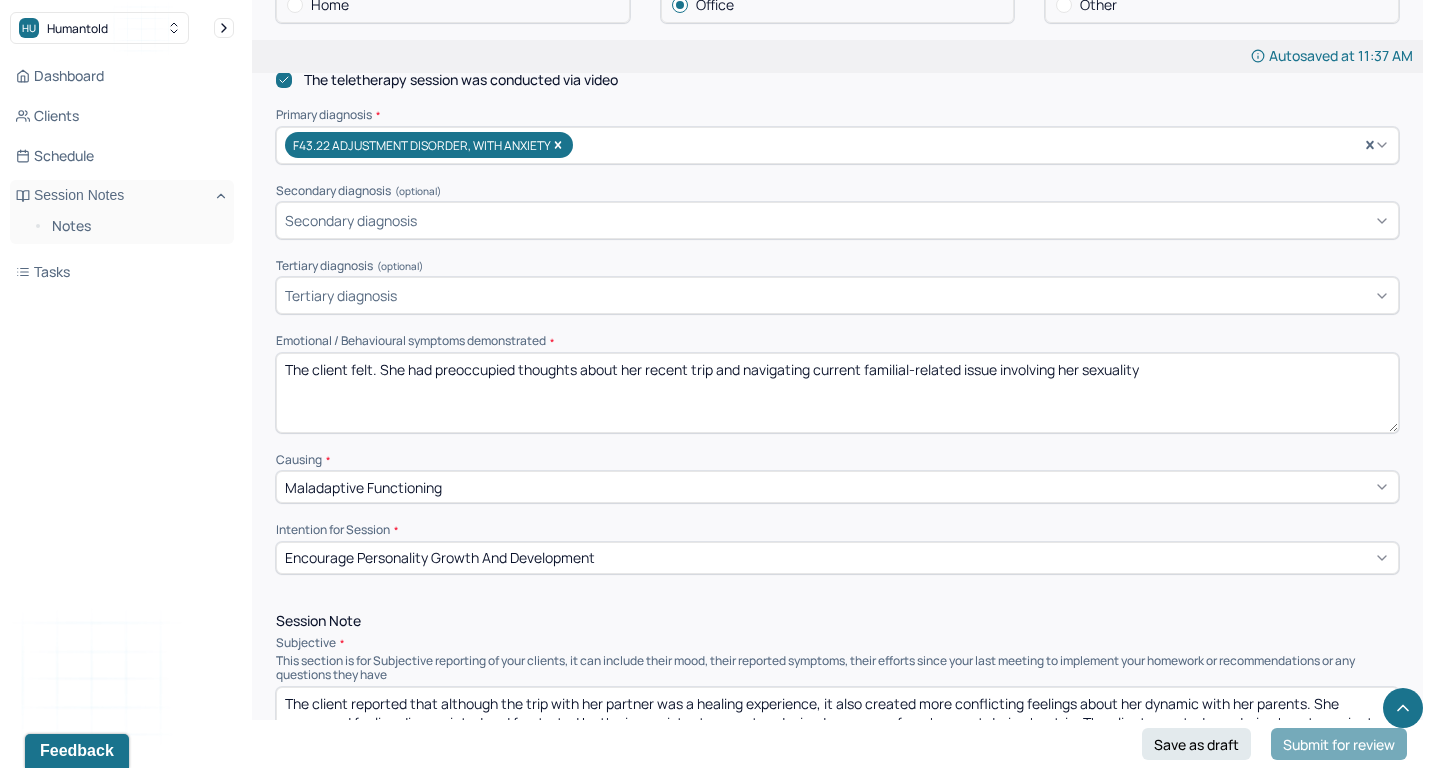 drag, startPoint x: 583, startPoint y: 347, endPoint x: 1294, endPoint y: 322, distance: 711.4394 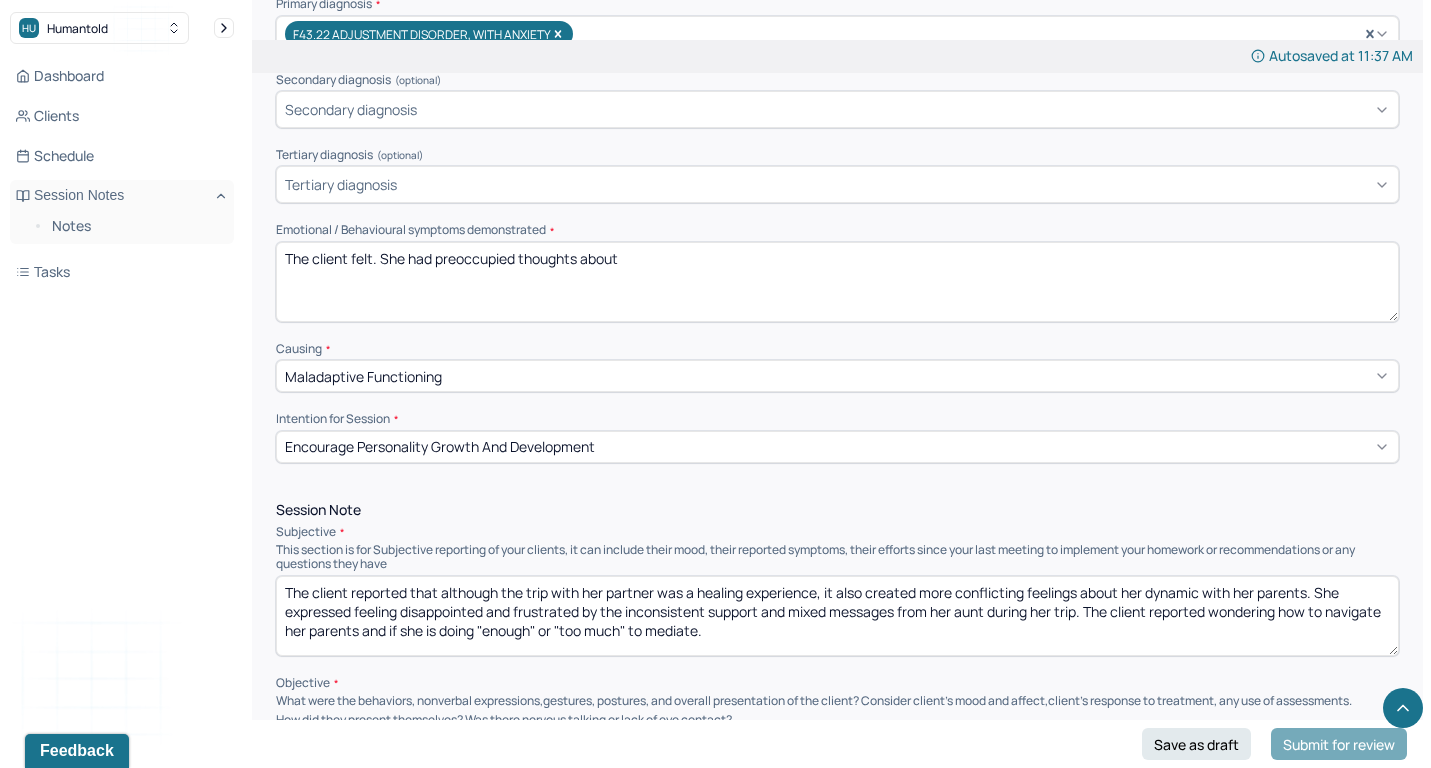scroll, scrollTop: 941, scrollLeft: 0, axis: vertical 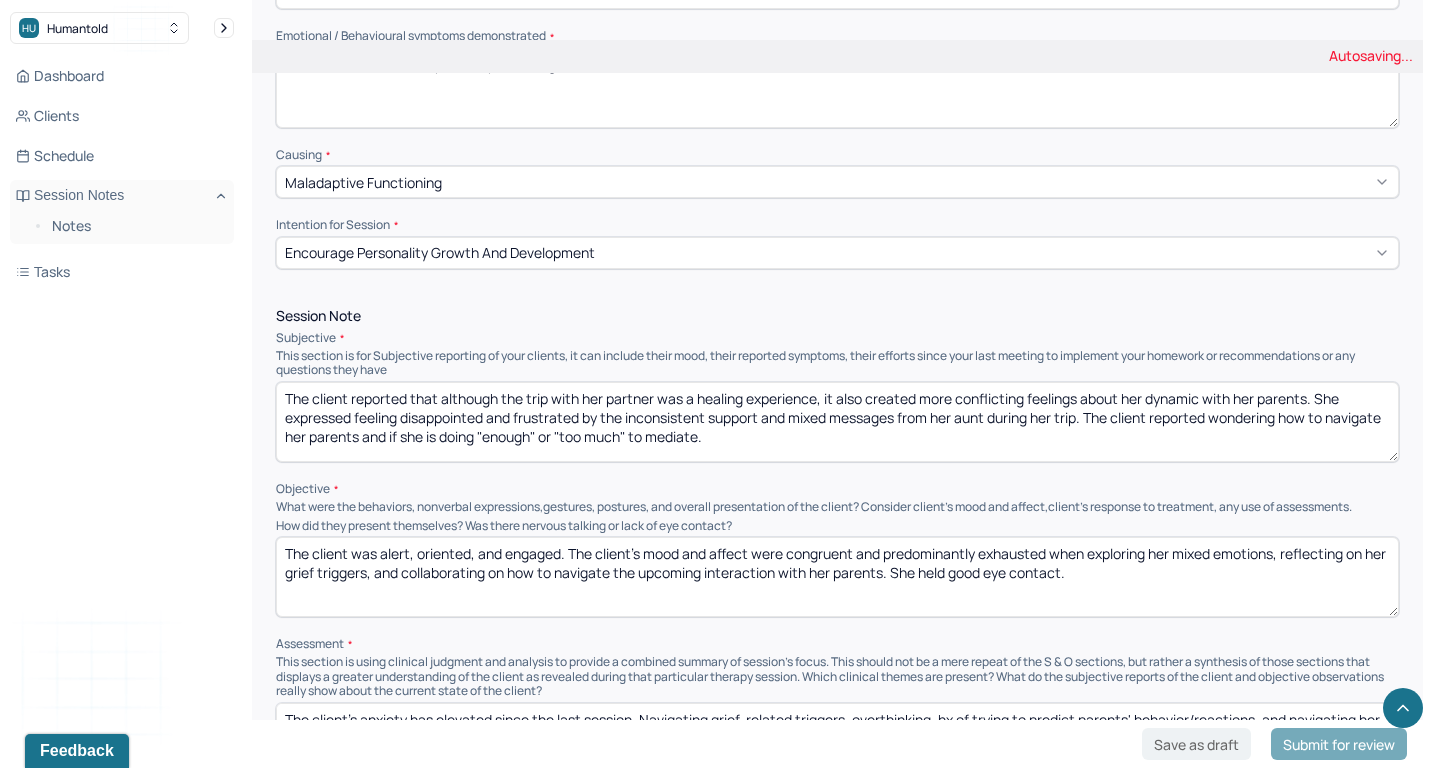 type on "The client felt. She had preoccupied thoughts about" 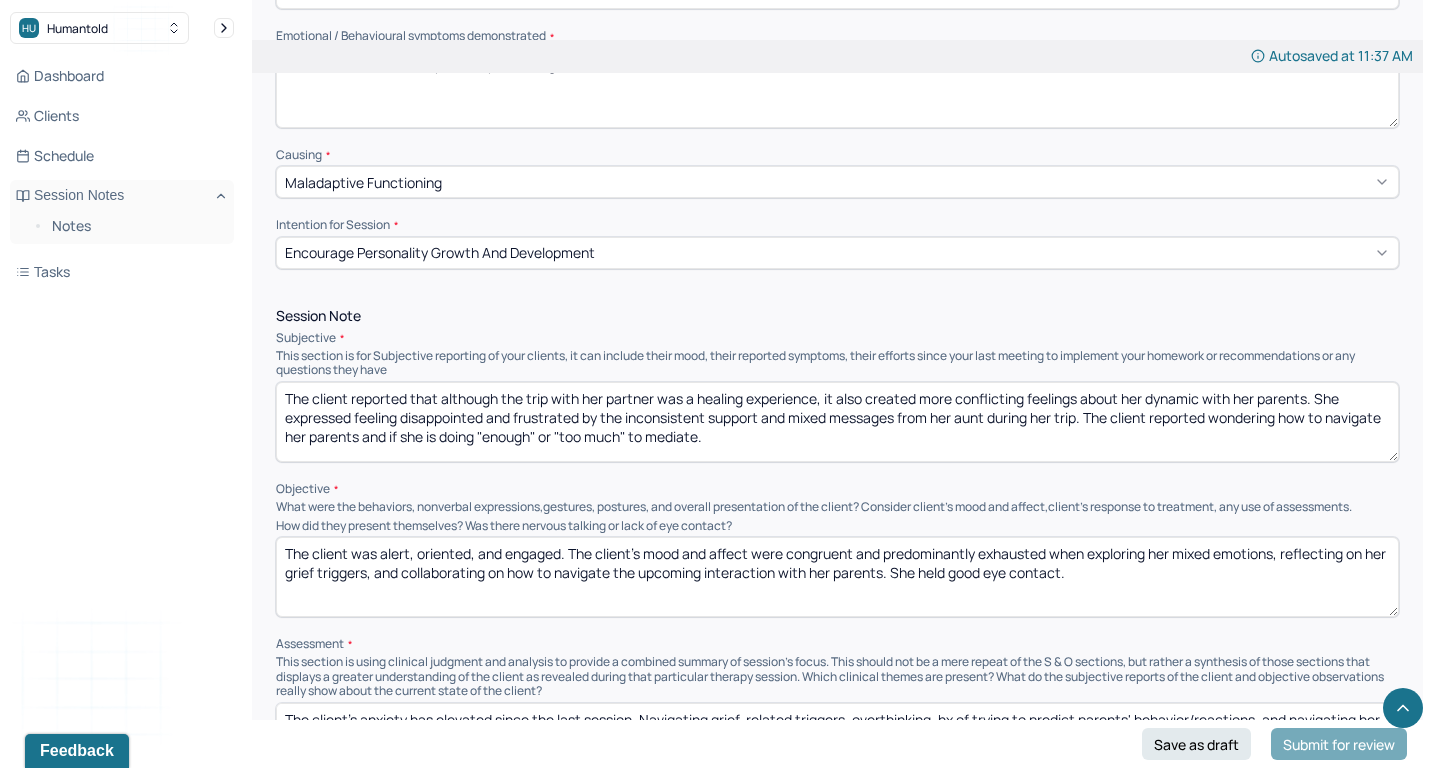 drag, startPoint x: 446, startPoint y: 382, endPoint x: 525, endPoint y: 461, distance: 111.72287 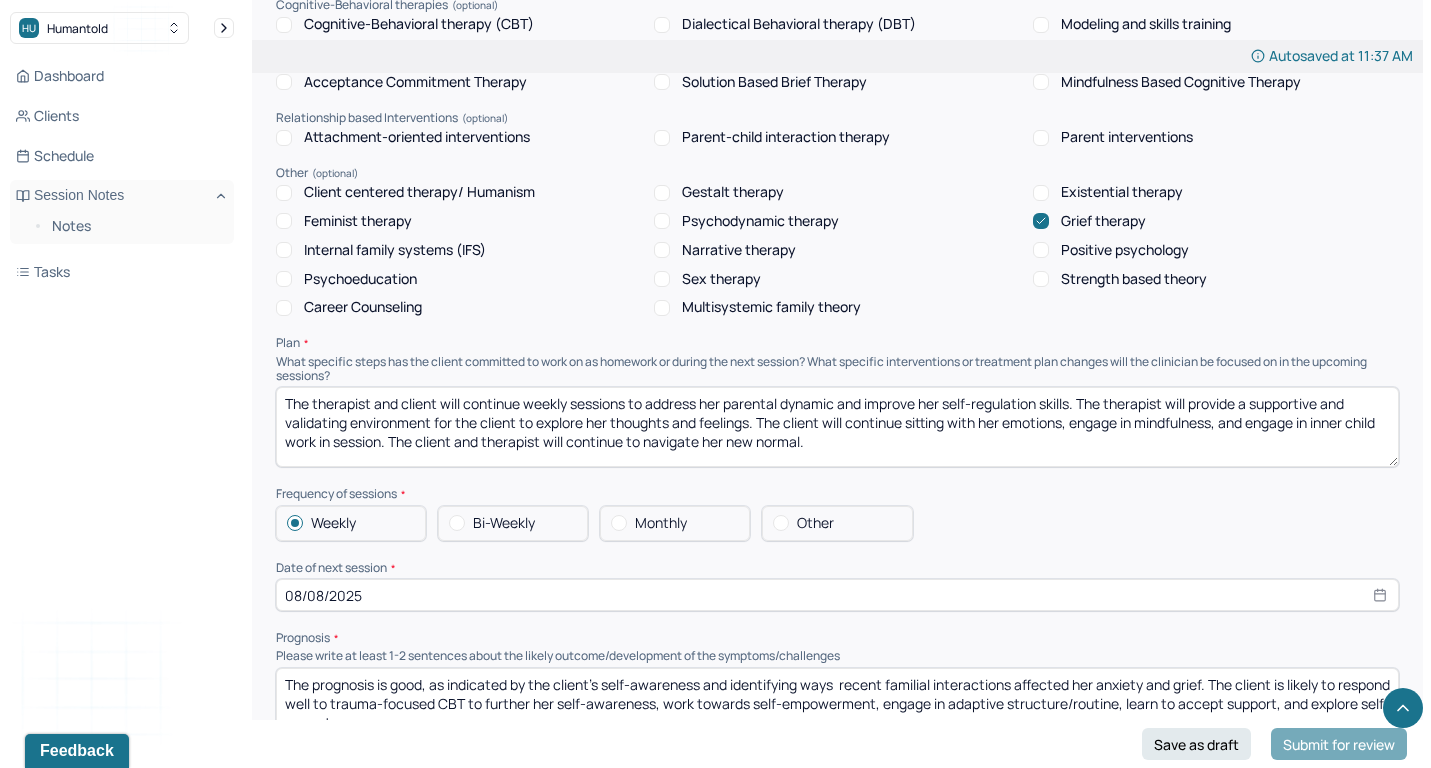 scroll, scrollTop: 1830, scrollLeft: 0, axis: vertical 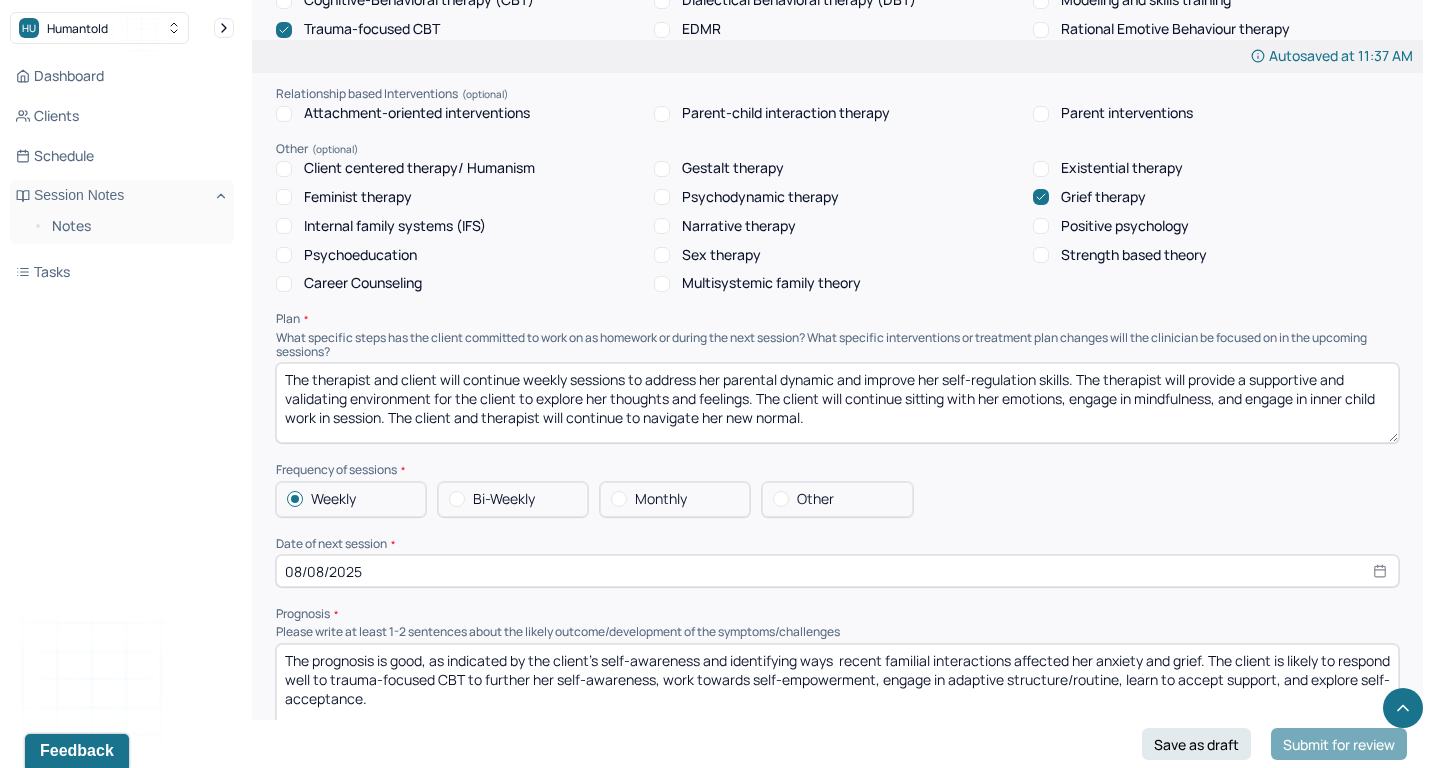 type on "The client reported that" 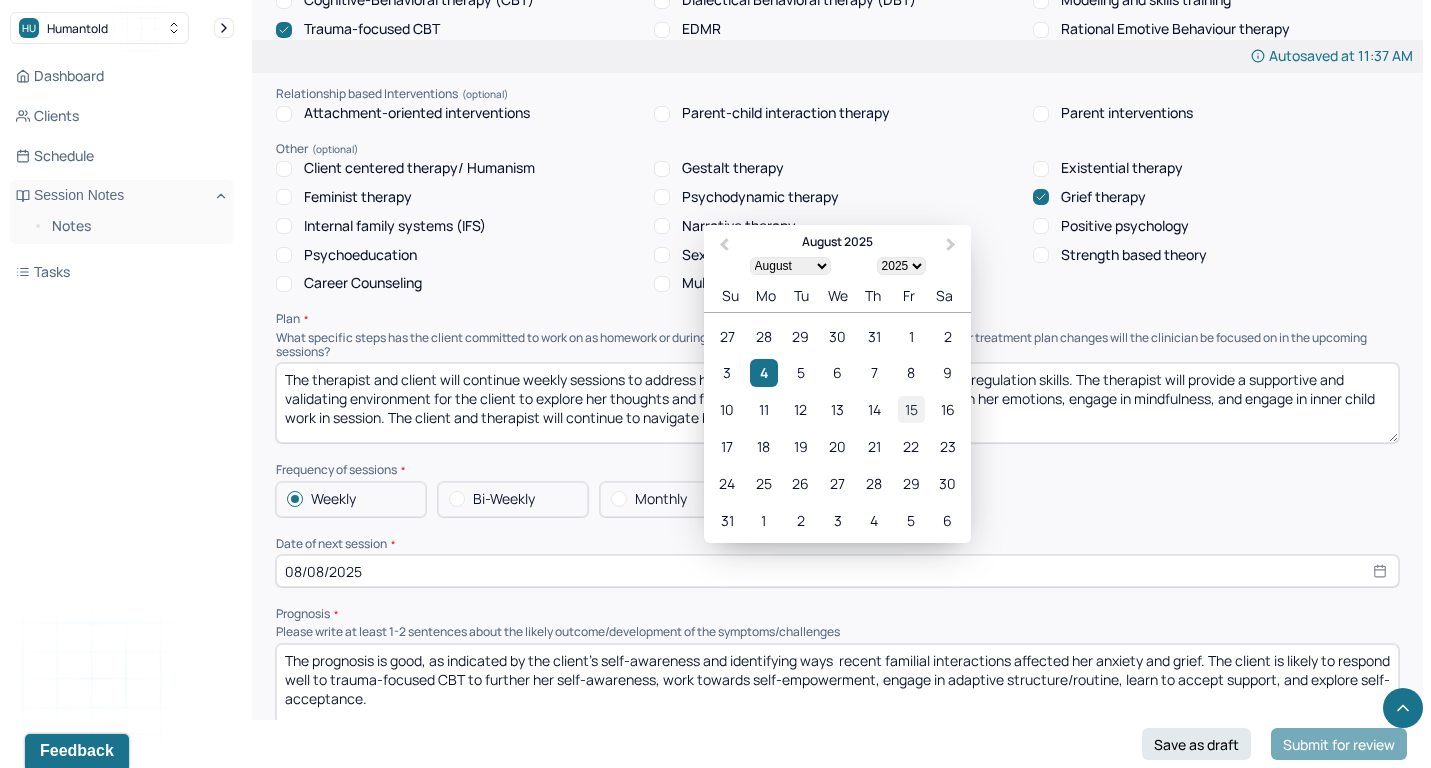 click on "15" at bounding box center (911, 409) 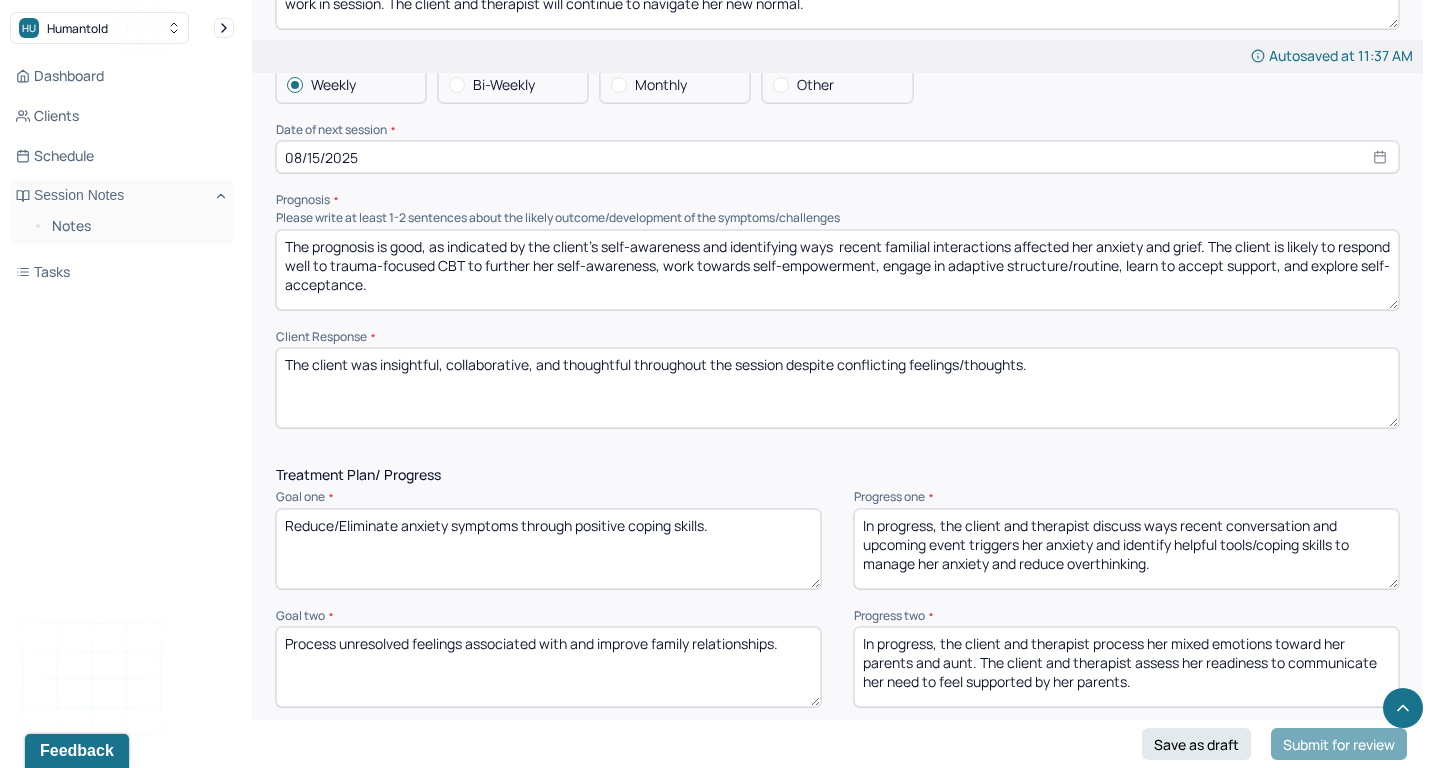 scroll, scrollTop: 2350, scrollLeft: 0, axis: vertical 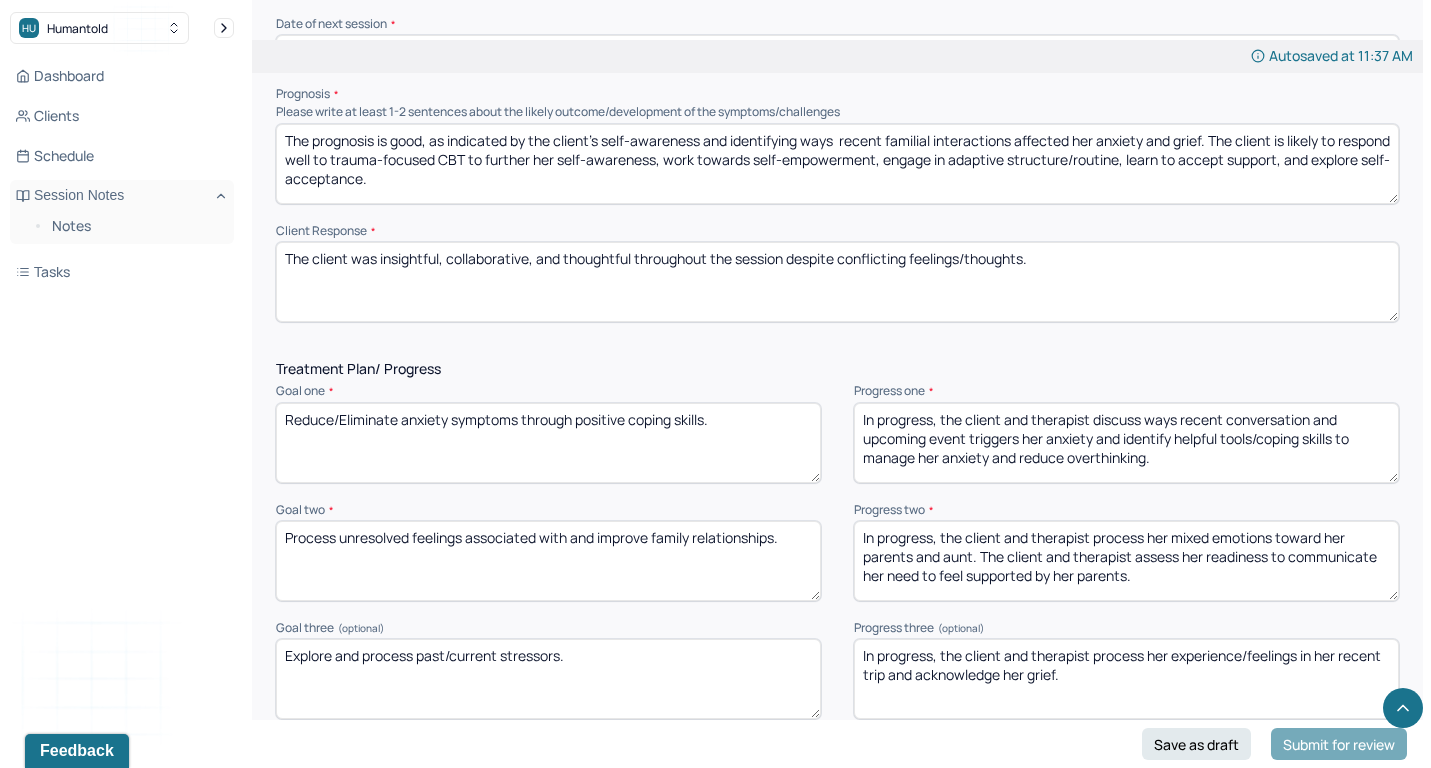 drag, startPoint x: 943, startPoint y: 384, endPoint x: 1245, endPoint y: 581, distance: 360.57315 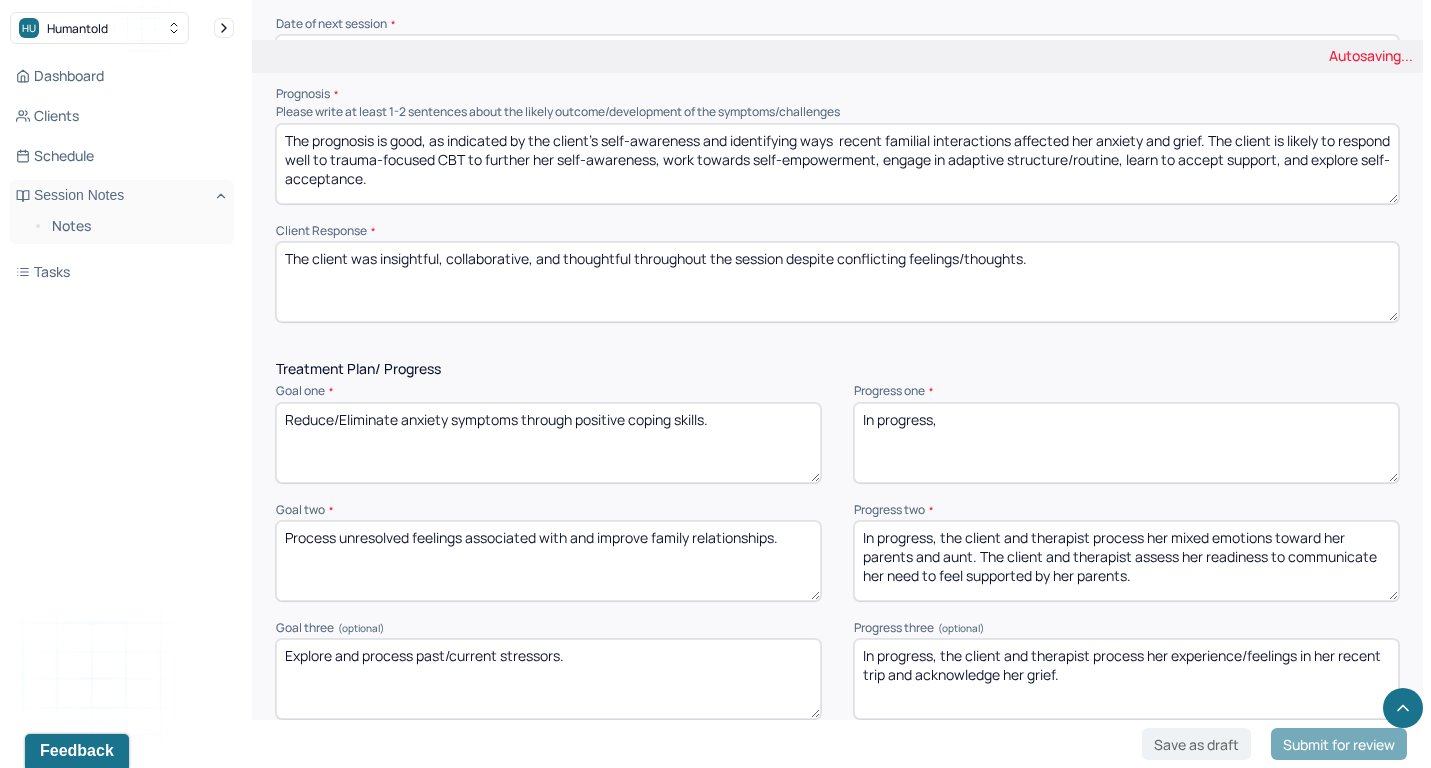 type on "In progress," 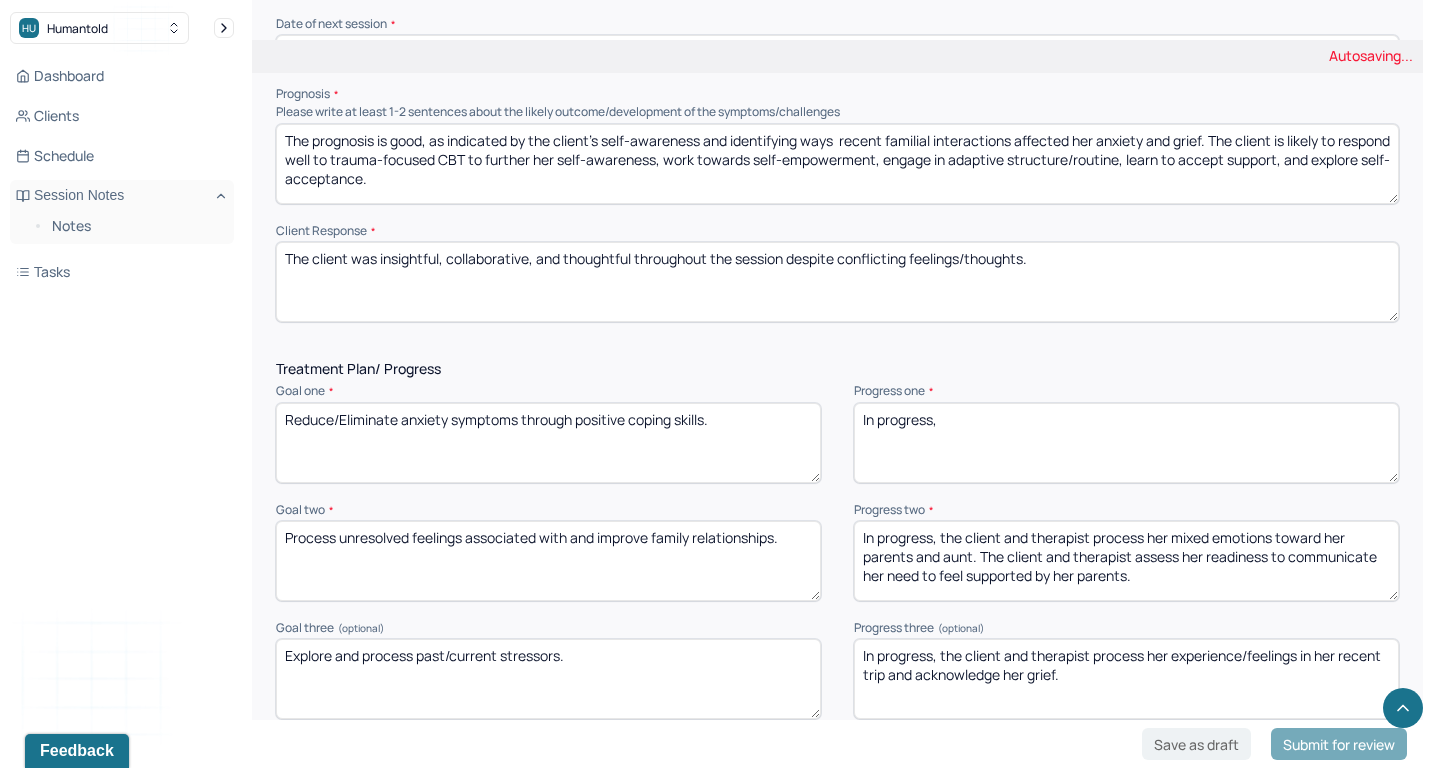 drag, startPoint x: 944, startPoint y: 493, endPoint x: 1135, endPoint y: 571, distance: 206.31287 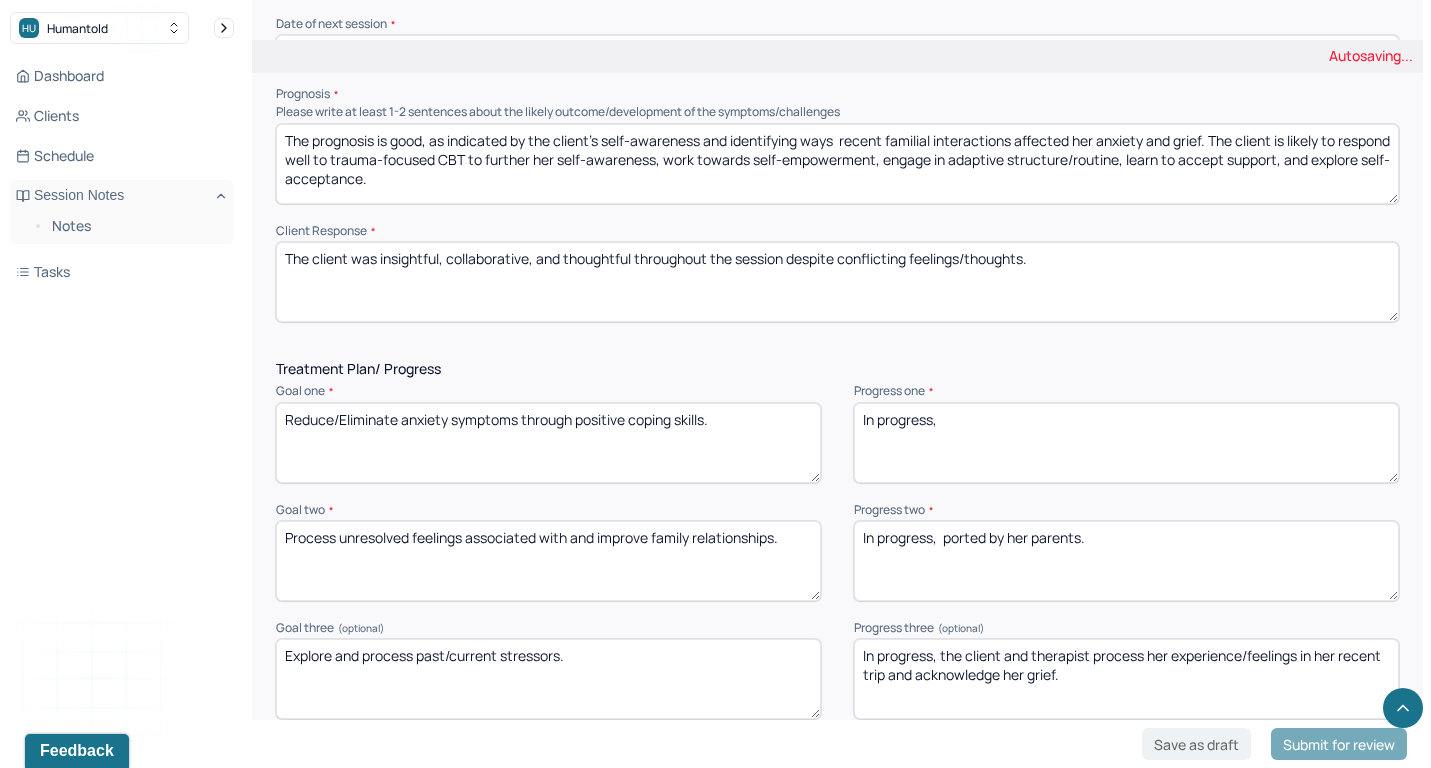 drag, startPoint x: 944, startPoint y: 499, endPoint x: 1189, endPoint y: 500, distance: 245.00204 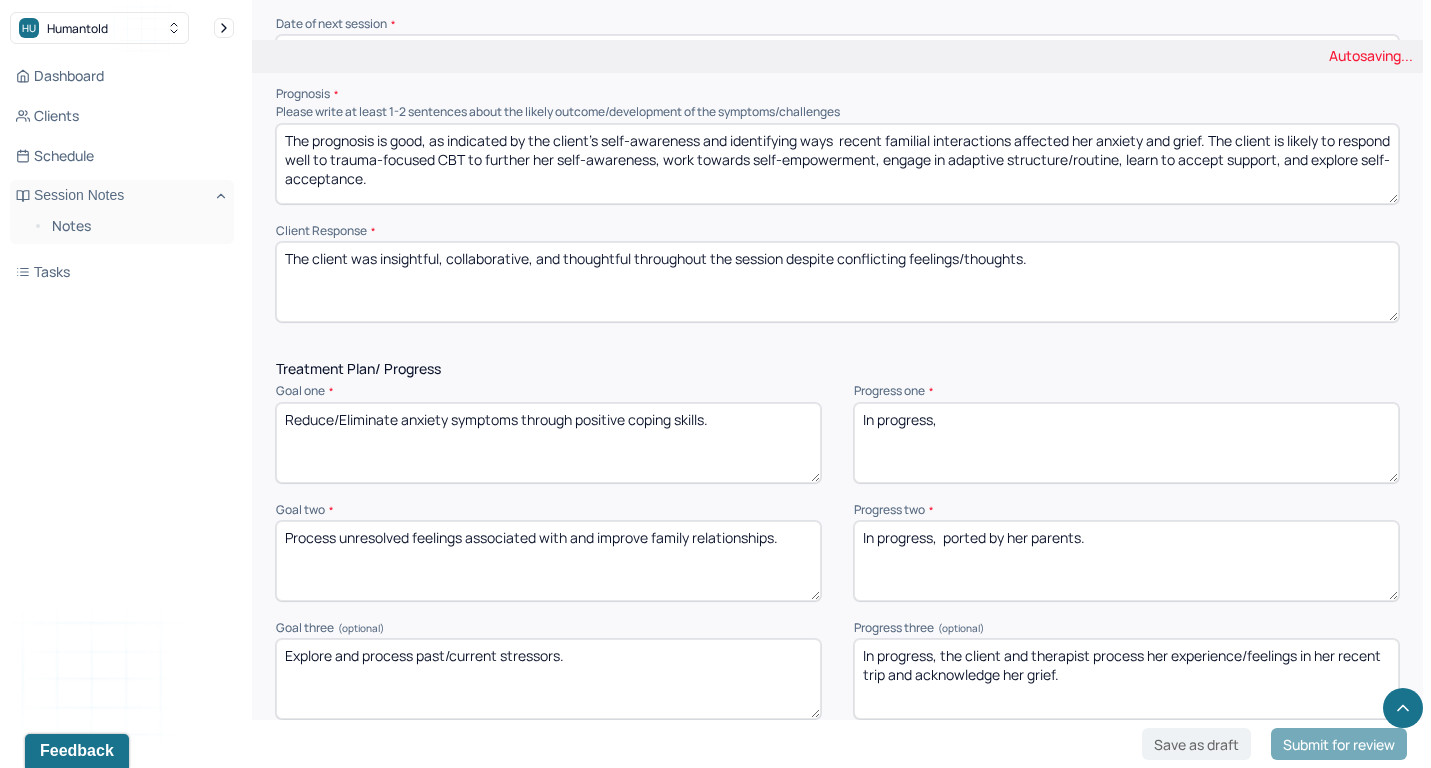 click on "In progress, the client and therapist process her mixed emotions toward her parents and aunt. The client and therapist assess her readiness to communicate her need to feel supported by her parents." at bounding box center (1126, 561) 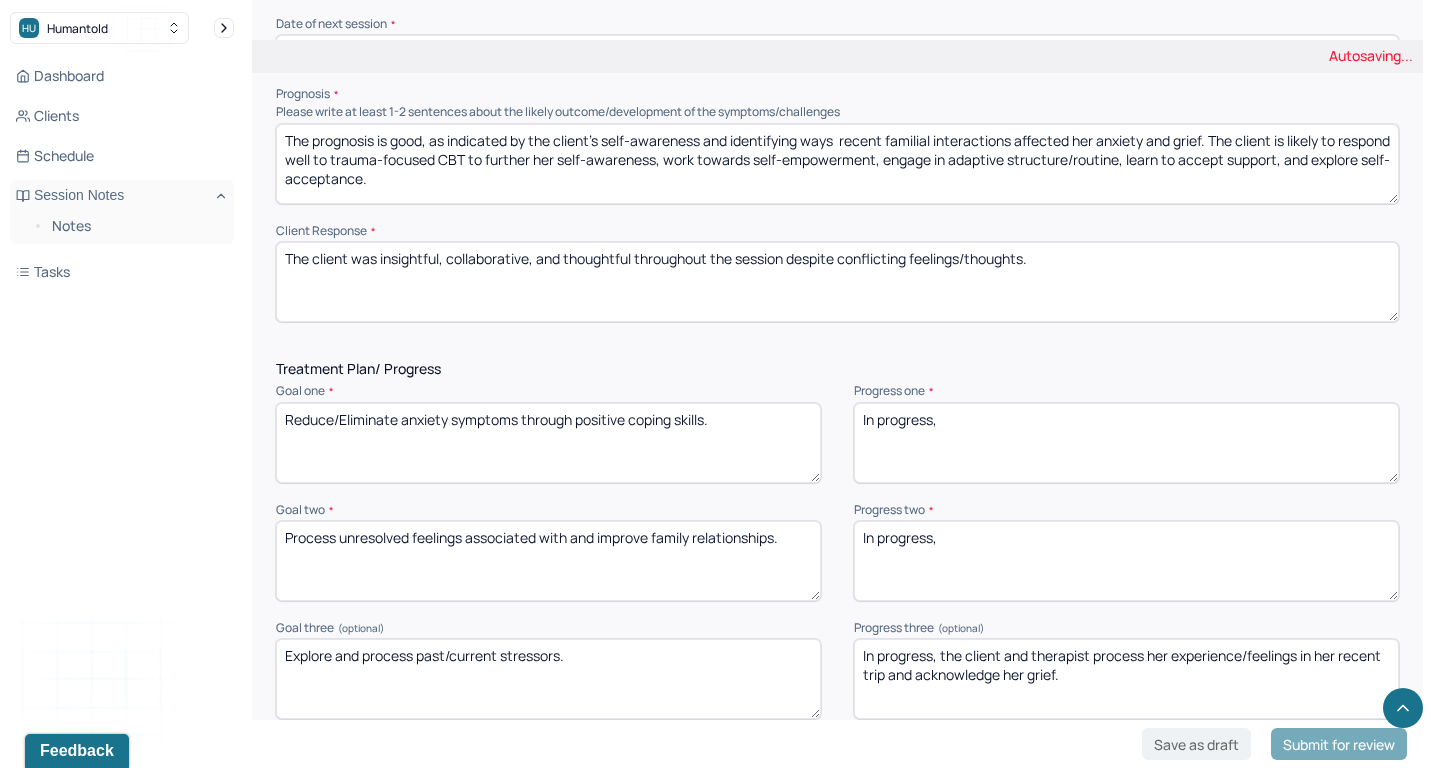 type on "In progress," 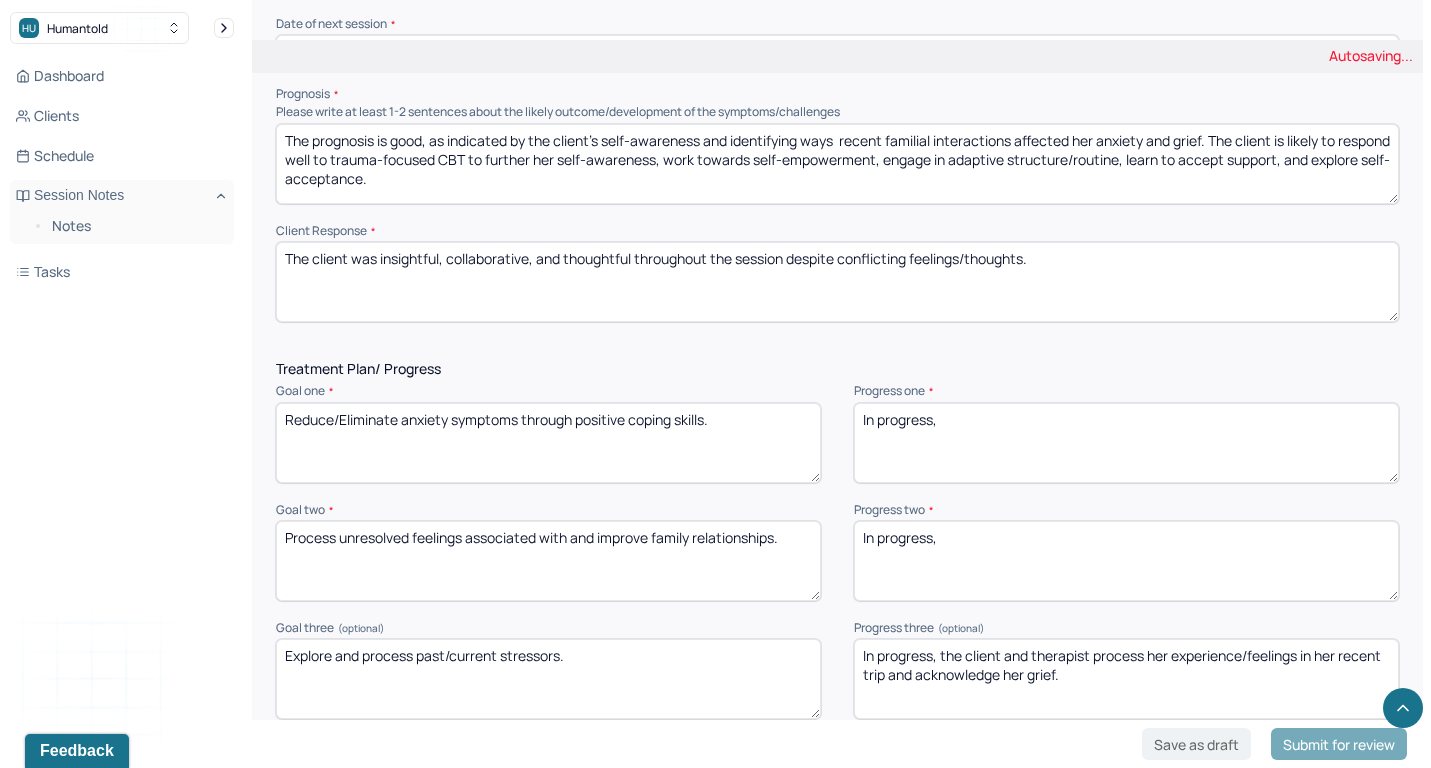 drag, startPoint x: 942, startPoint y: 622, endPoint x: 1109, endPoint y: 656, distance: 170.42593 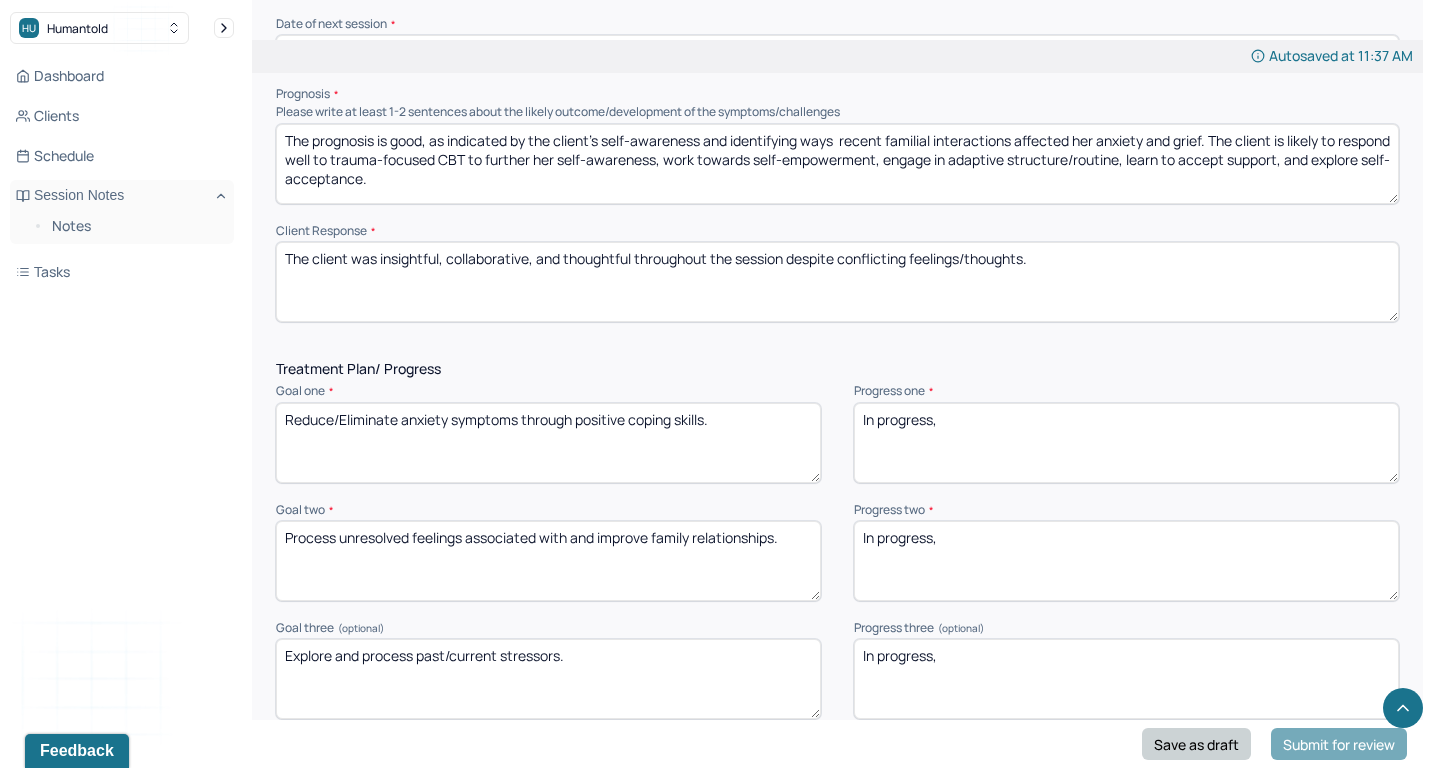 type on "In progress," 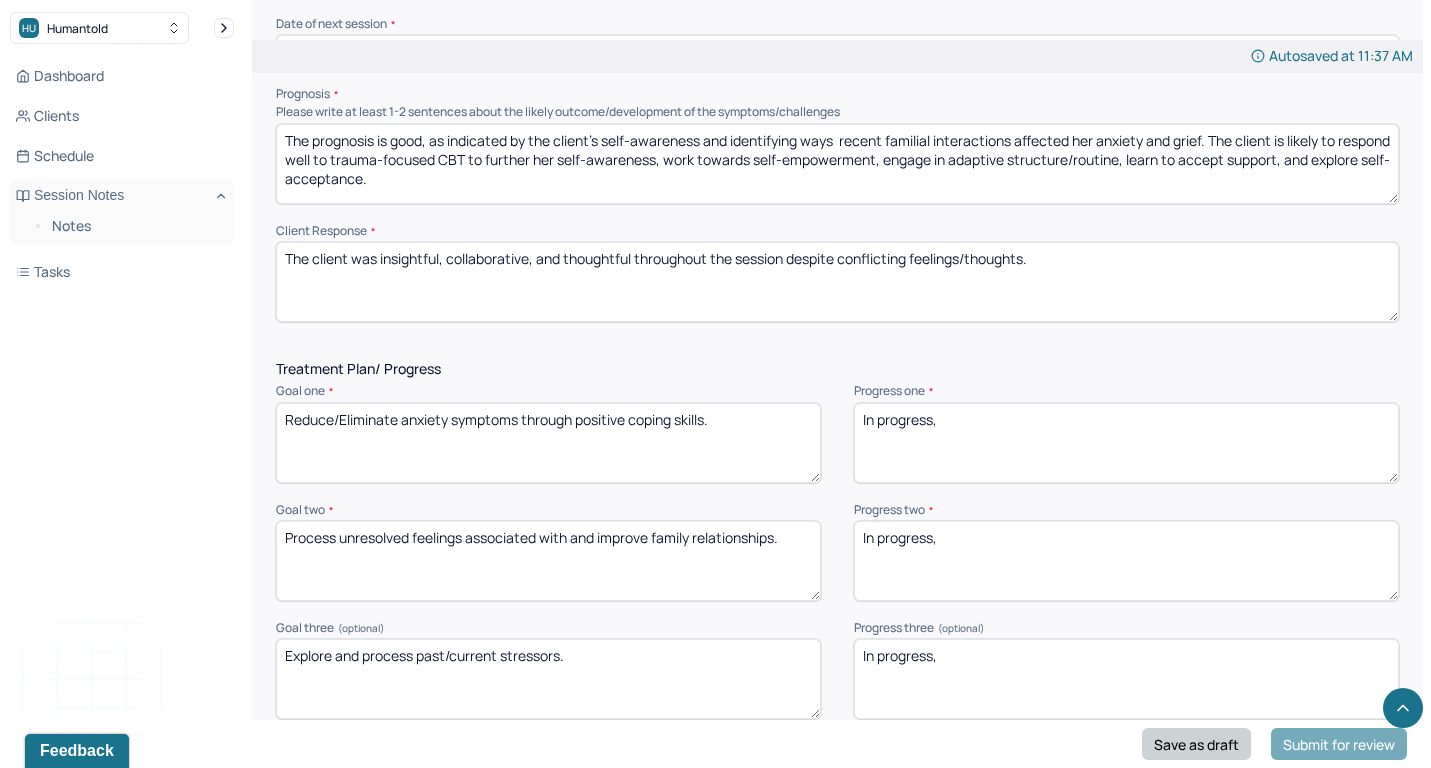 click on "Save as draft" at bounding box center (1196, 744) 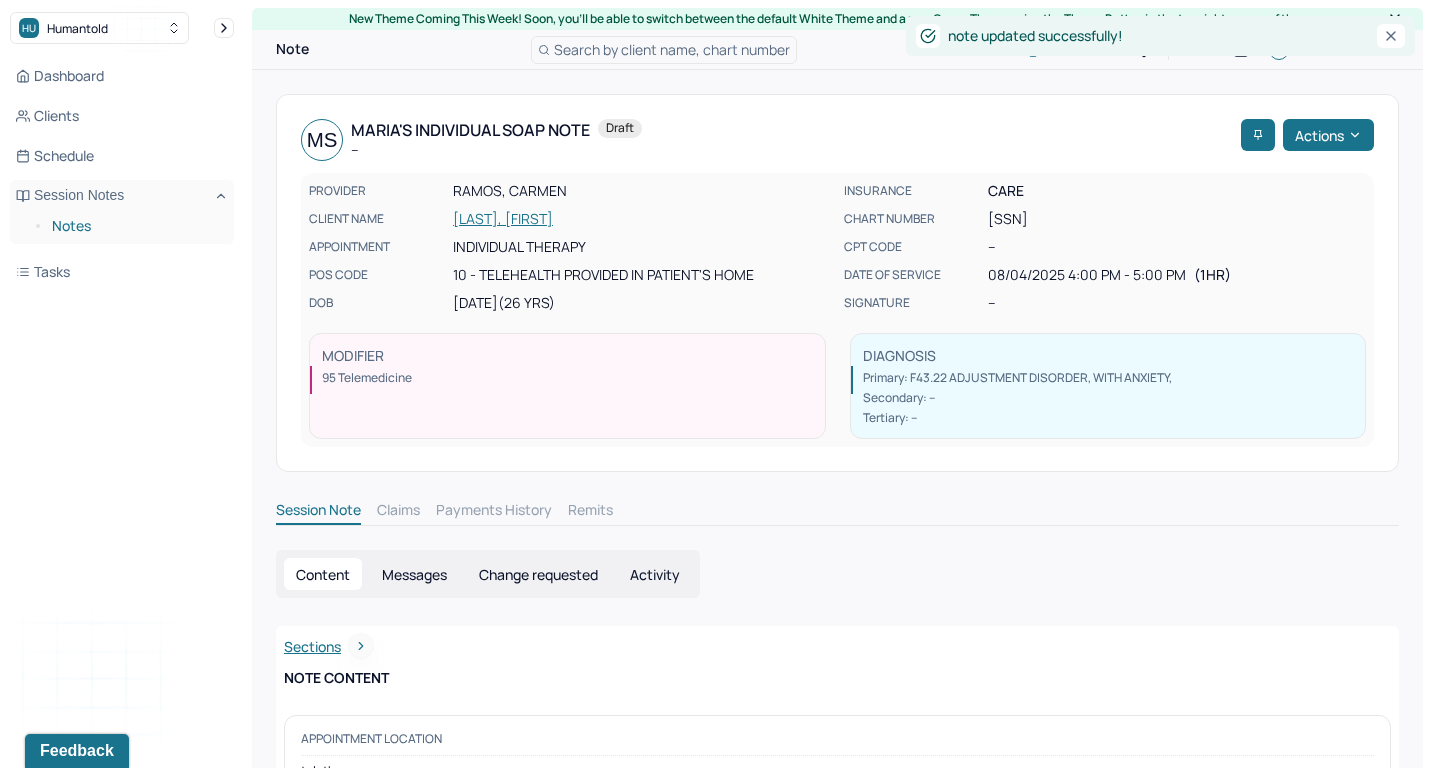 scroll, scrollTop: 0, scrollLeft: 0, axis: both 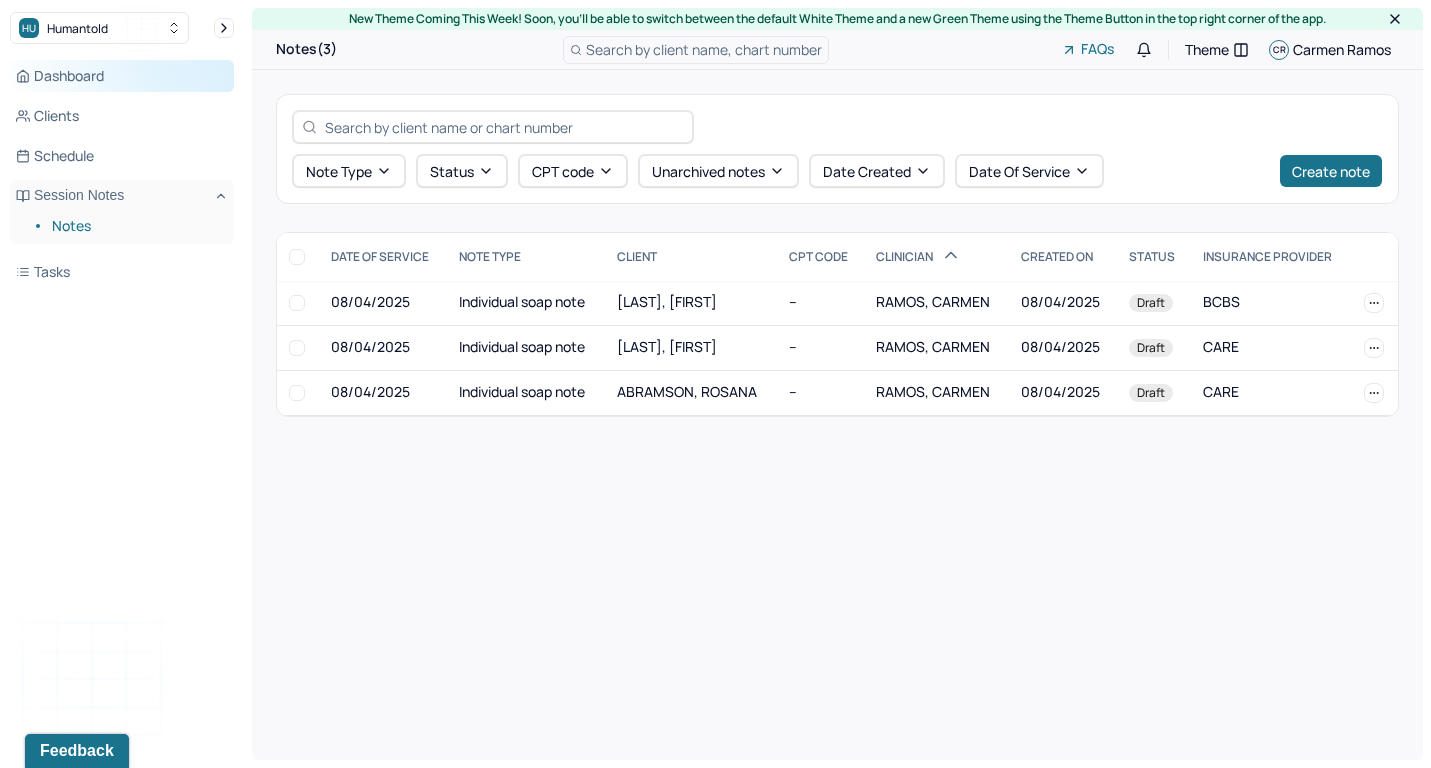 click on "Dashboard" at bounding box center (122, 76) 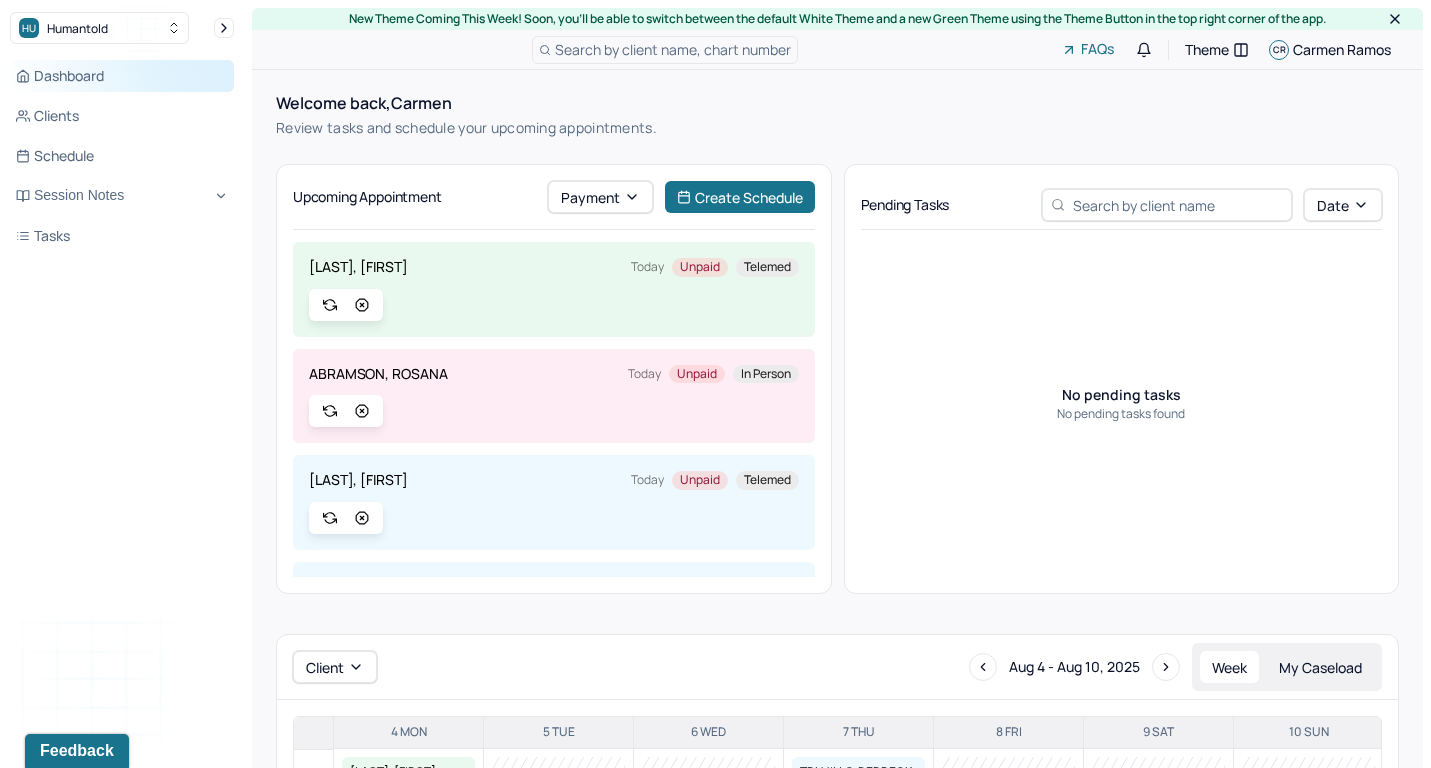 scroll, scrollTop: 0, scrollLeft: 0, axis: both 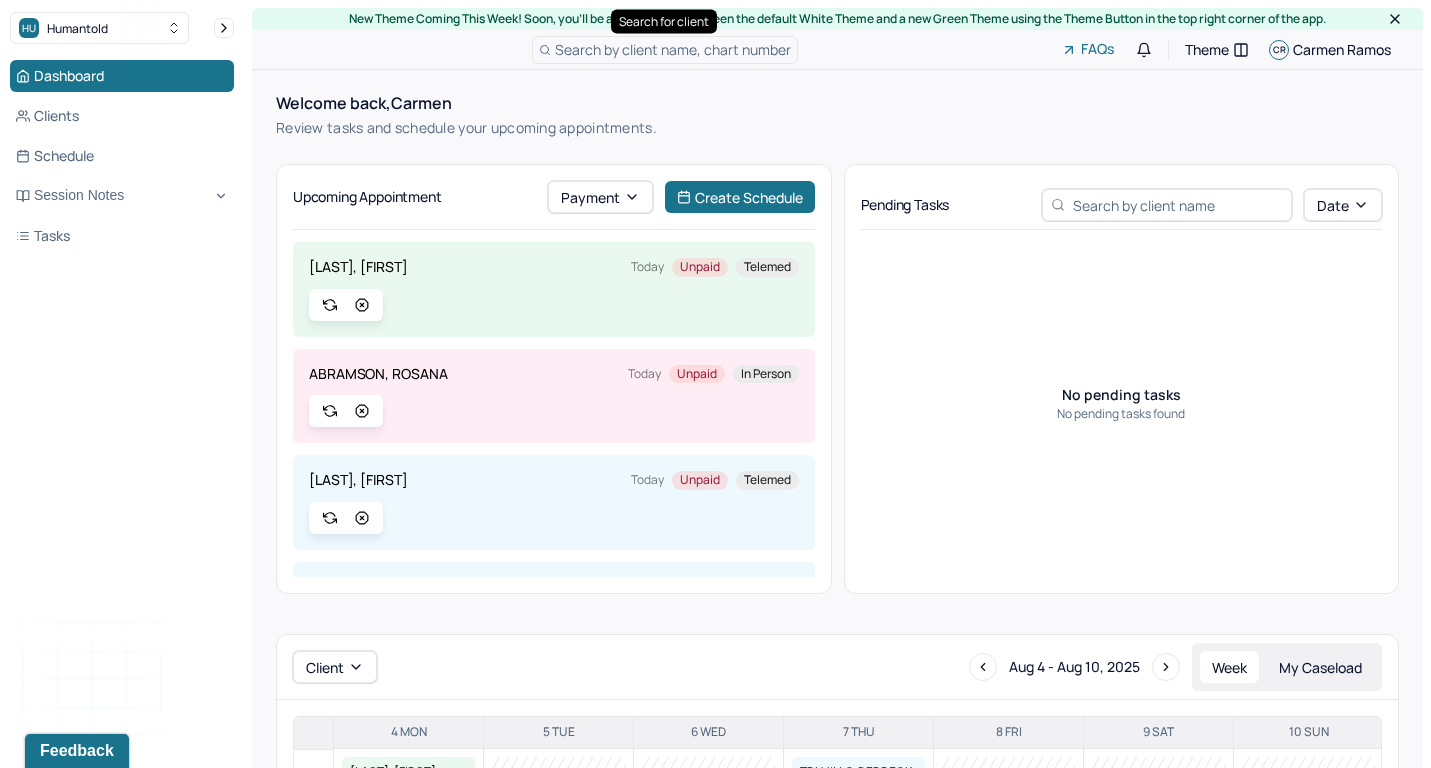 click on "Search by client name, chart number" at bounding box center (673, 49) 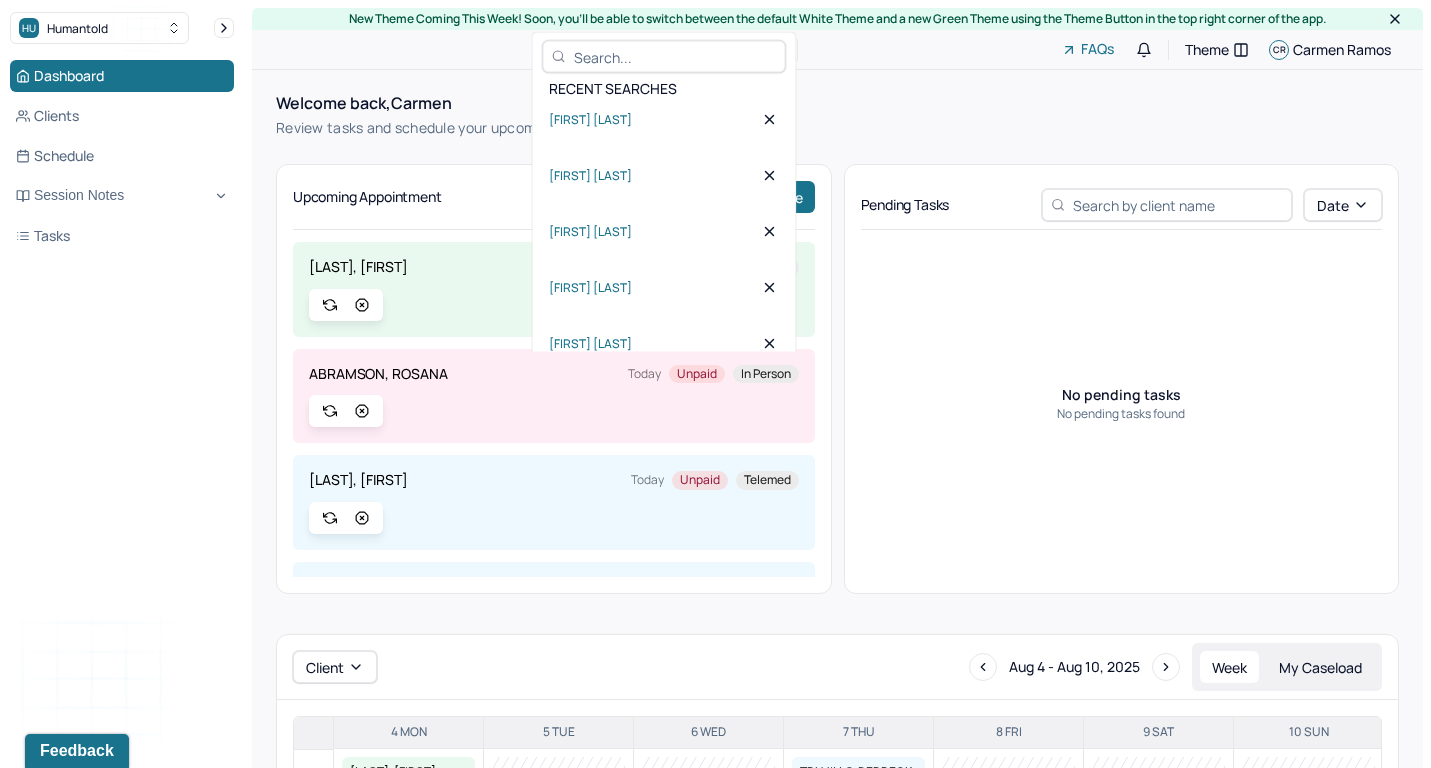 scroll, scrollTop: 0, scrollLeft: 0, axis: both 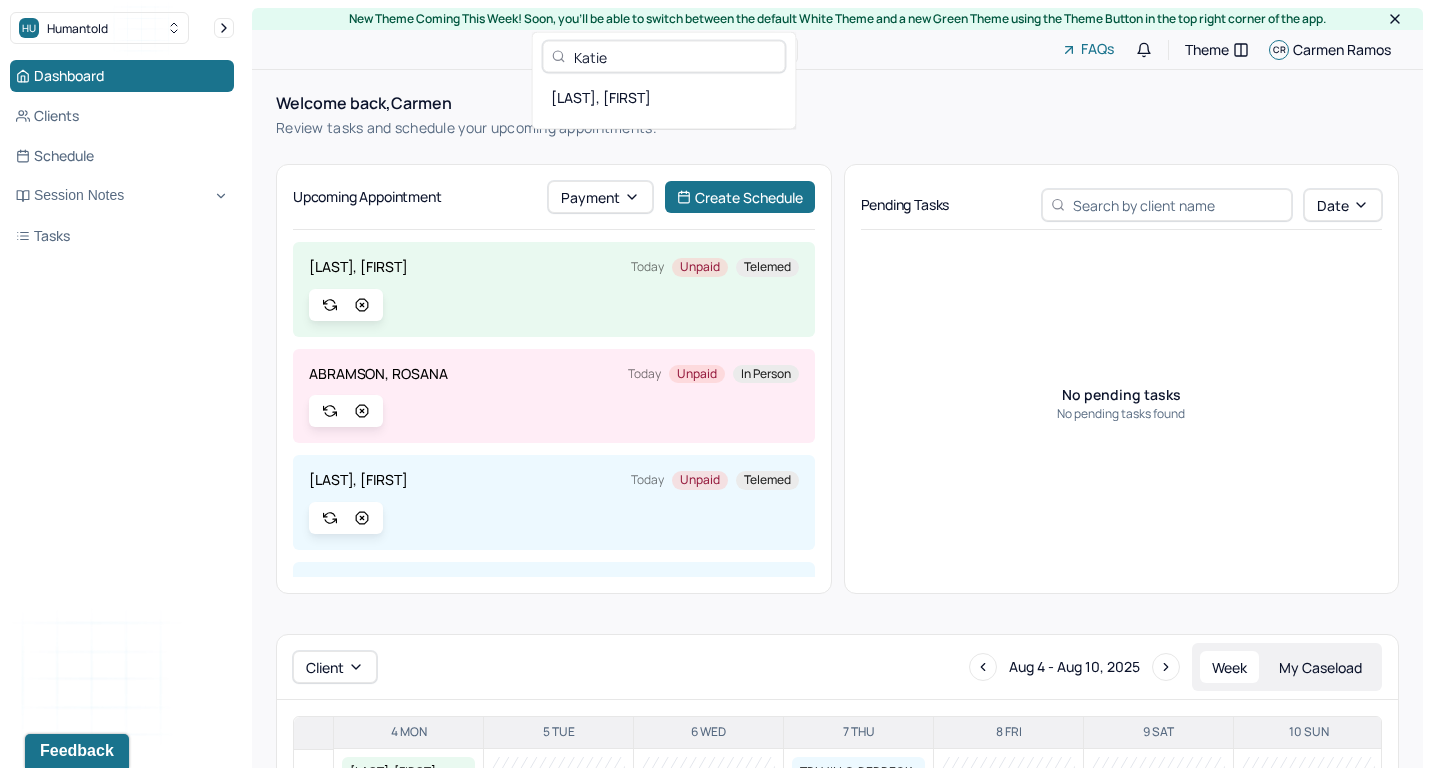 type on "Katie" 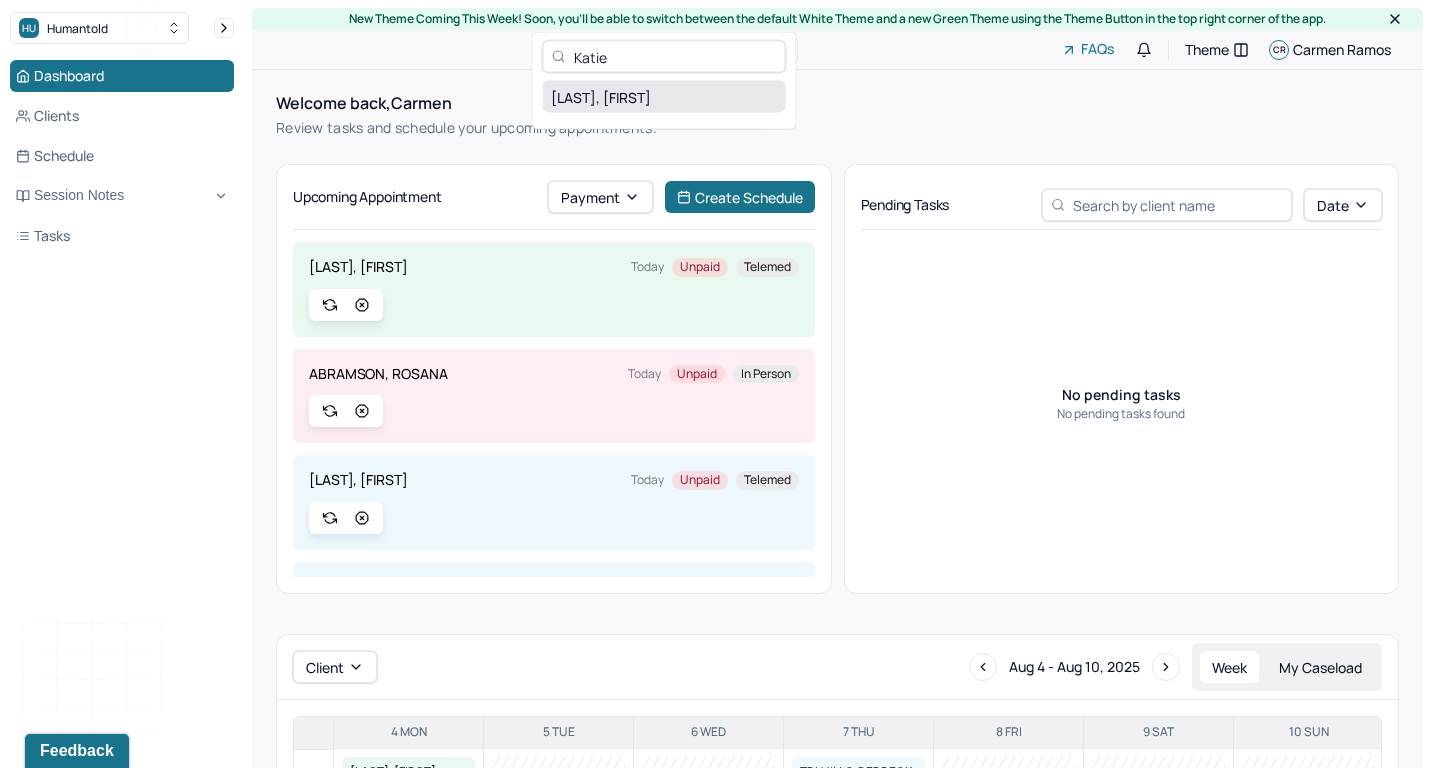 drag, startPoint x: 642, startPoint y: 52, endPoint x: 723, endPoint y: 109, distance: 99.04544 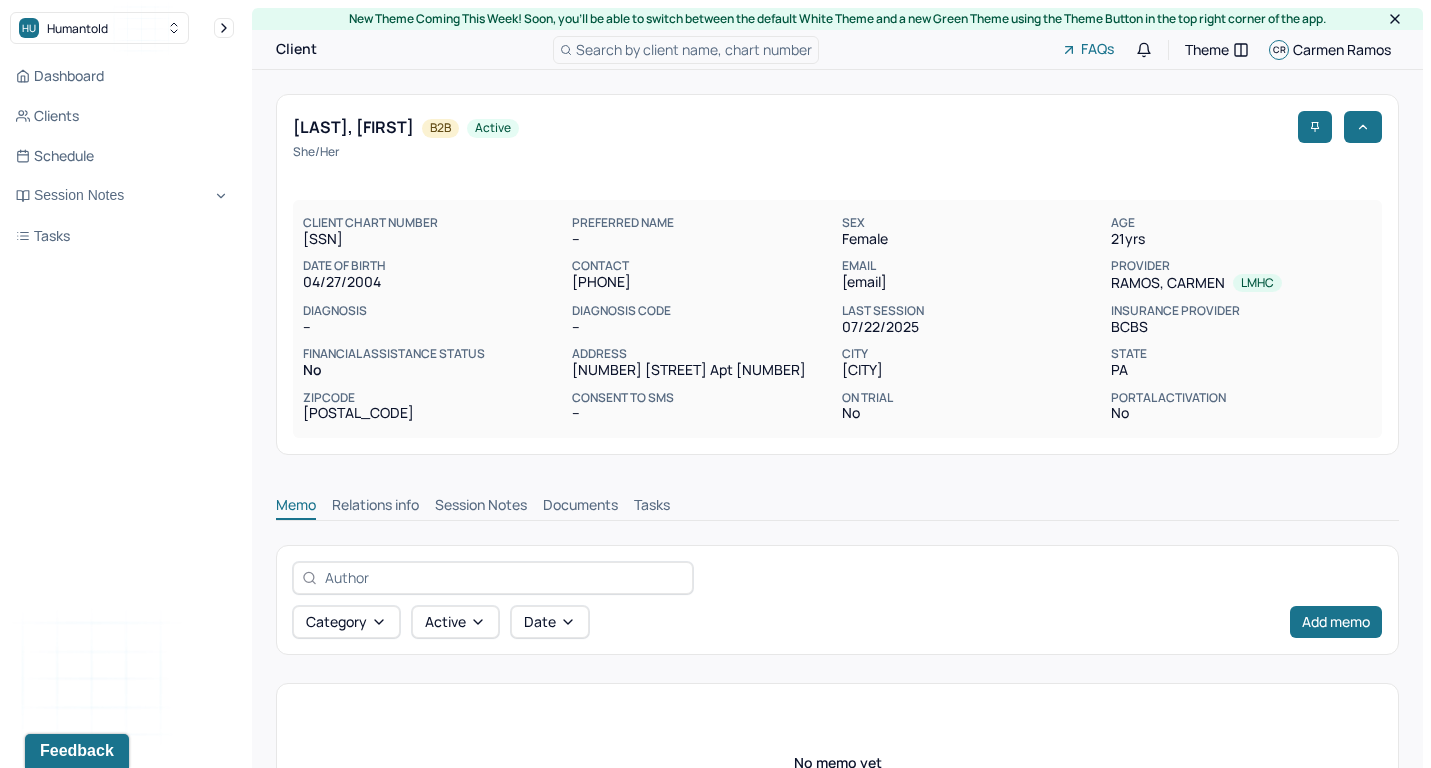 click on "Session Notes" at bounding box center [481, 507] 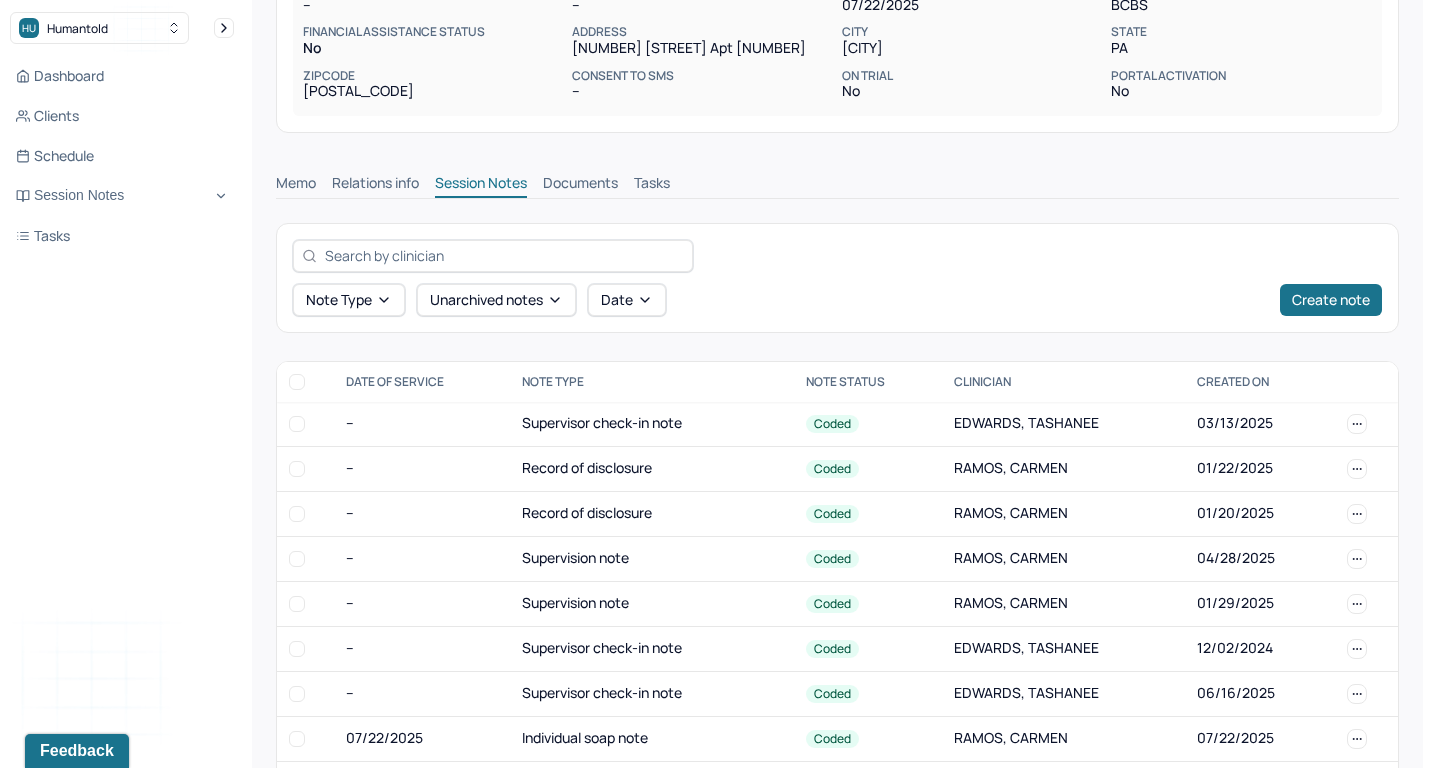 scroll, scrollTop: 520, scrollLeft: 0, axis: vertical 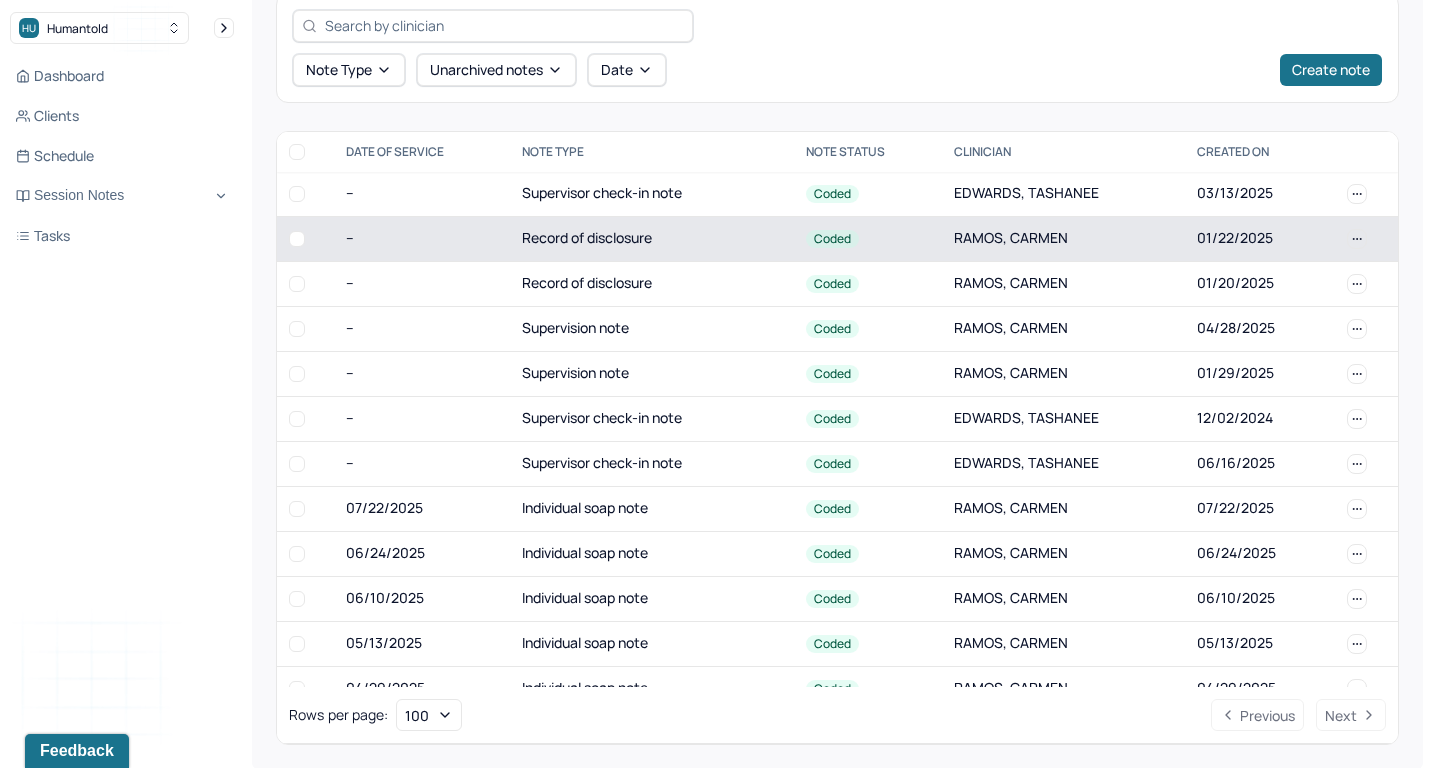 click on "Record of disclosure" at bounding box center (652, 238) 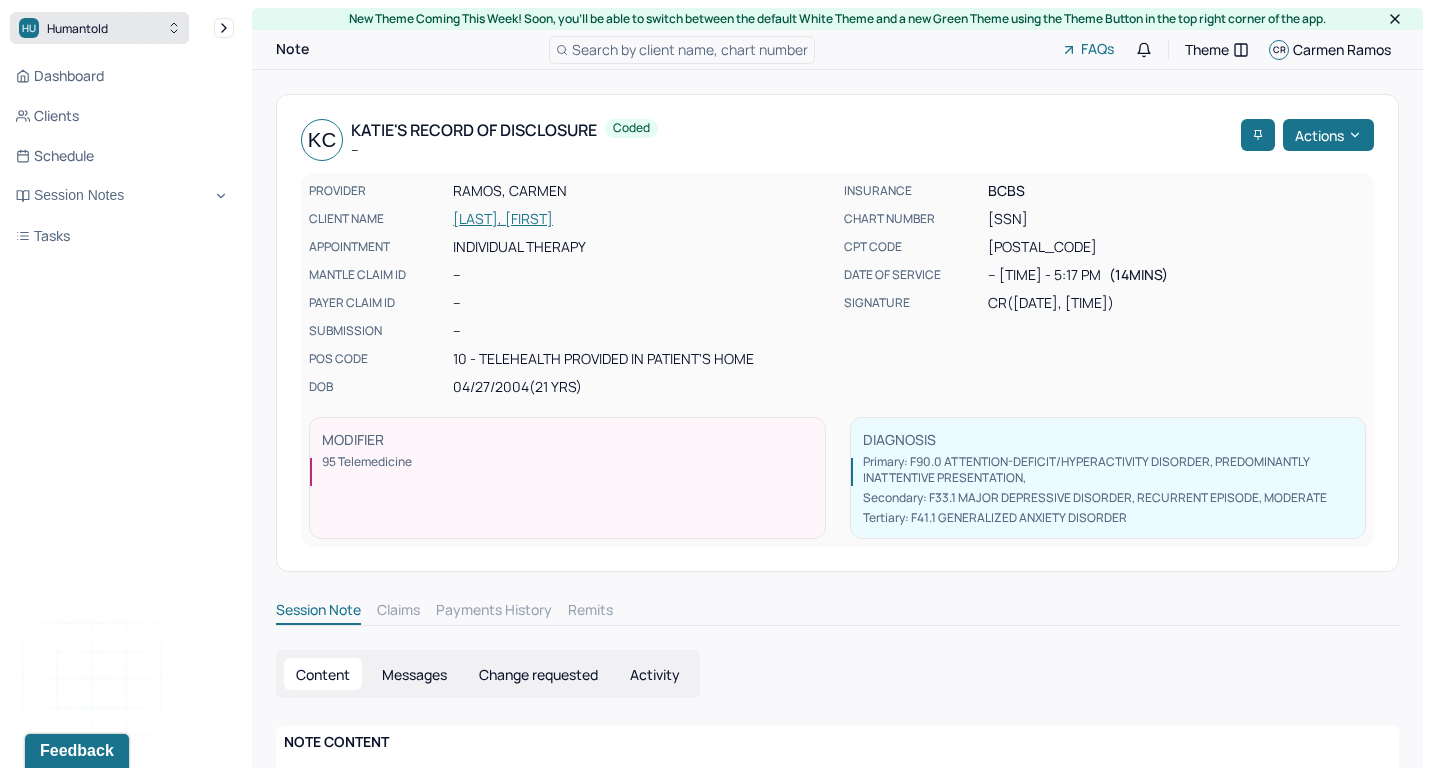 scroll, scrollTop: 0, scrollLeft: 0, axis: both 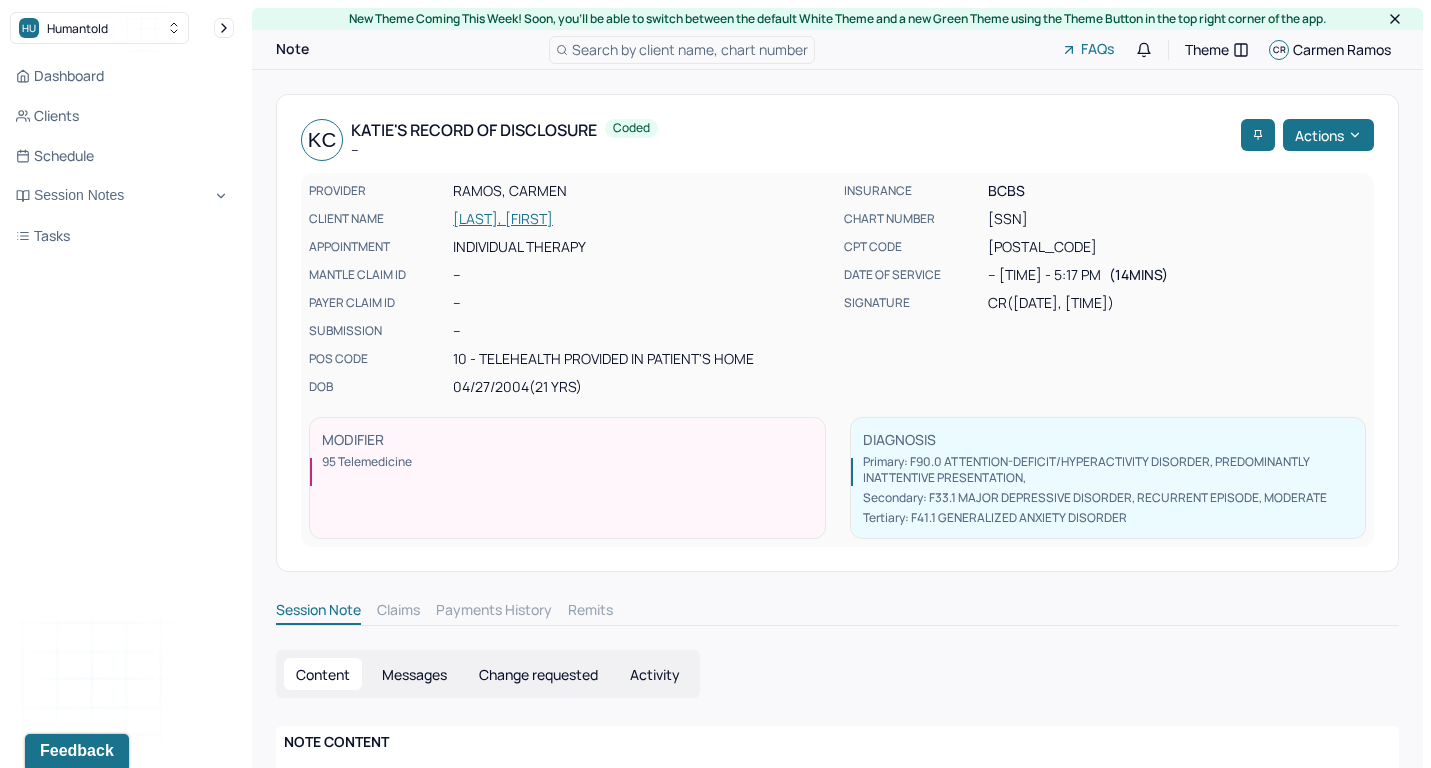 click on "Search by client name, chart number" at bounding box center [682, 50] 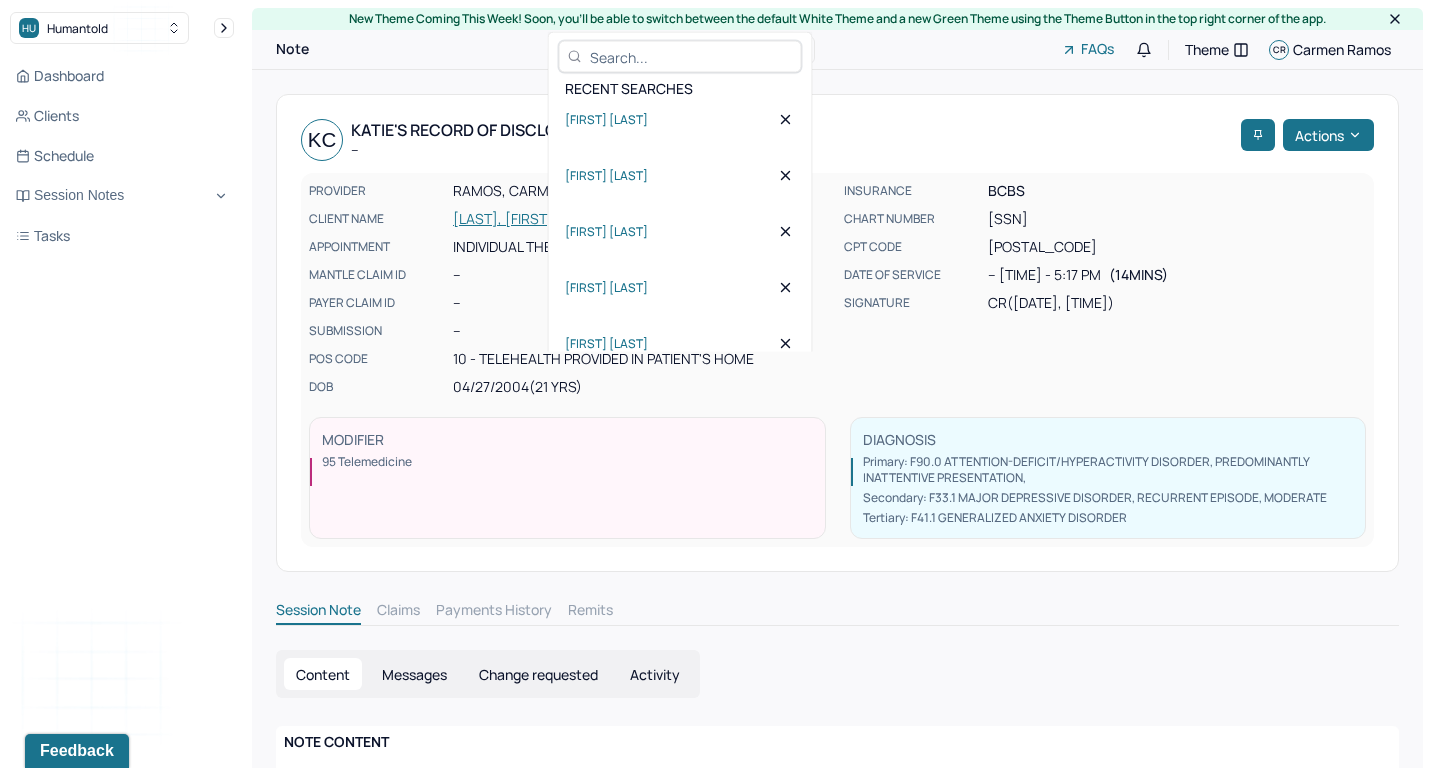 click at bounding box center [691, 56] 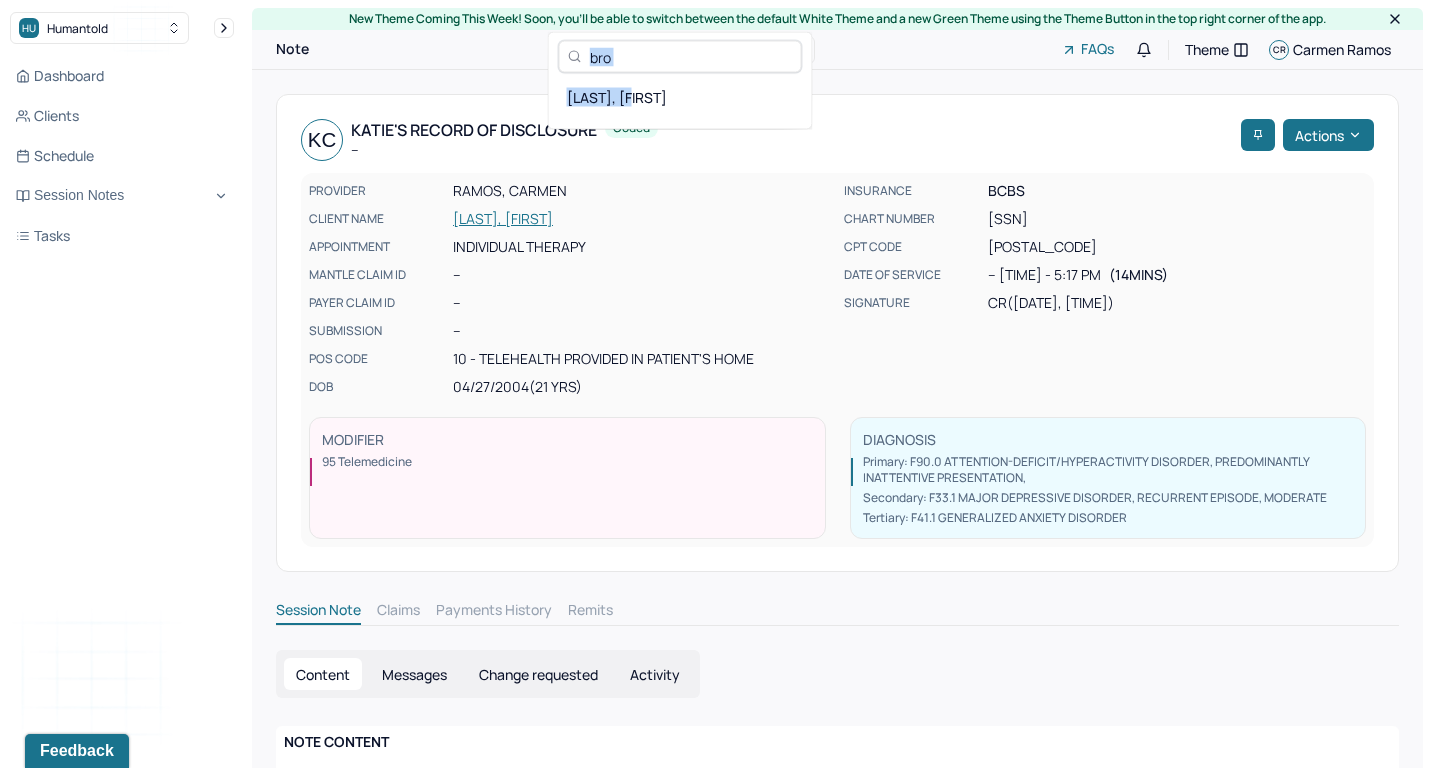 drag, startPoint x: 691, startPoint y: 98, endPoint x: 679, endPoint y: 48, distance: 51.41984 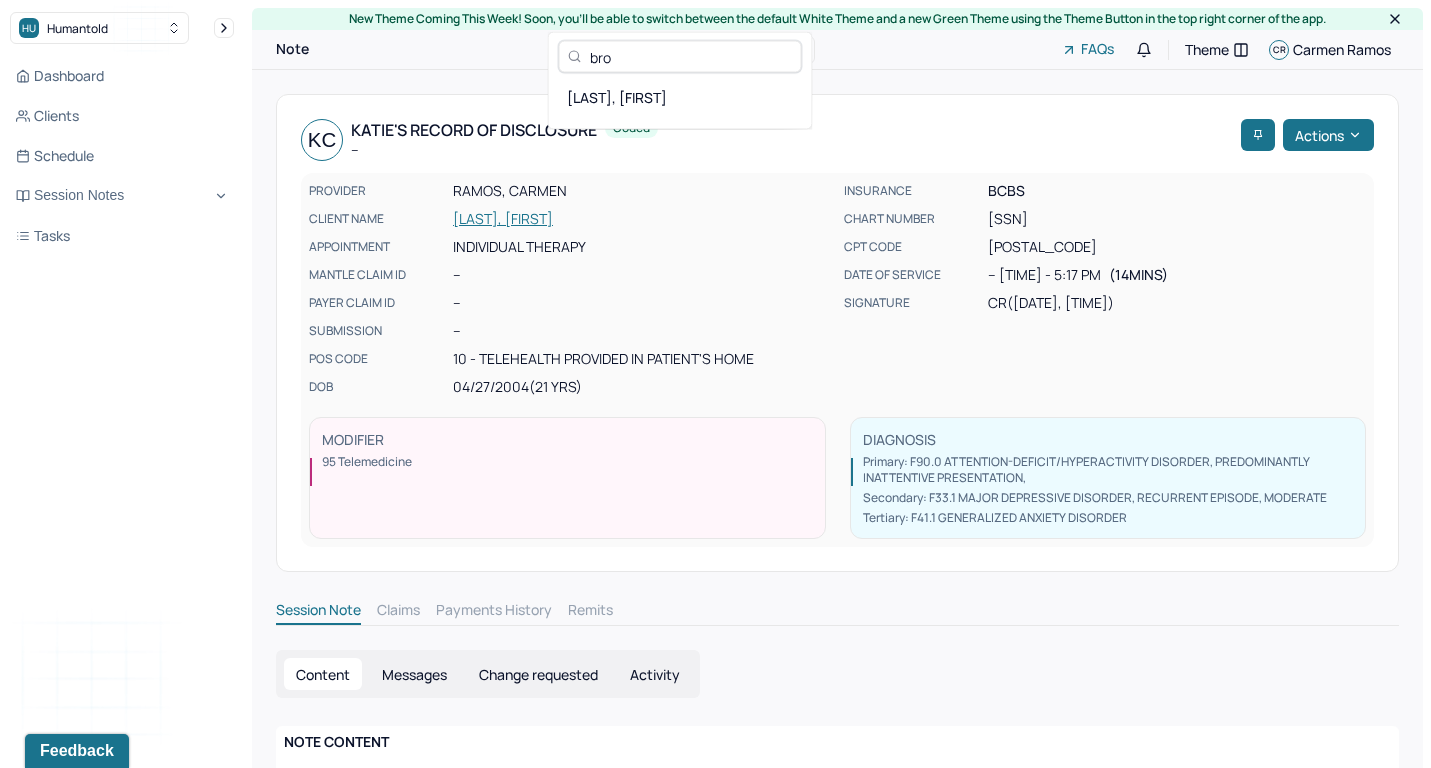 click on "bro" at bounding box center [691, 56] 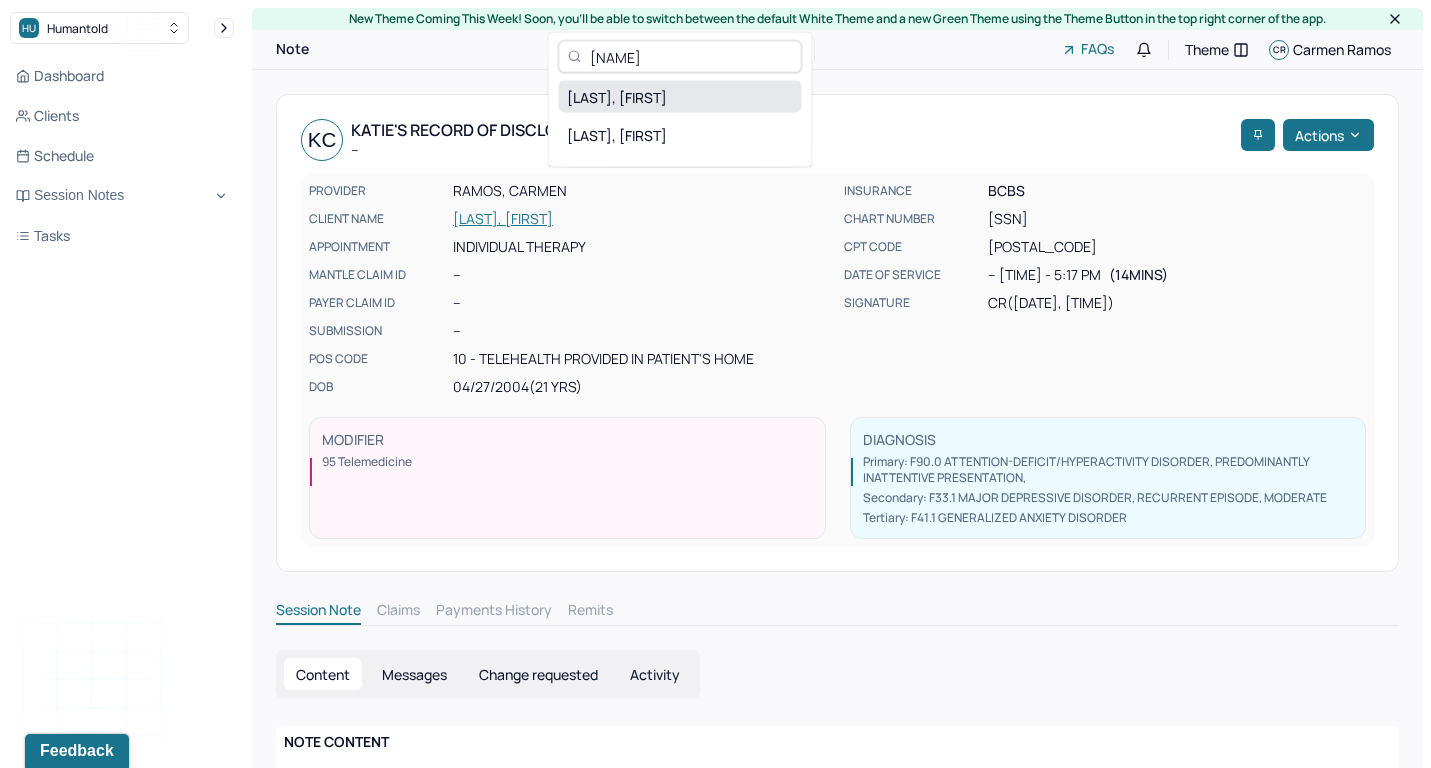 type on "[NAME]" 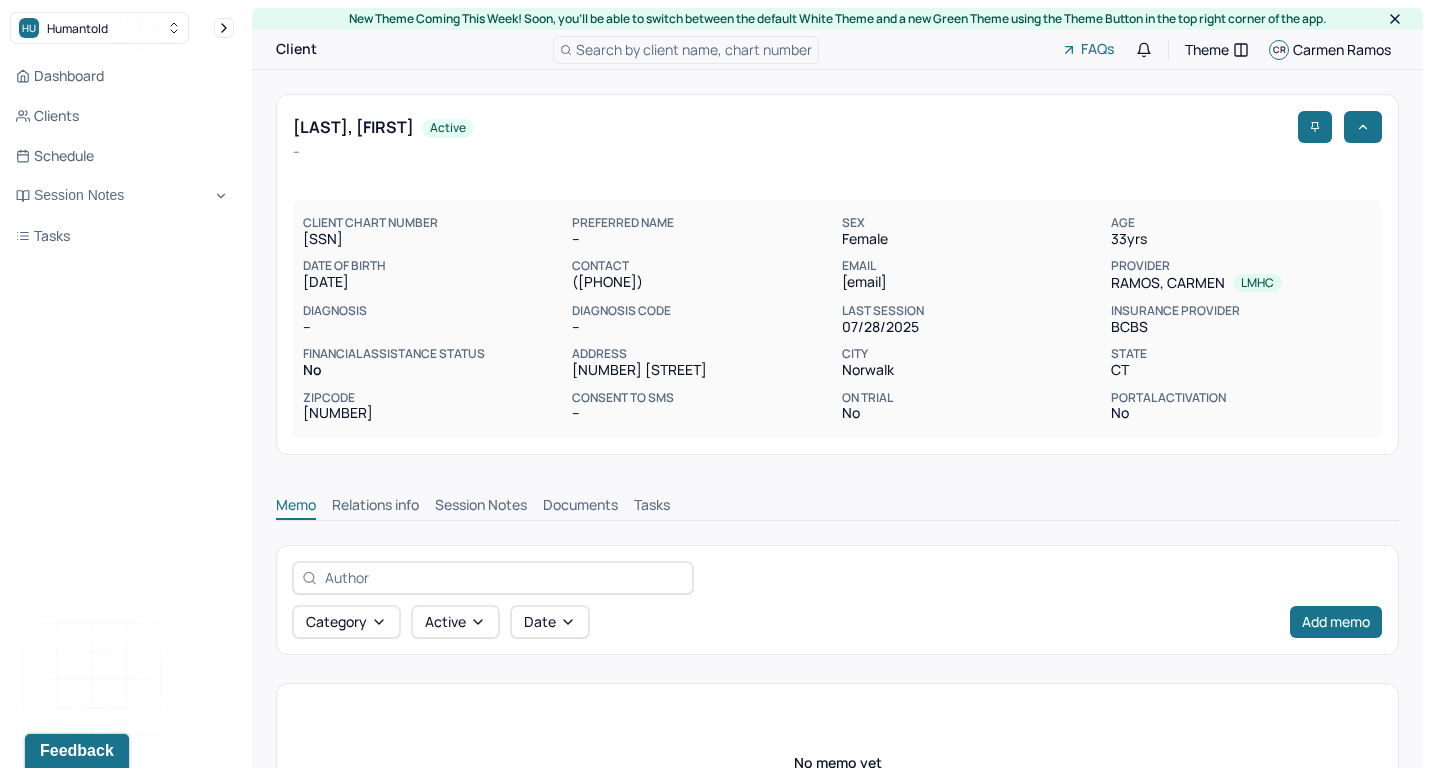 click on "Session Notes" at bounding box center (481, 507) 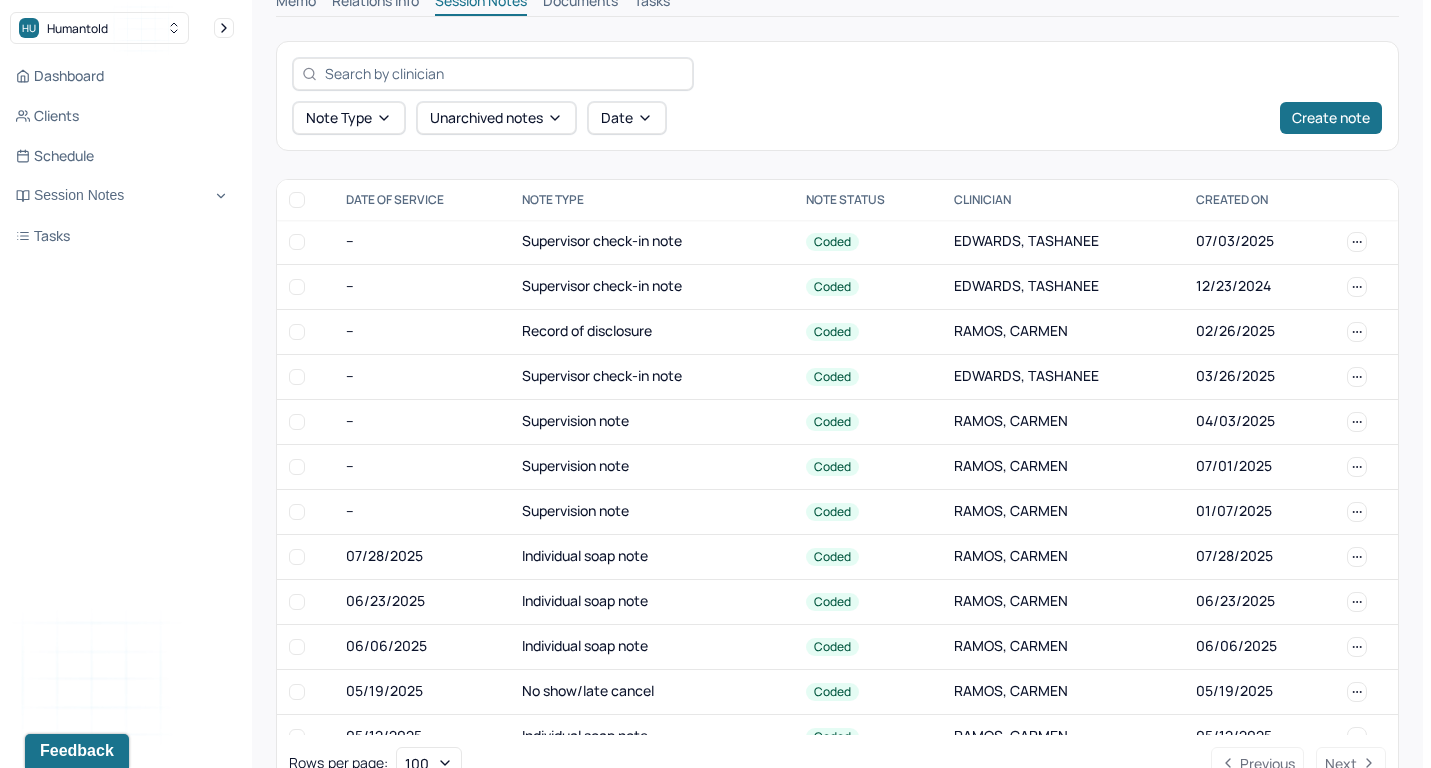 scroll, scrollTop: 512, scrollLeft: 0, axis: vertical 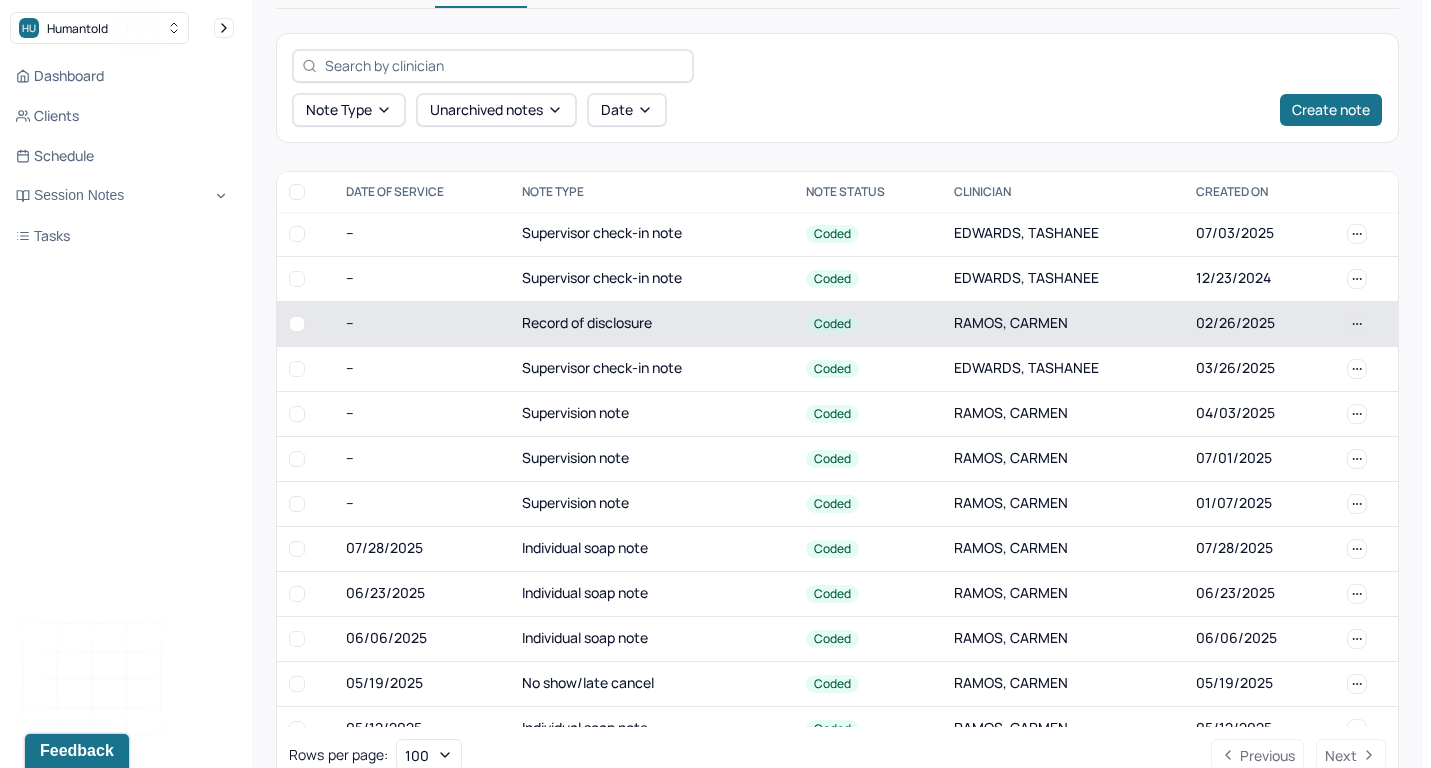 click on "Record of disclosure" at bounding box center (652, 323) 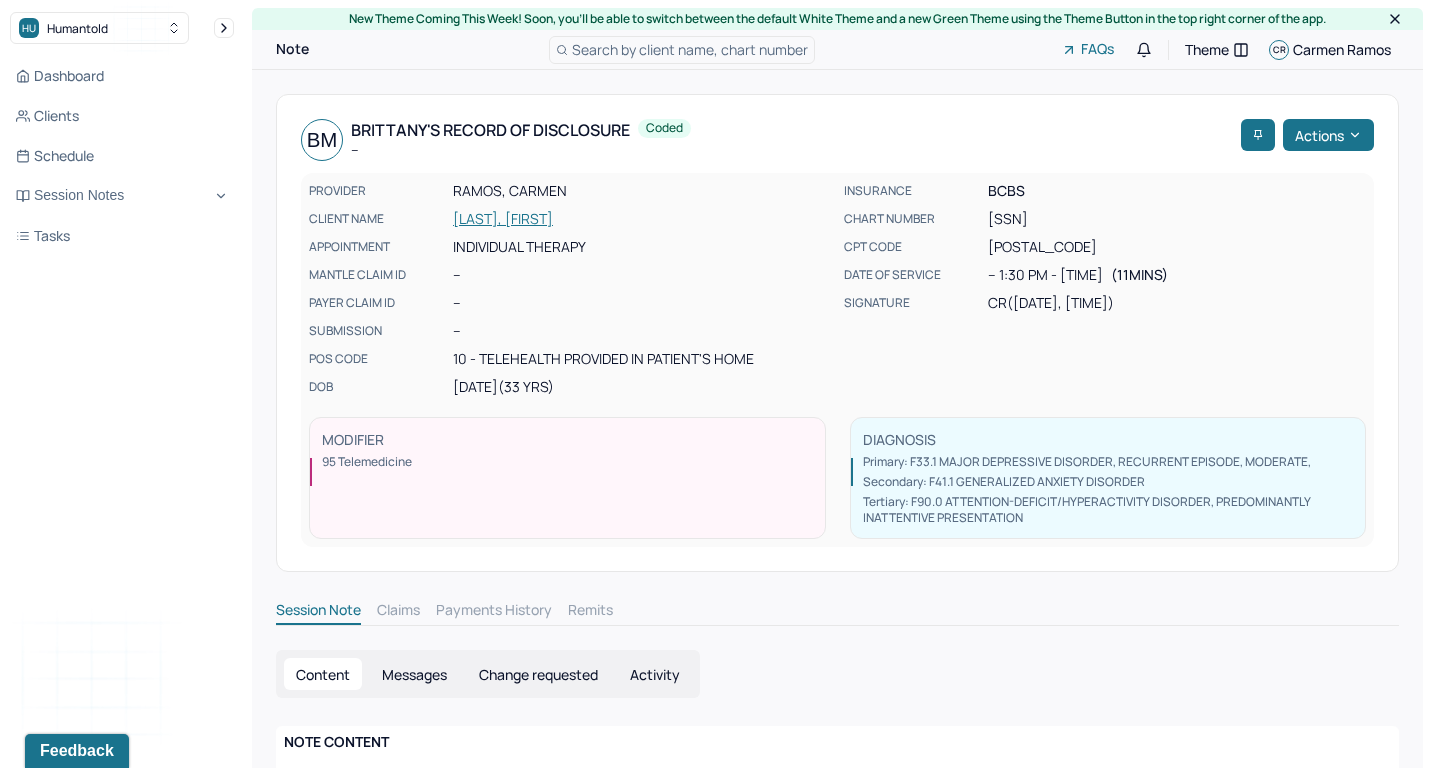 scroll, scrollTop: 0, scrollLeft: 0, axis: both 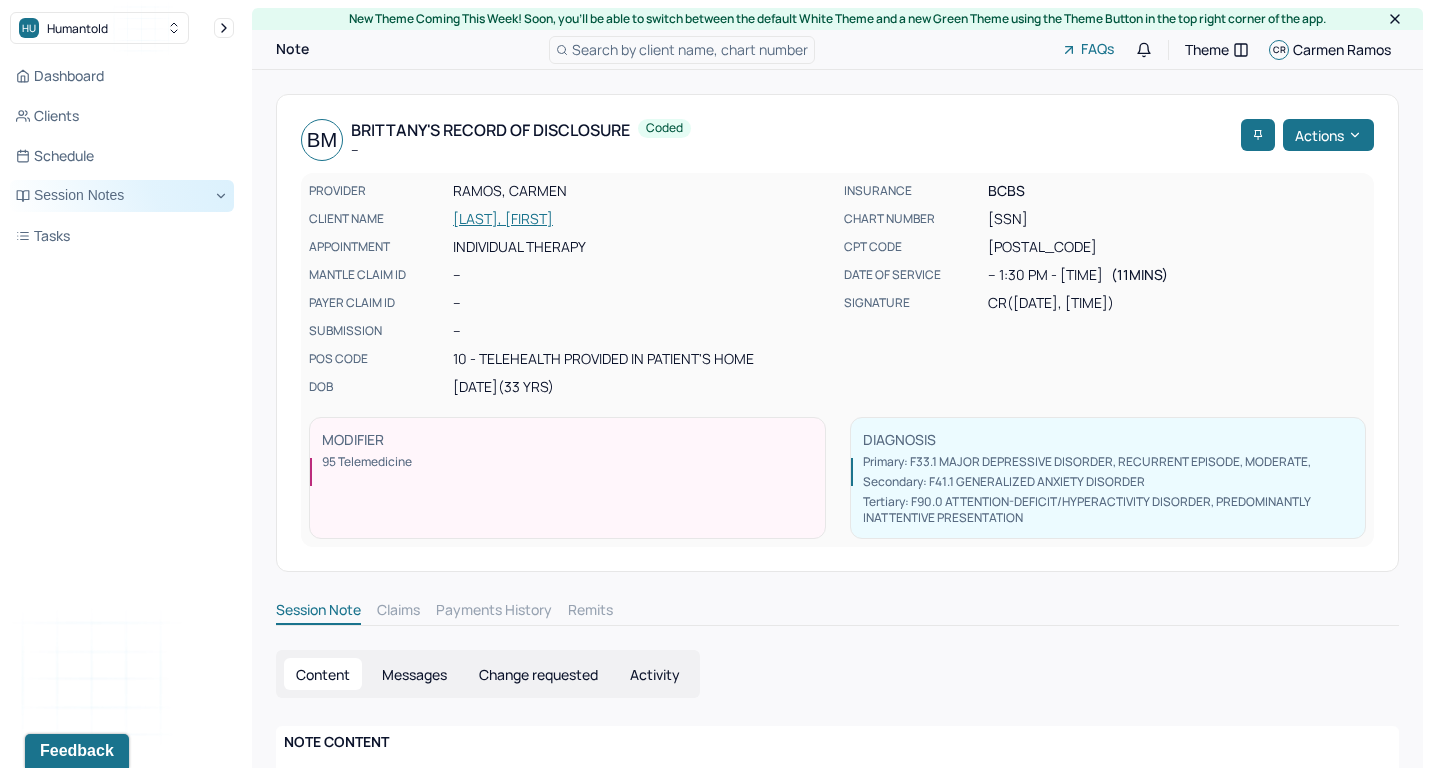 click on "Session Notes" at bounding box center [122, 196] 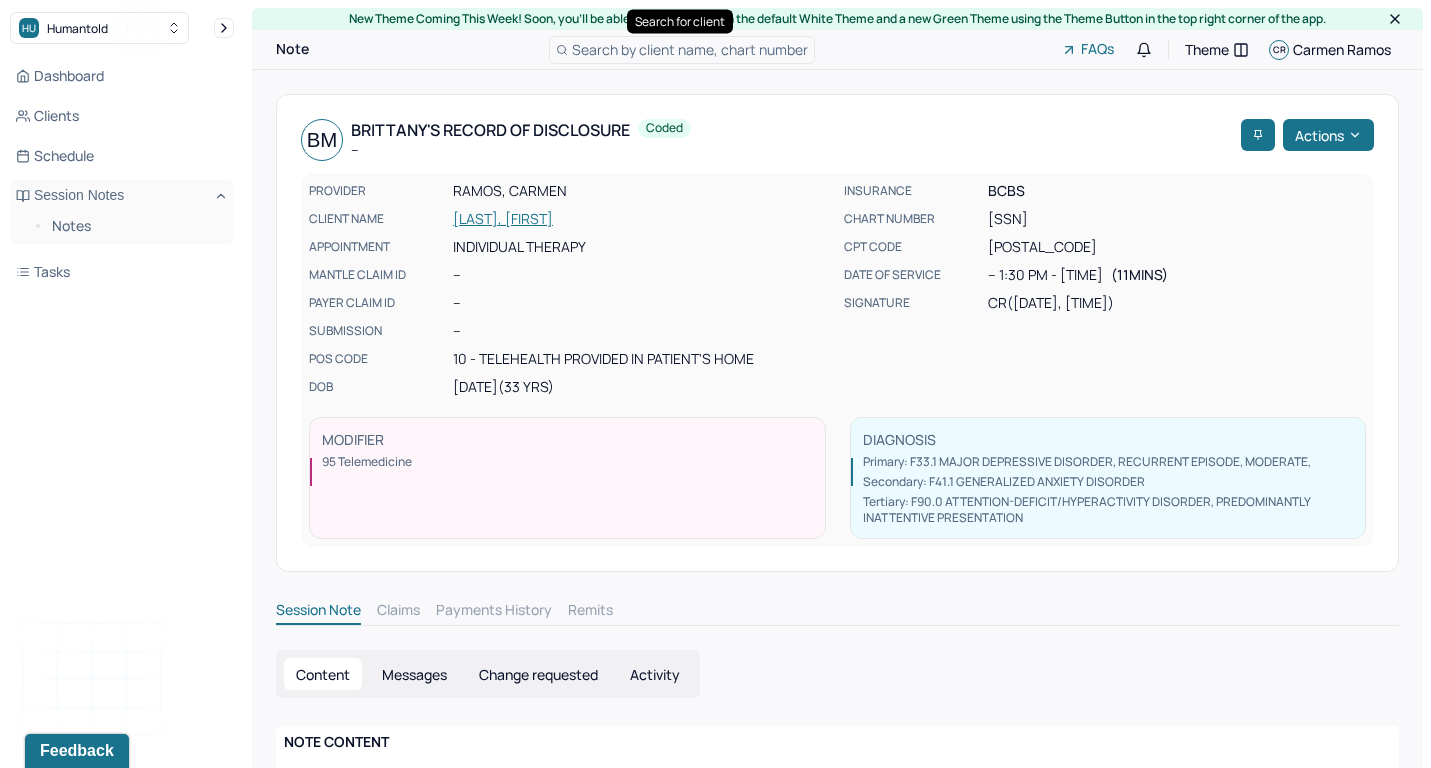 click on "Search by client name, chart number" at bounding box center (690, 49) 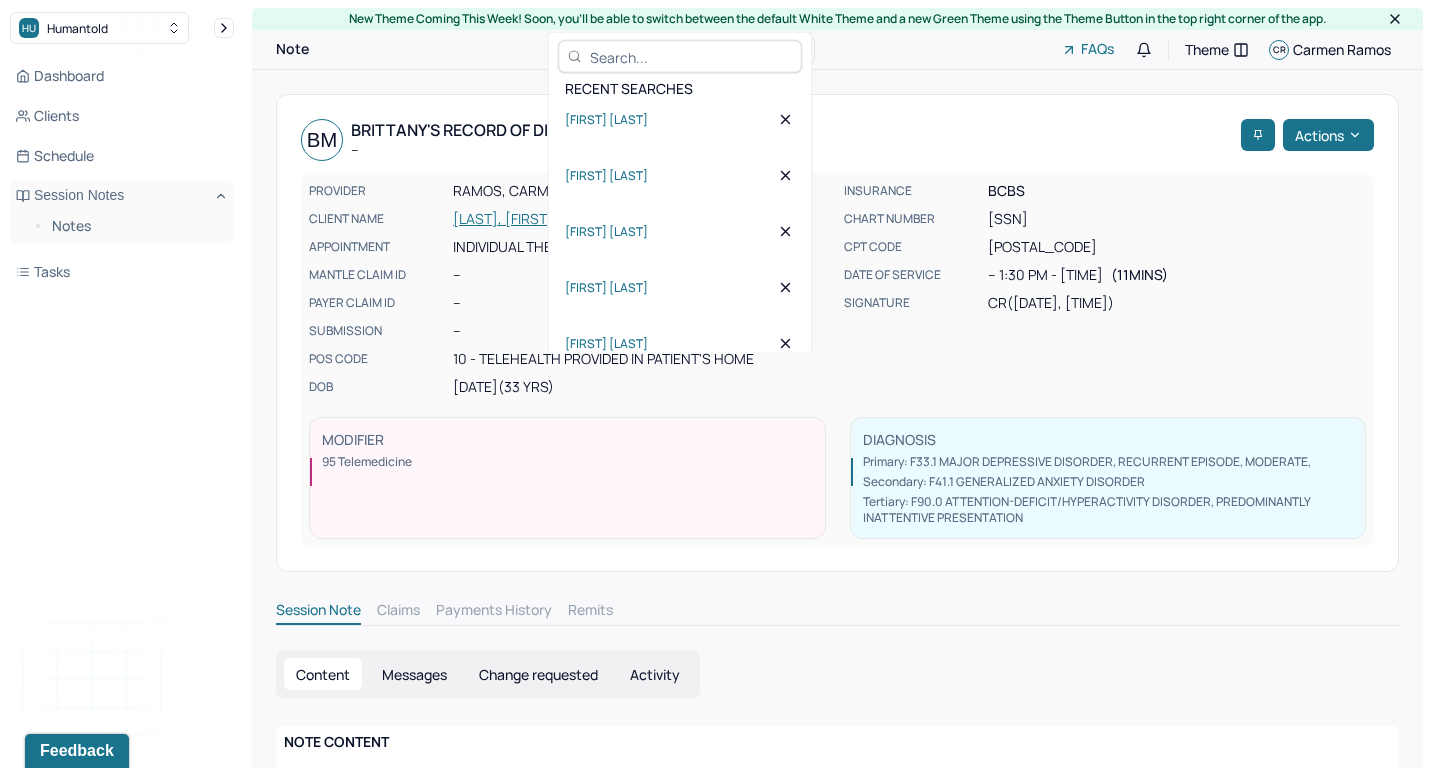 click at bounding box center (691, 56) 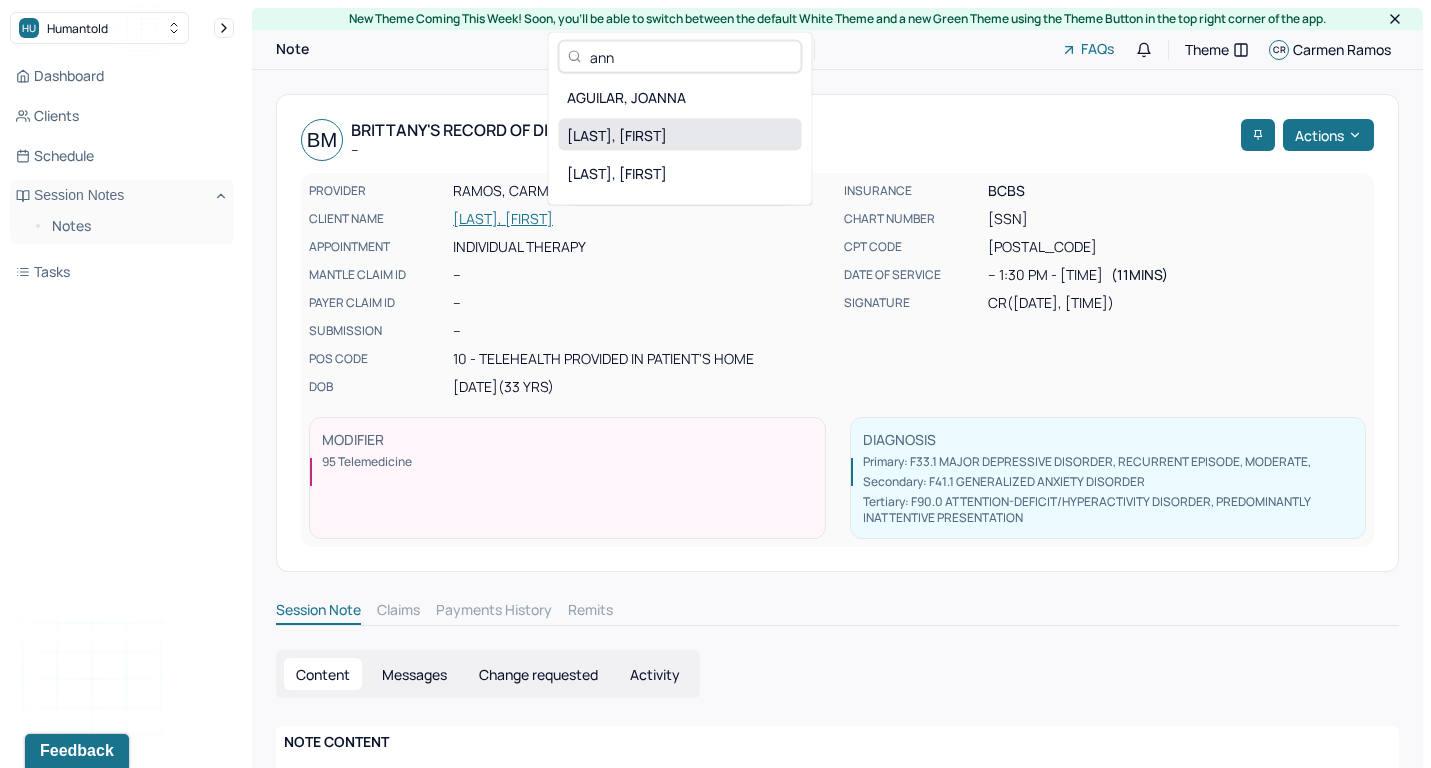type on "ann" 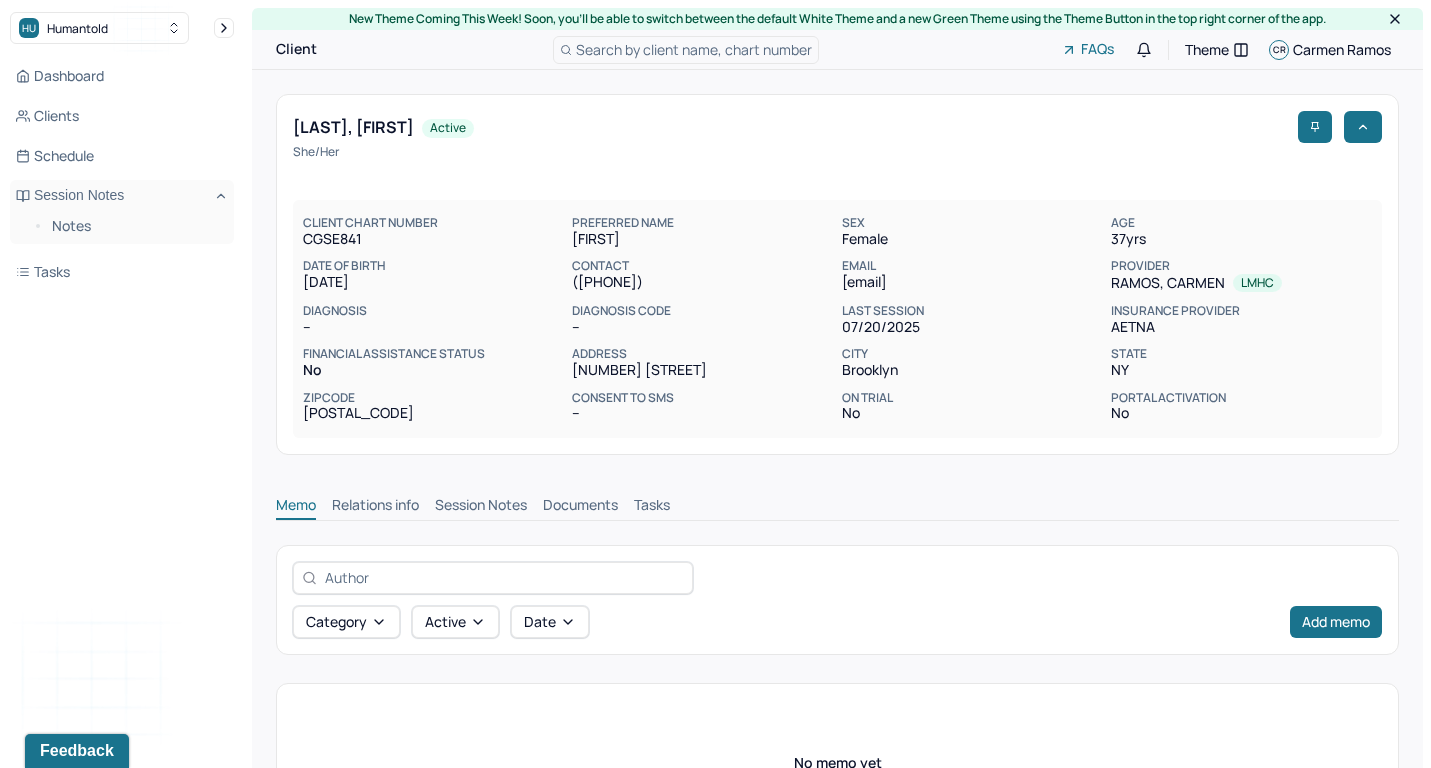 click on "Session Notes" at bounding box center (481, 507) 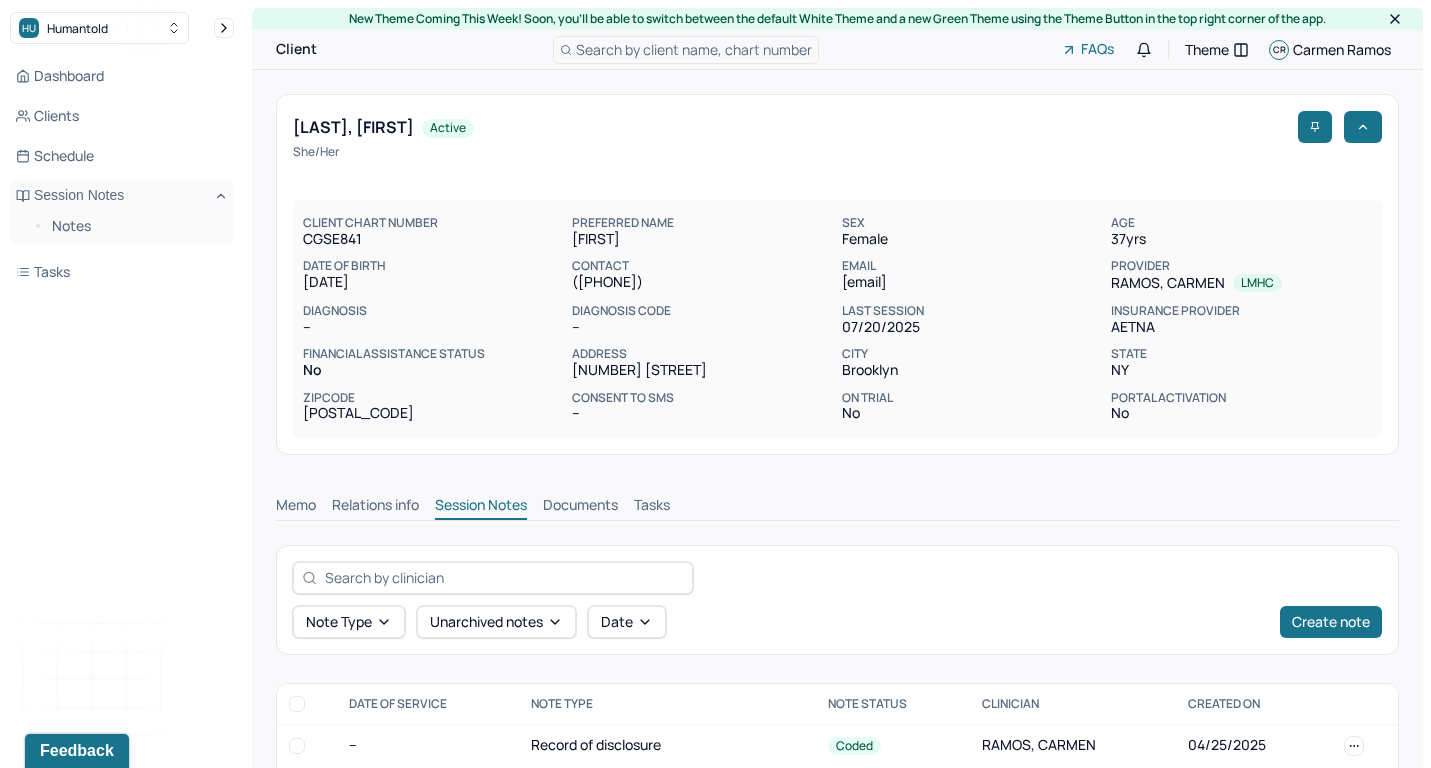 scroll, scrollTop: 0, scrollLeft: 0, axis: both 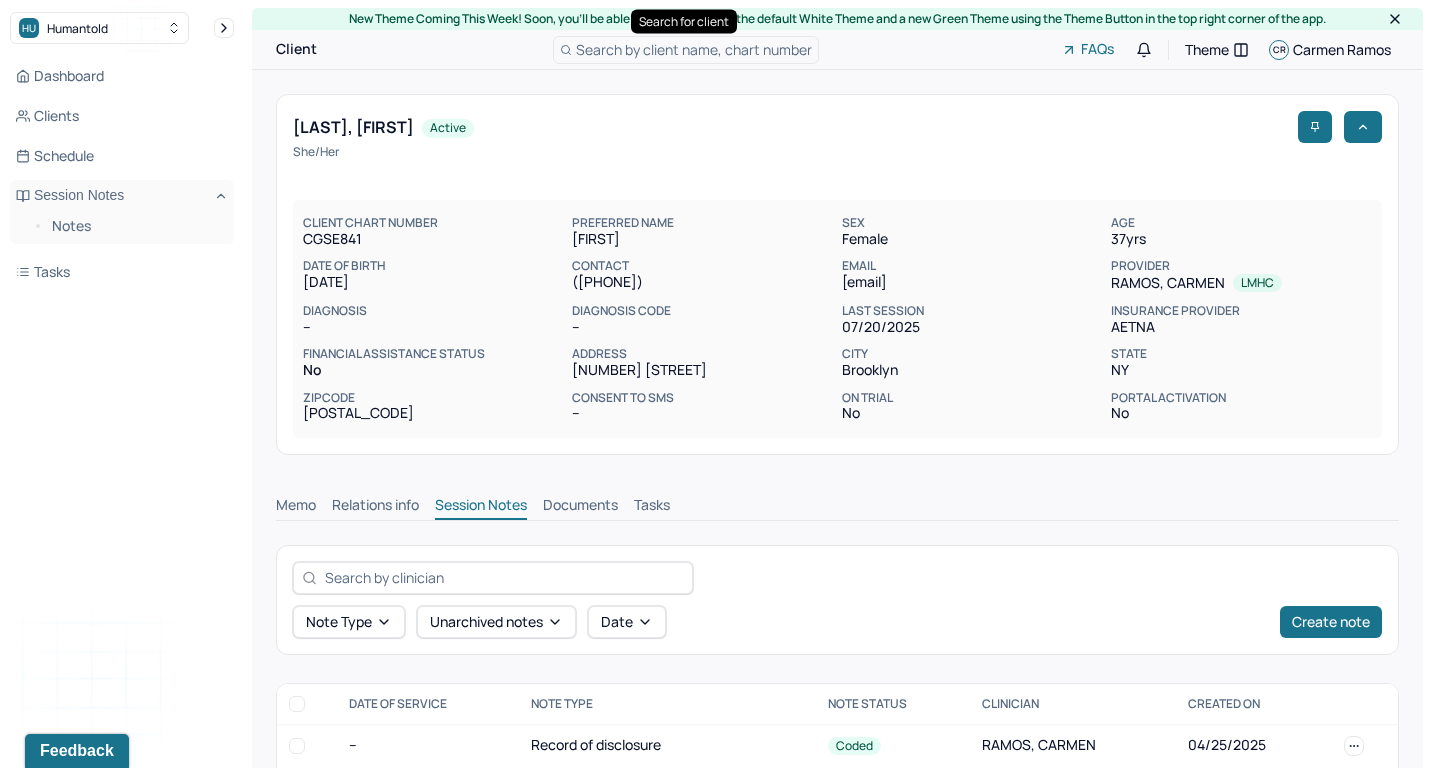 click on "Search by client name, chart number" at bounding box center [694, 49] 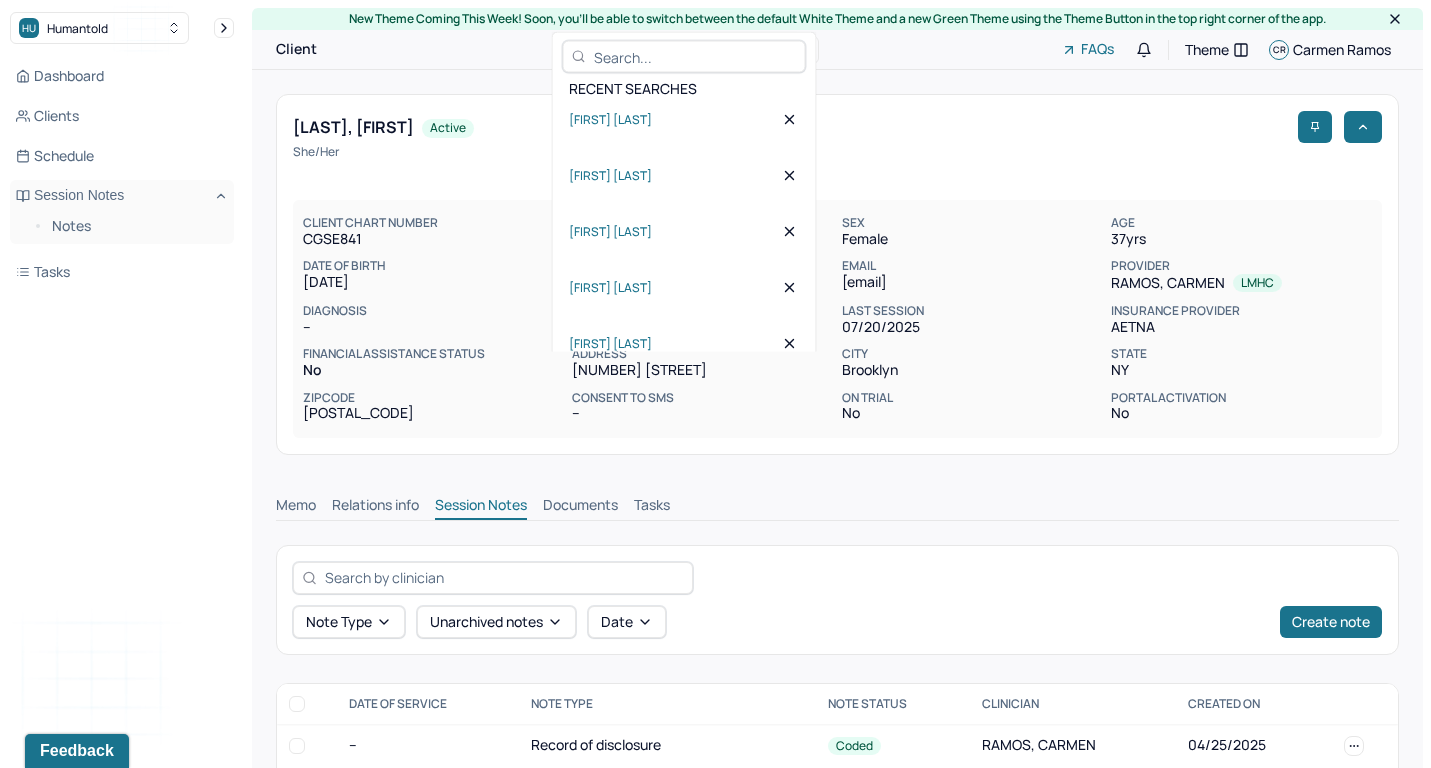 scroll, scrollTop: 0, scrollLeft: 0, axis: both 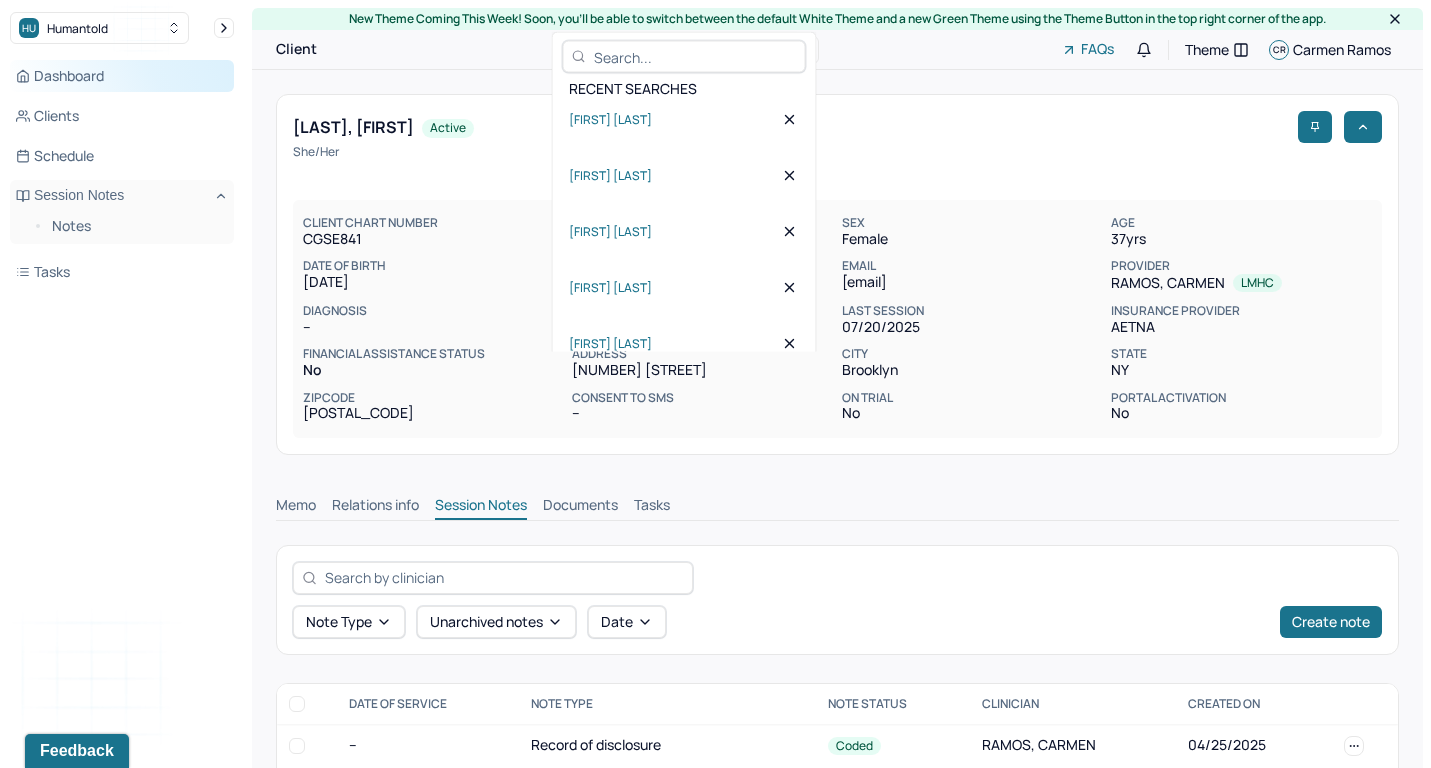 click on "Dashboard" at bounding box center [122, 76] 